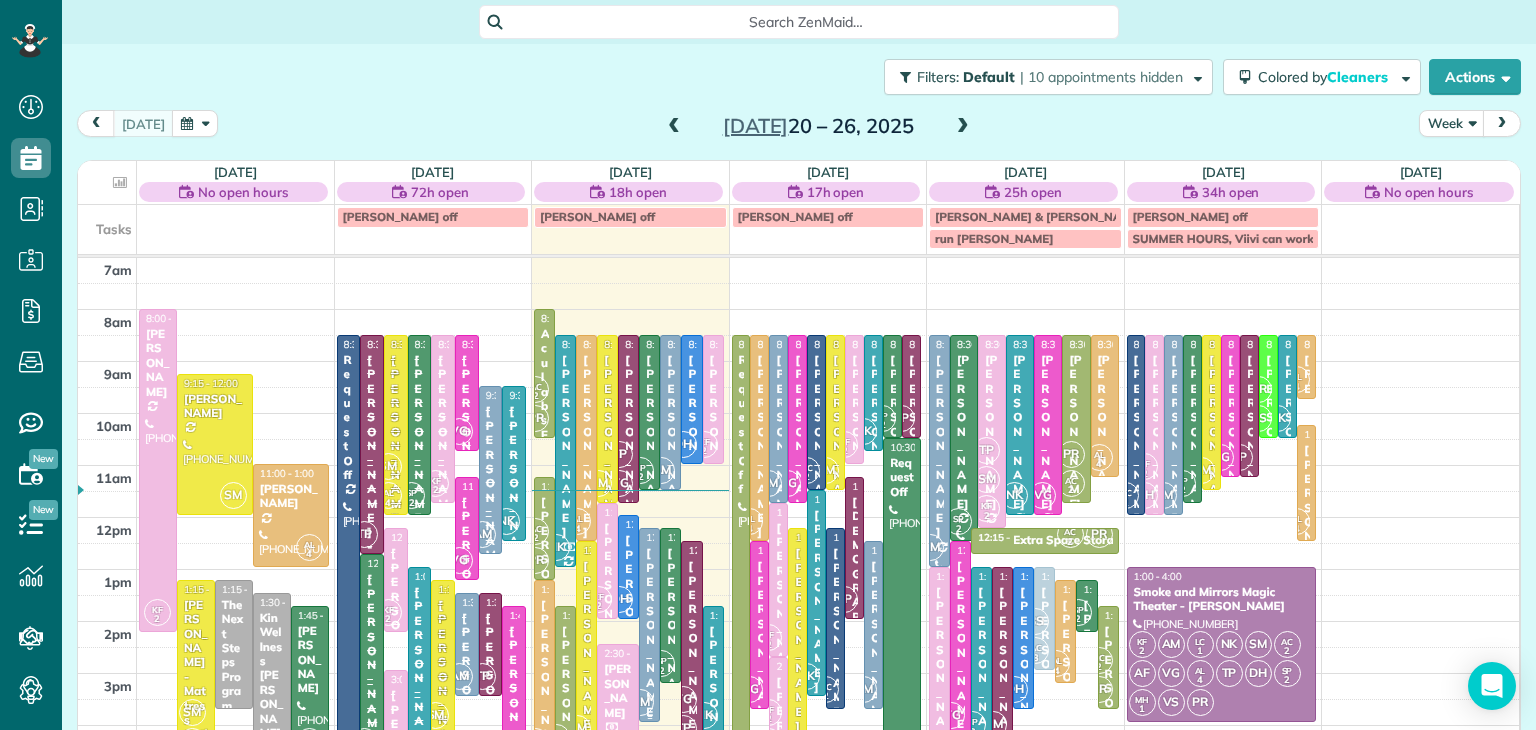 scroll, scrollTop: 0, scrollLeft: 0, axis: both 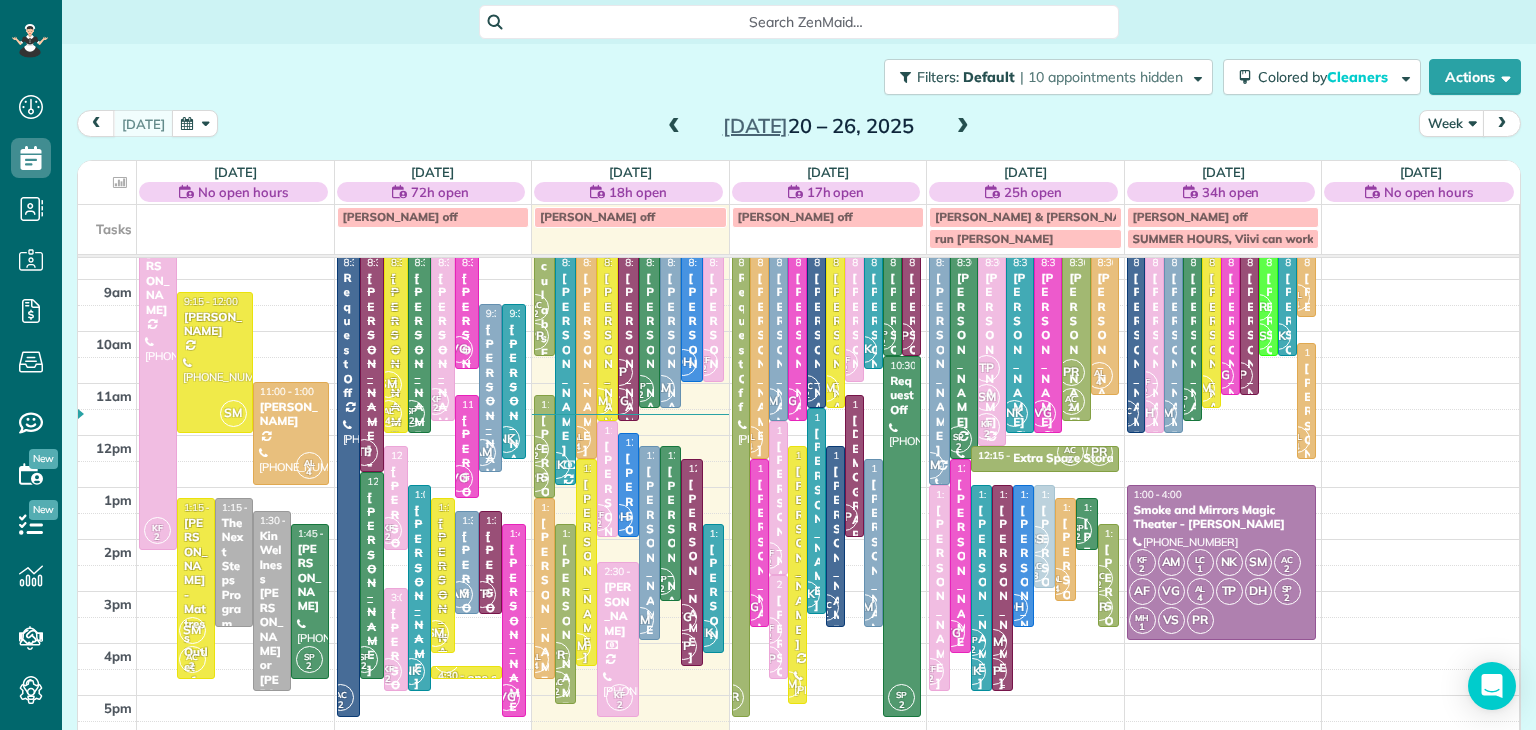 click on "Amy Jamison" at bounding box center (1002, 596) 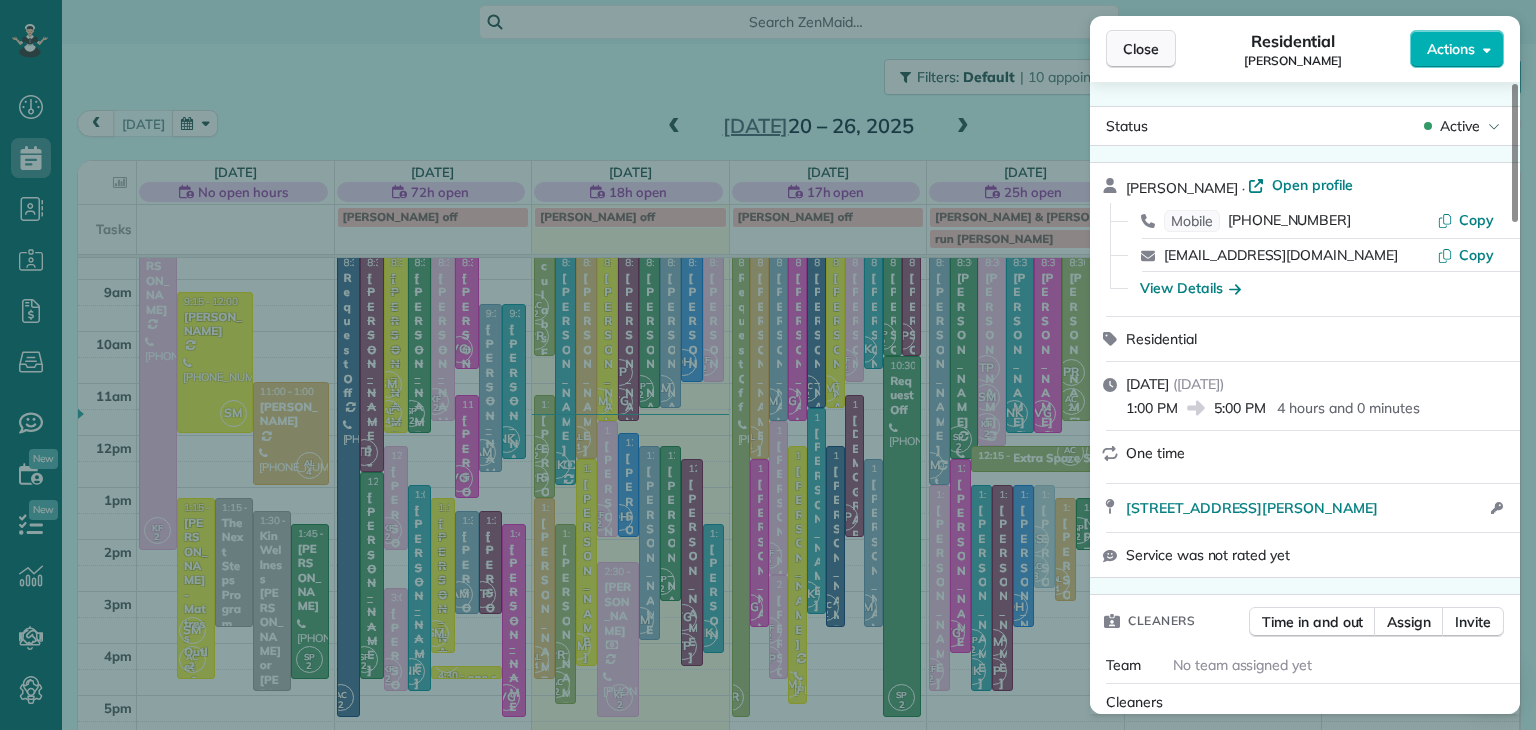 click on "Close" at bounding box center [1141, 49] 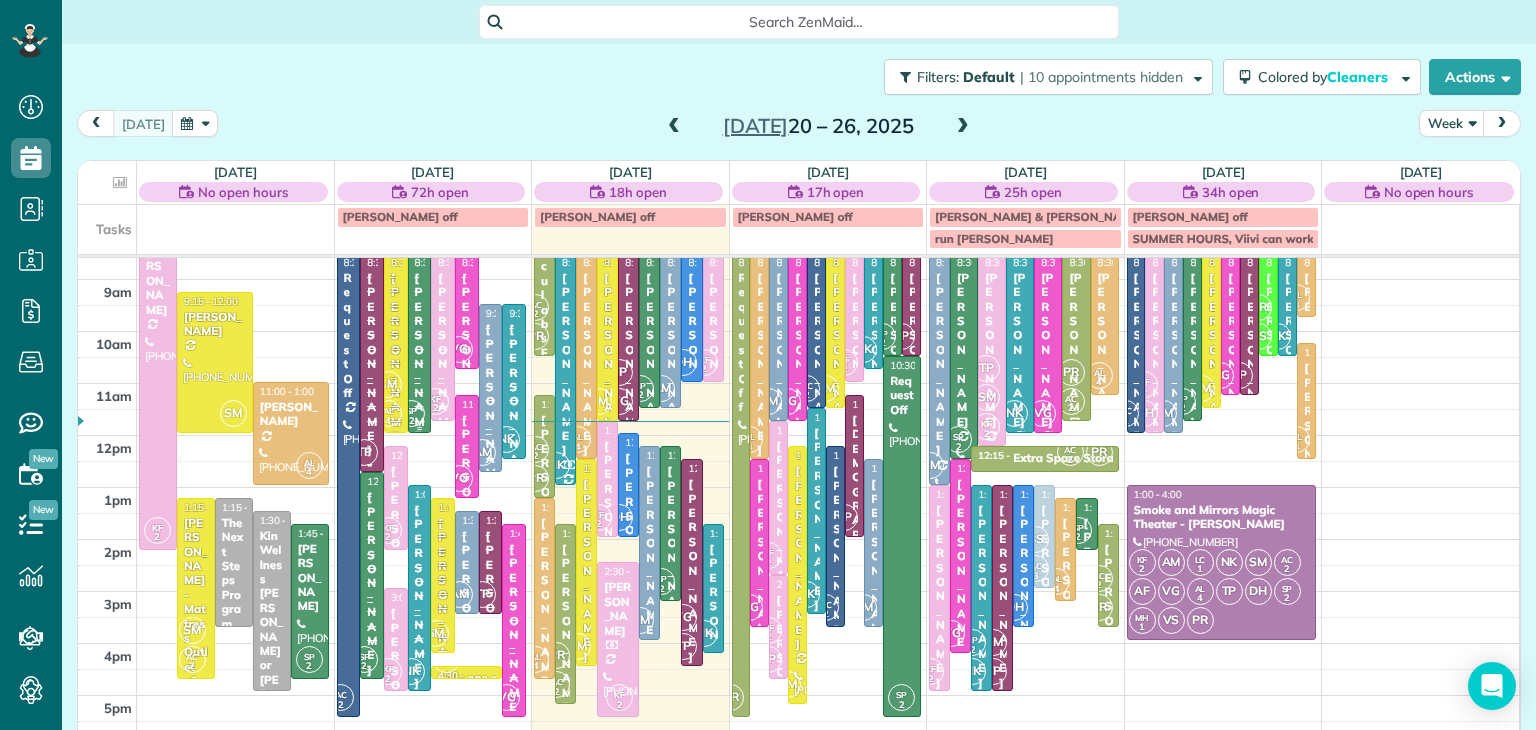 click on "Alaina Johnston" at bounding box center (420, 364) 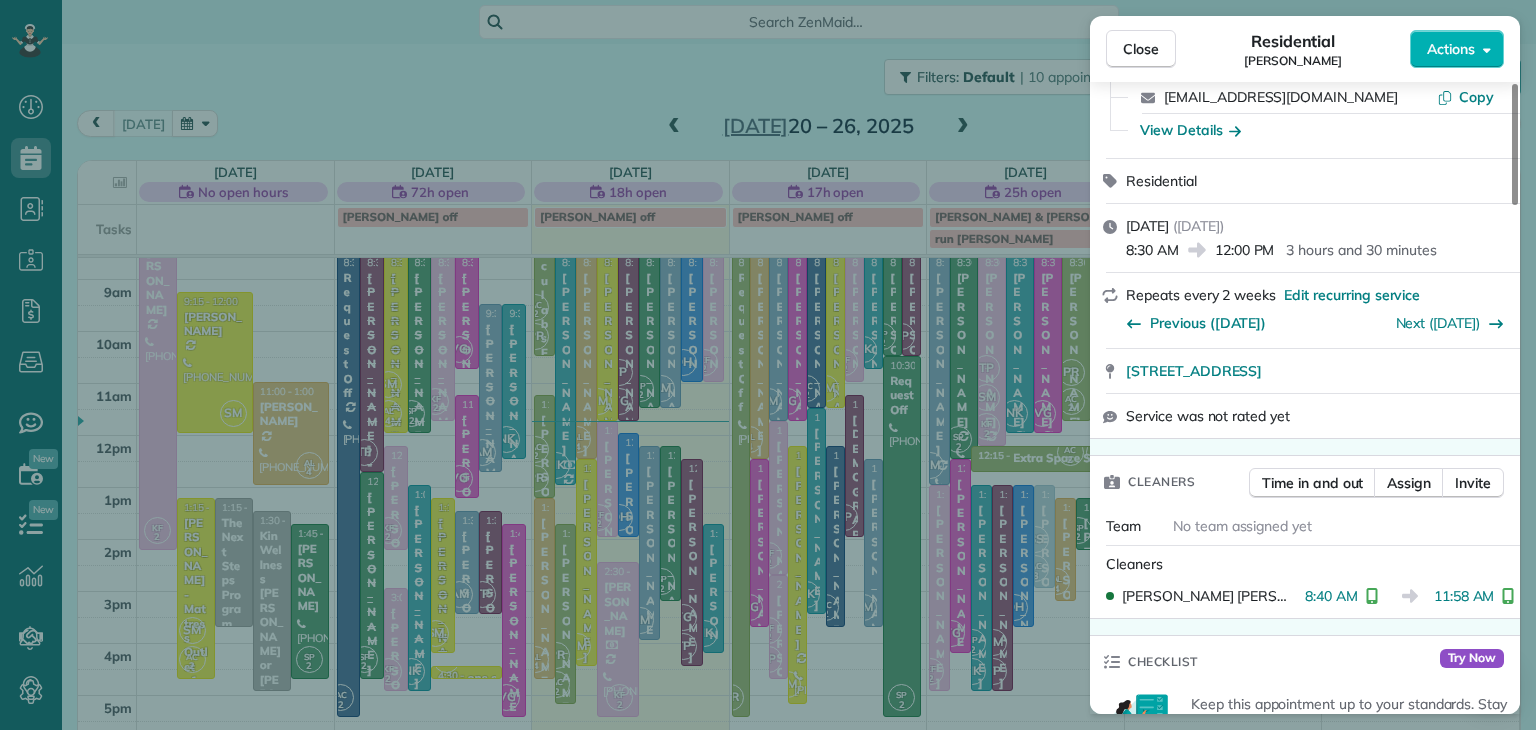scroll, scrollTop: 480, scrollLeft: 0, axis: vertical 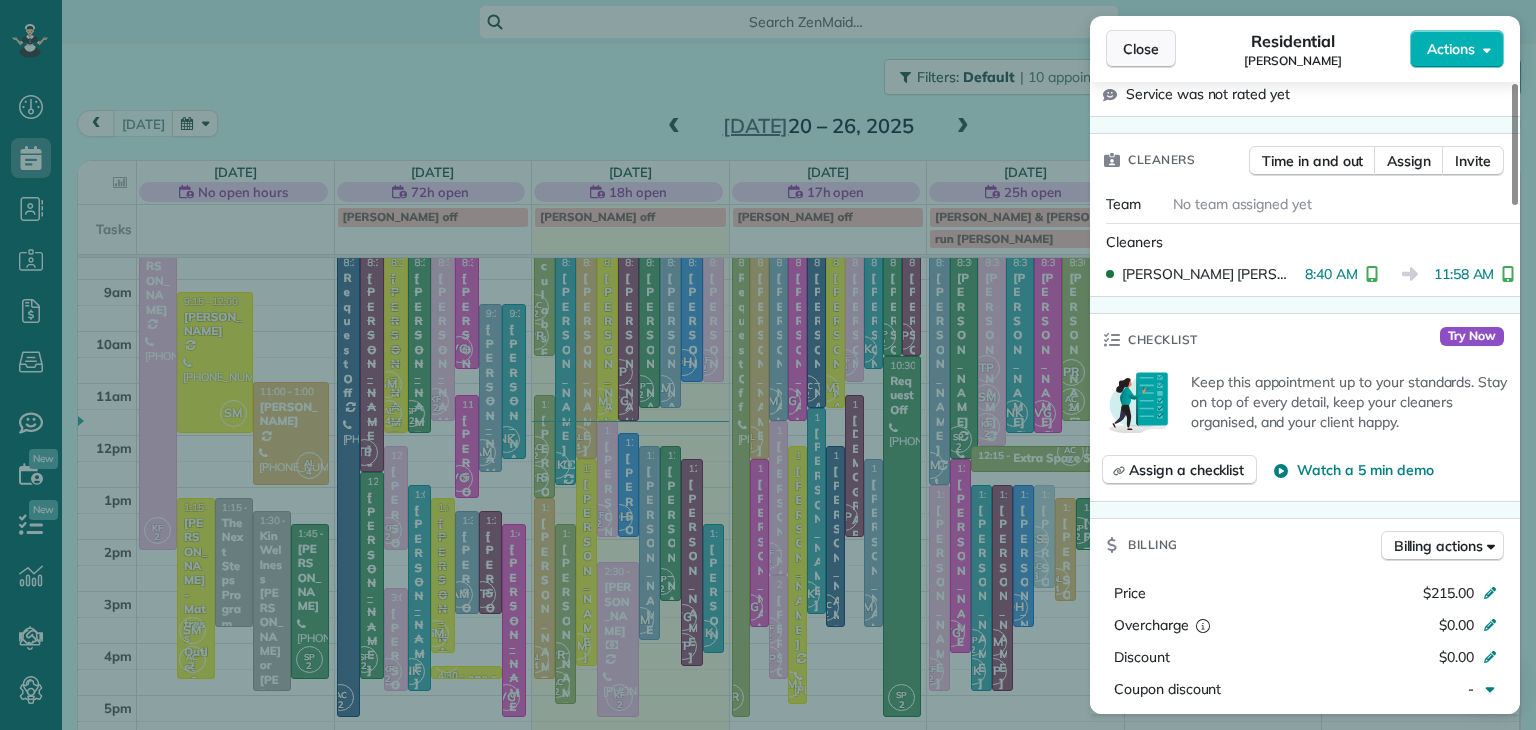 click on "Close" at bounding box center (1141, 49) 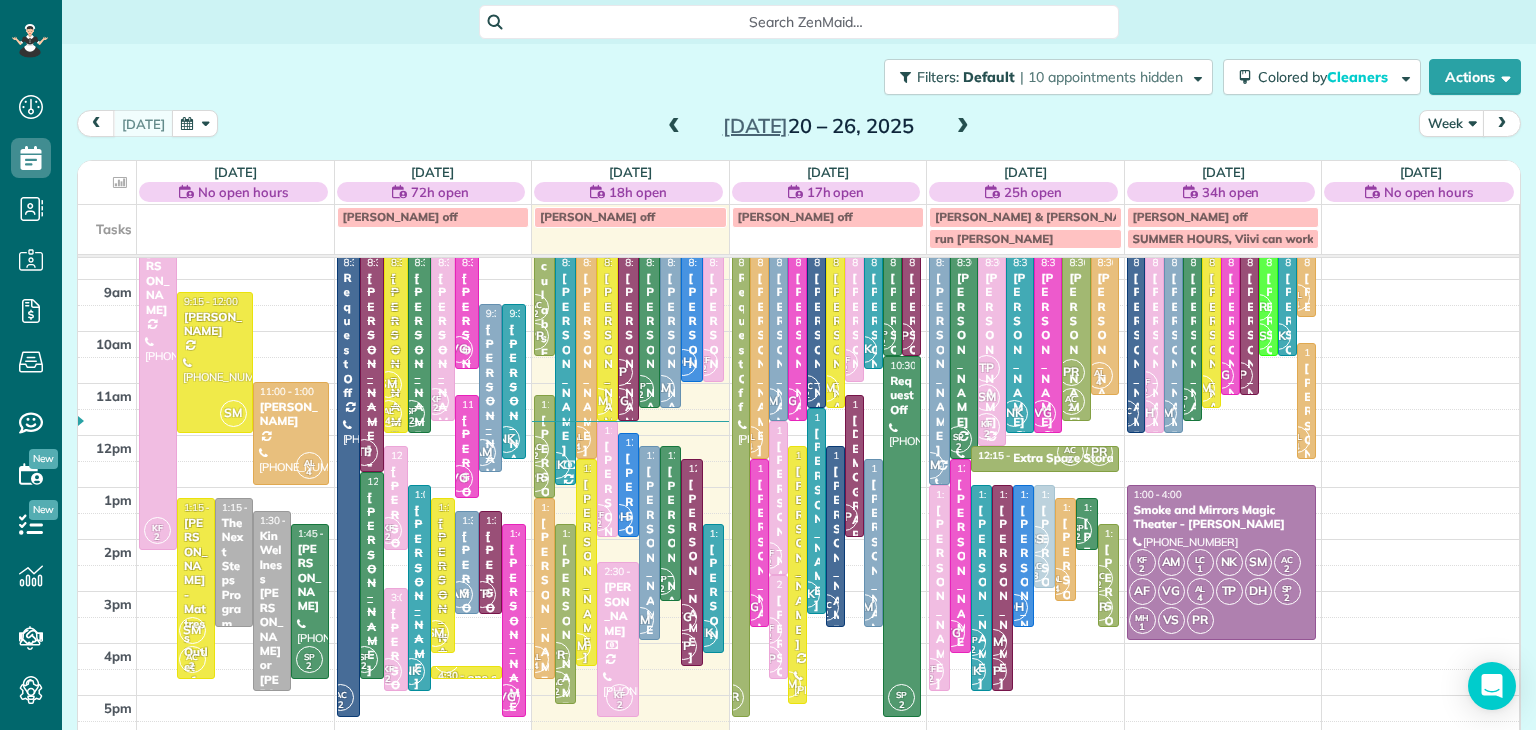 click at bounding box center [674, 127] 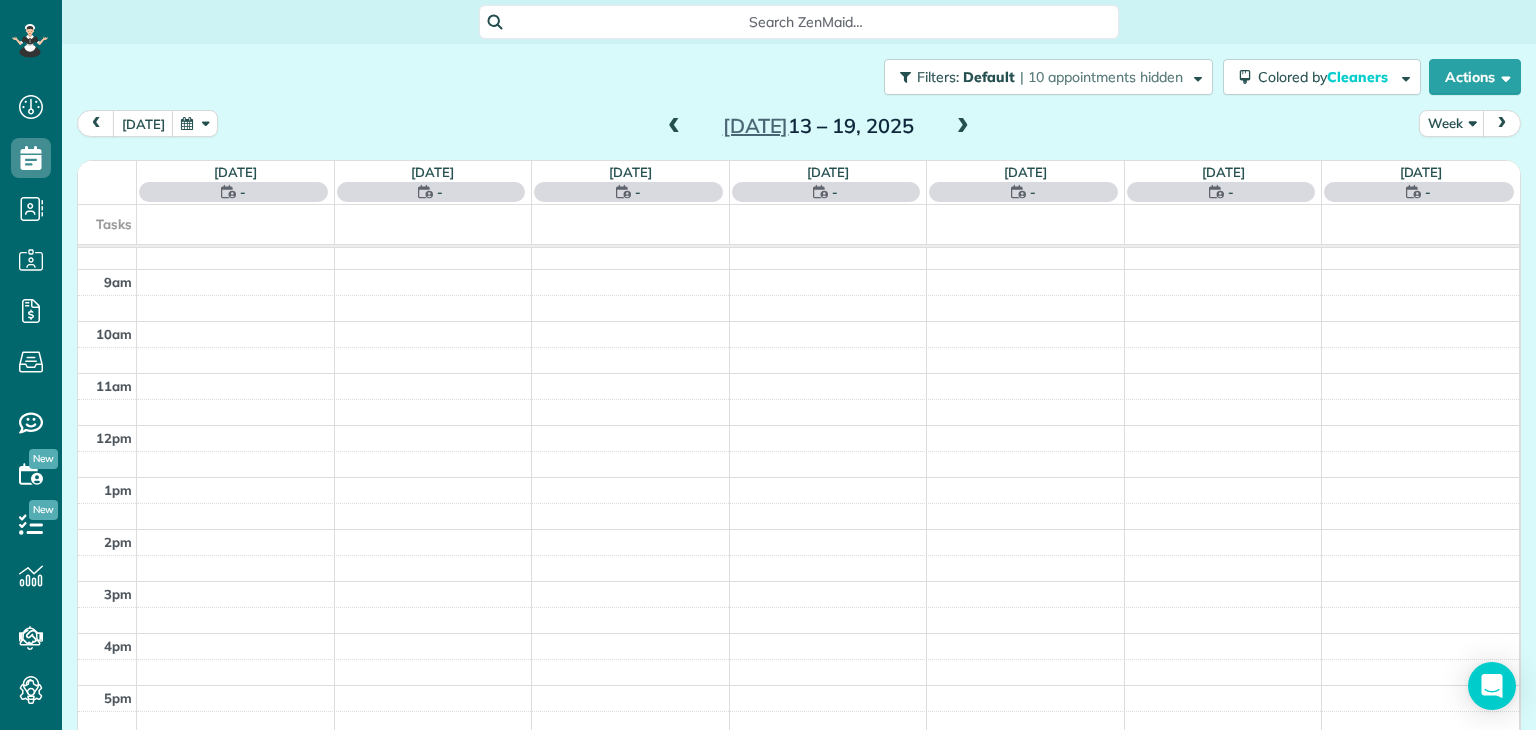 scroll, scrollTop: 0, scrollLeft: 0, axis: both 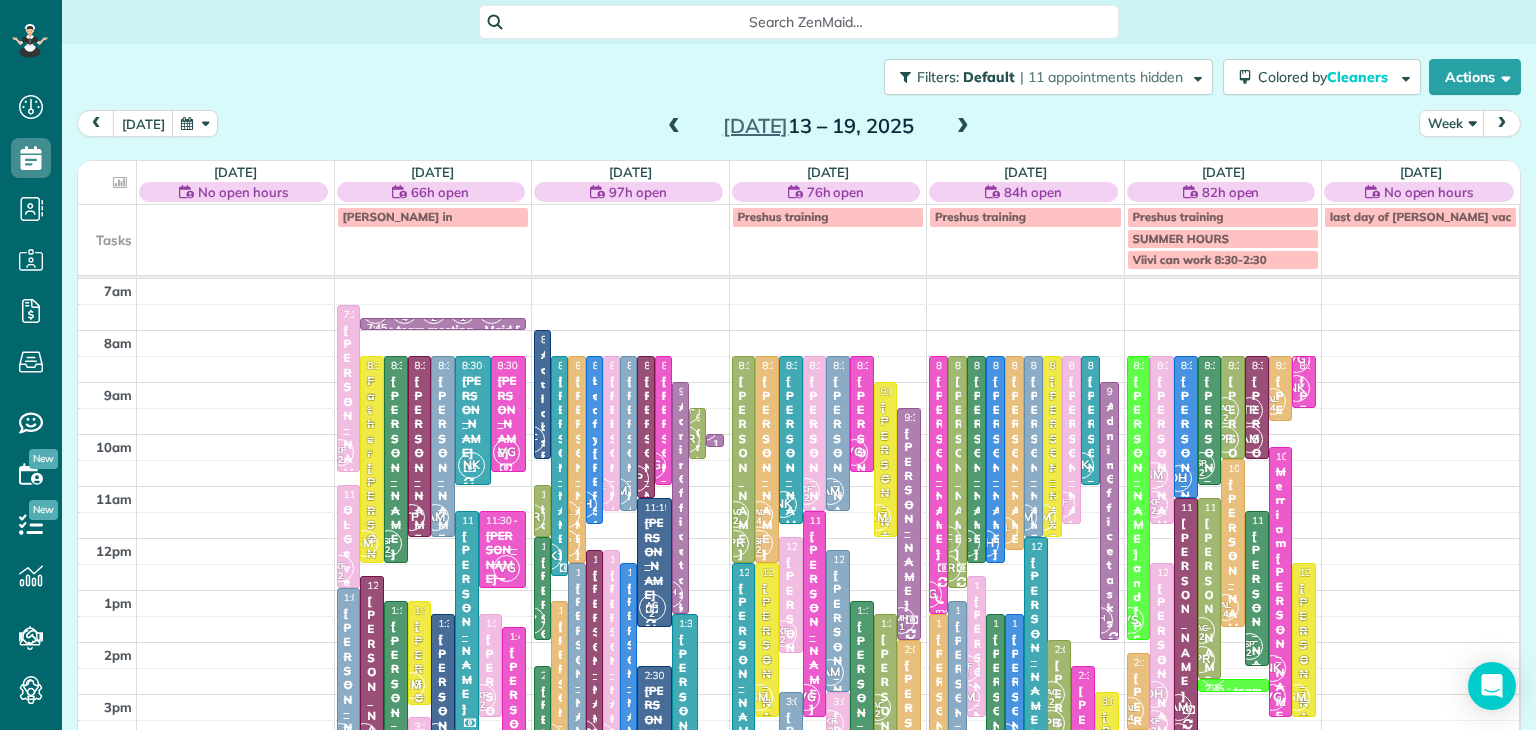 click at bounding box center (674, 127) 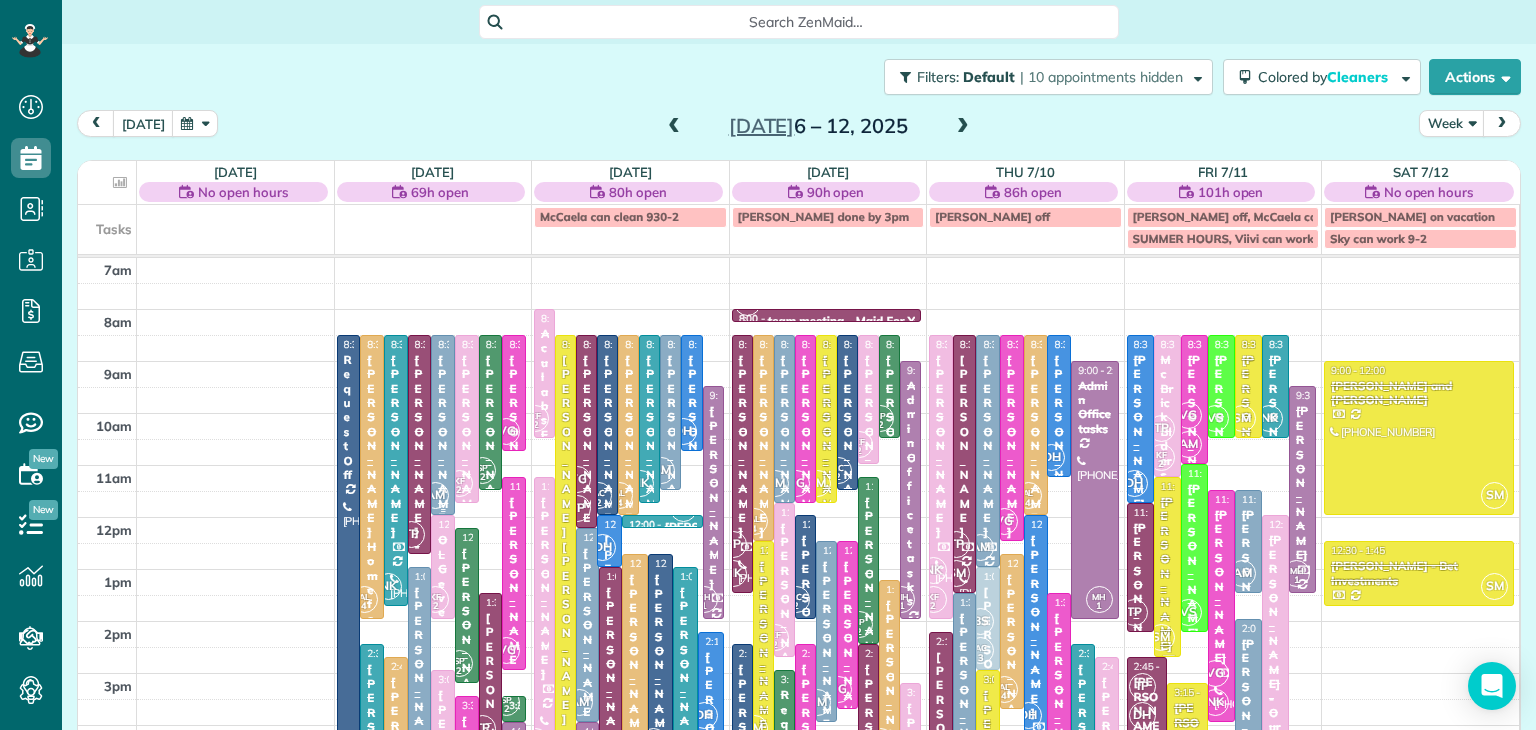 click on "AM" at bounding box center (435, 495) 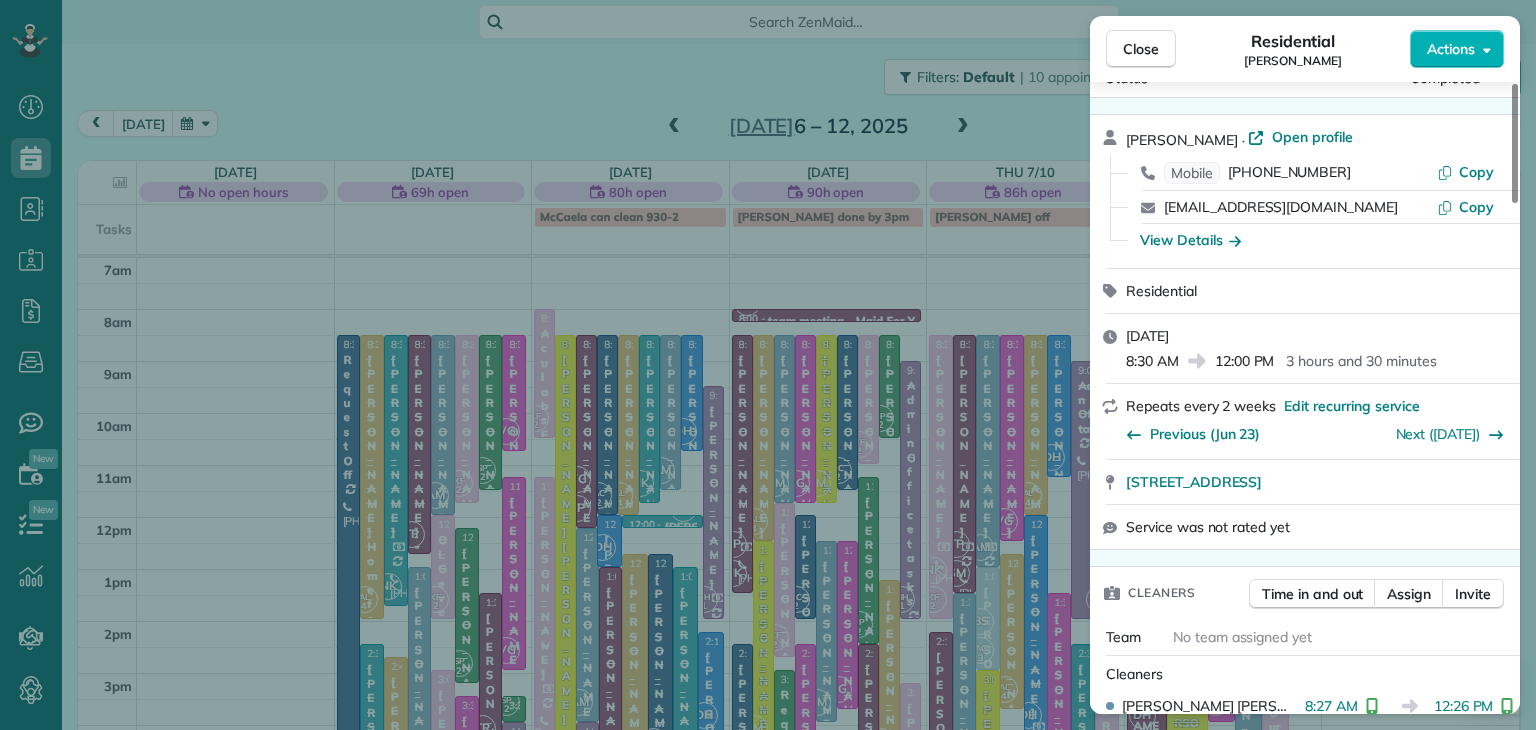 scroll, scrollTop: 186, scrollLeft: 0, axis: vertical 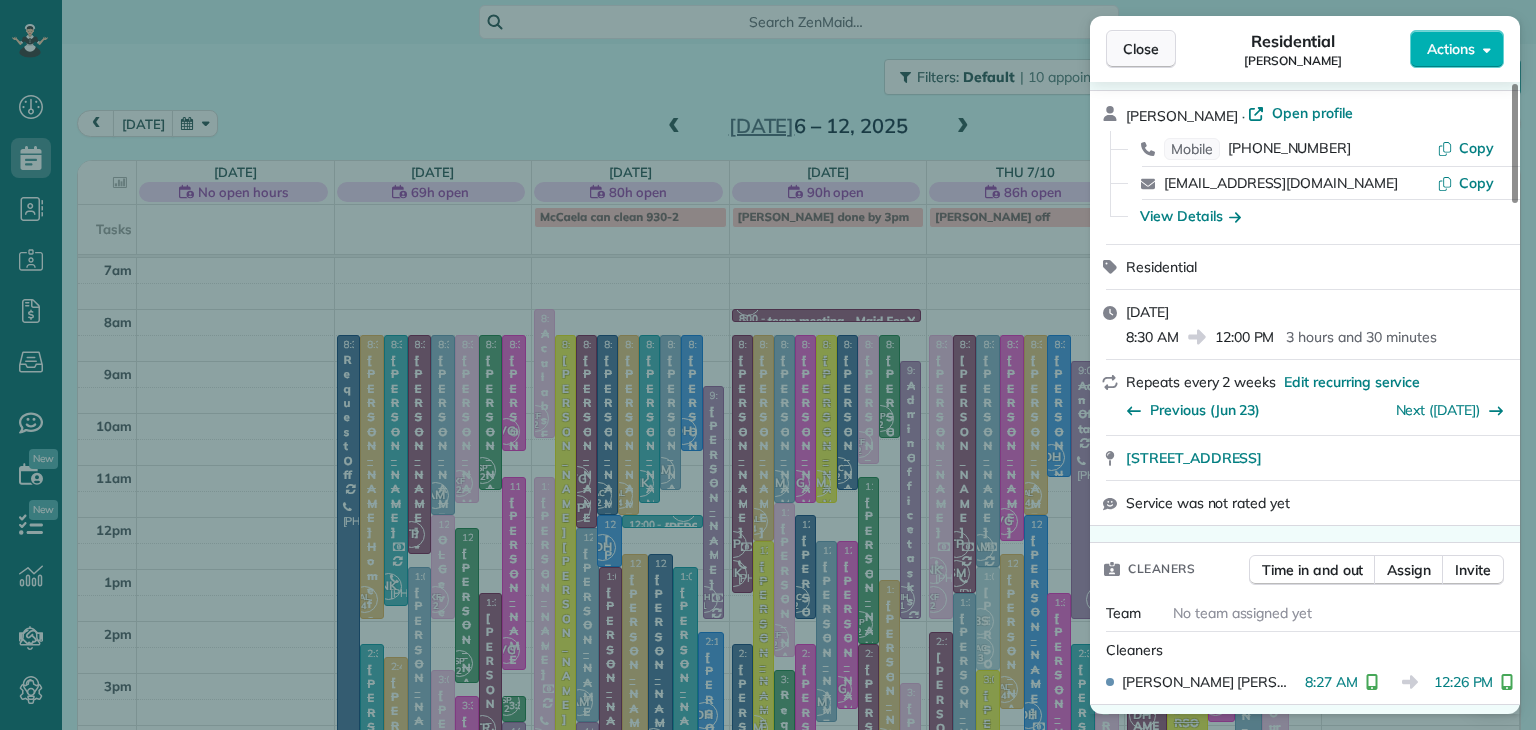 click on "Close" at bounding box center (1141, 49) 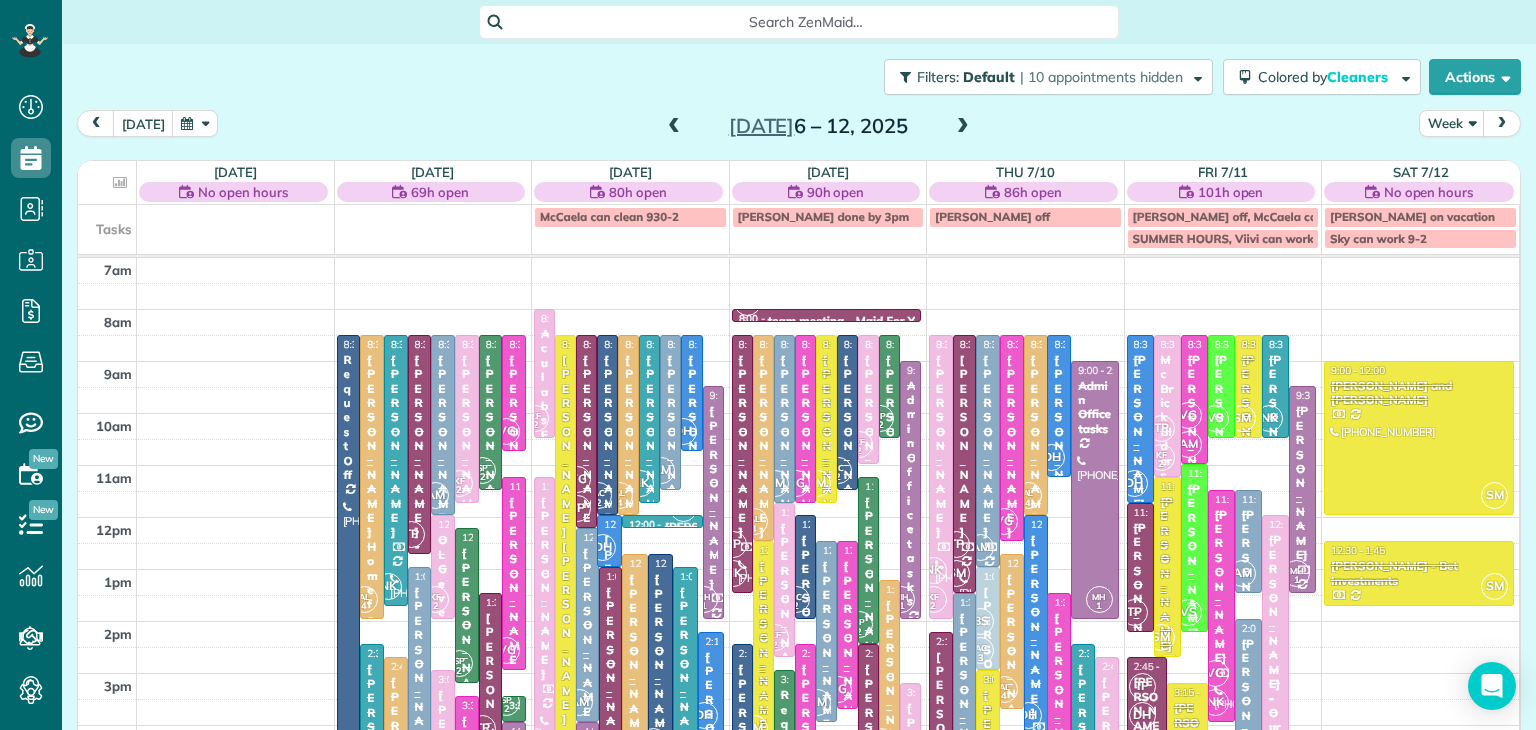 click at bounding box center [674, 127] 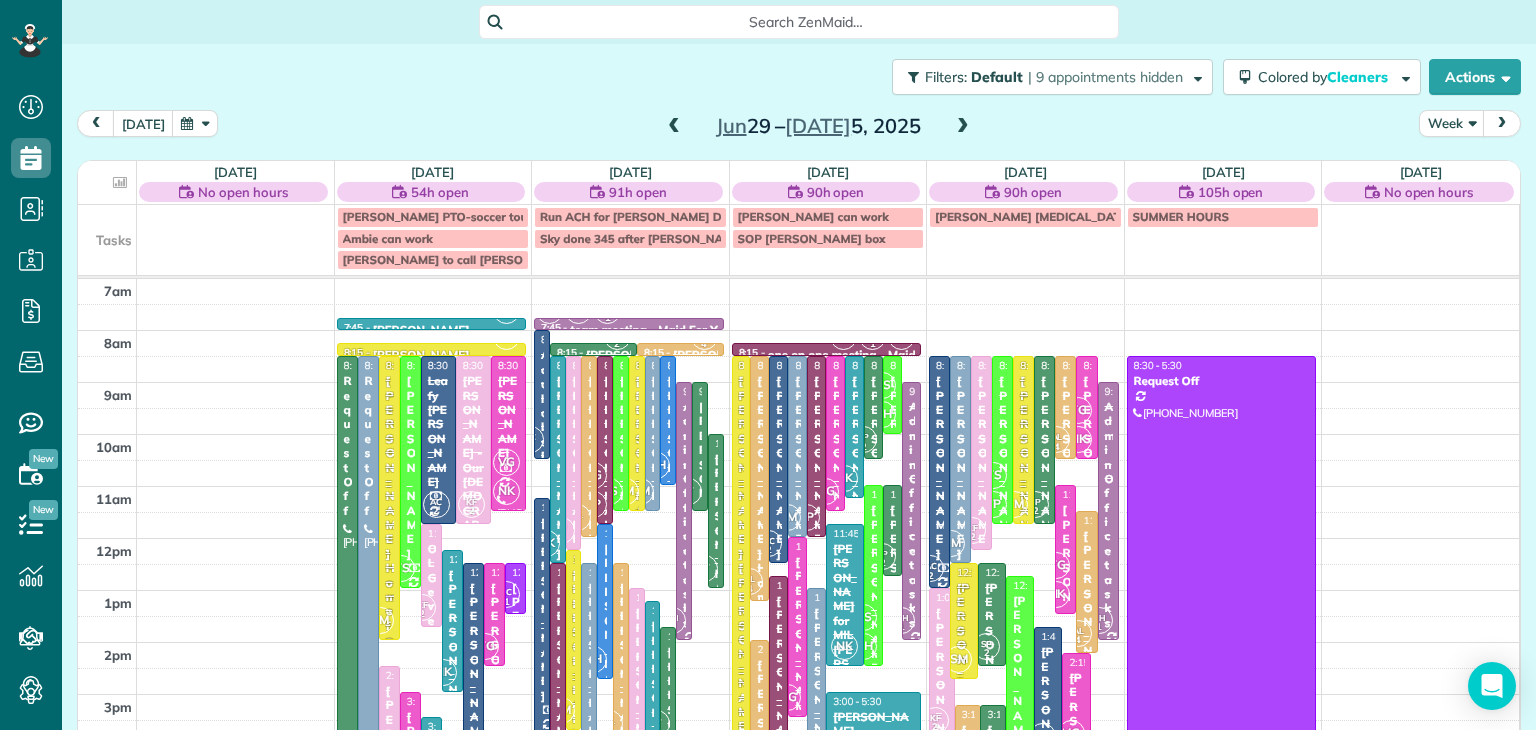 click at bounding box center (674, 127) 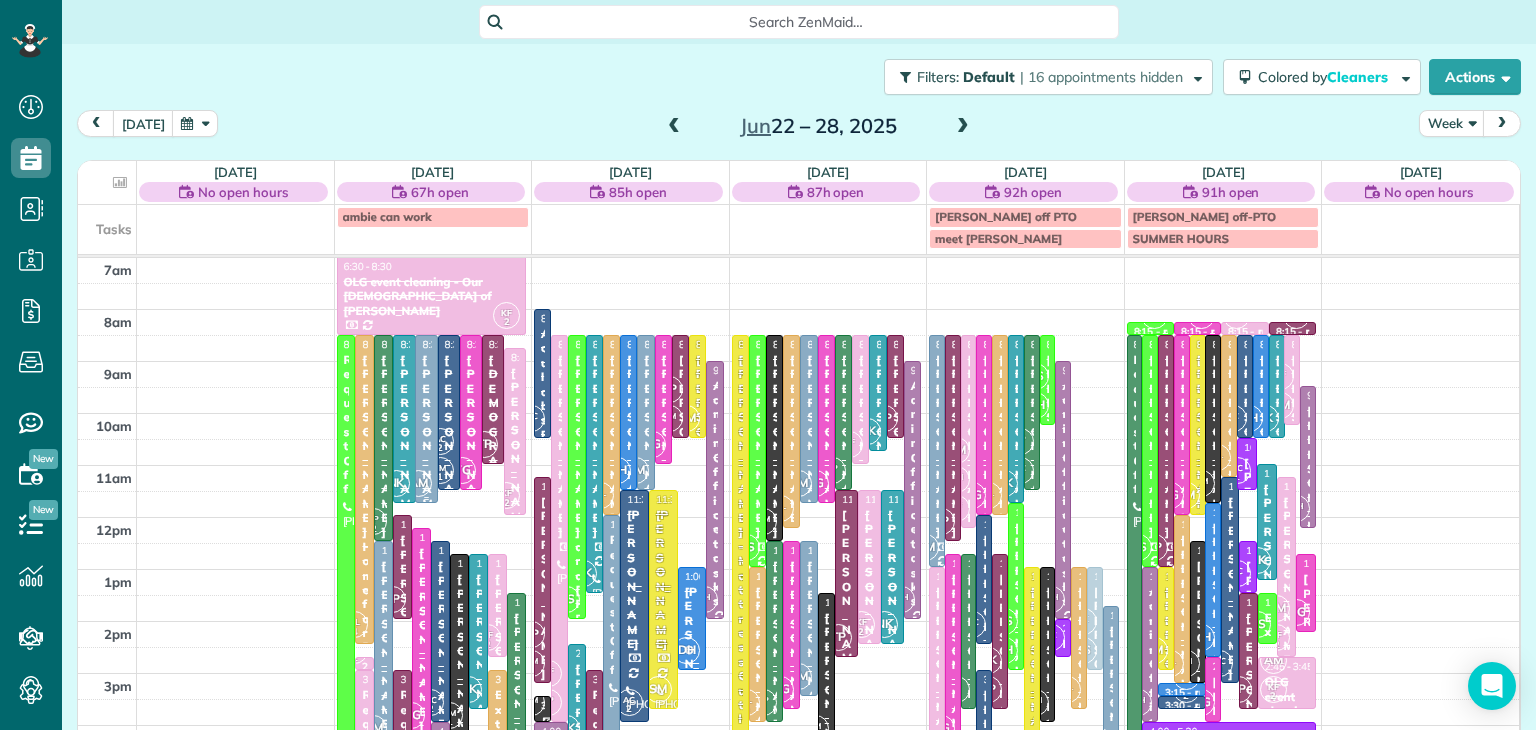click on "AM" at bounding box center [418, 483] 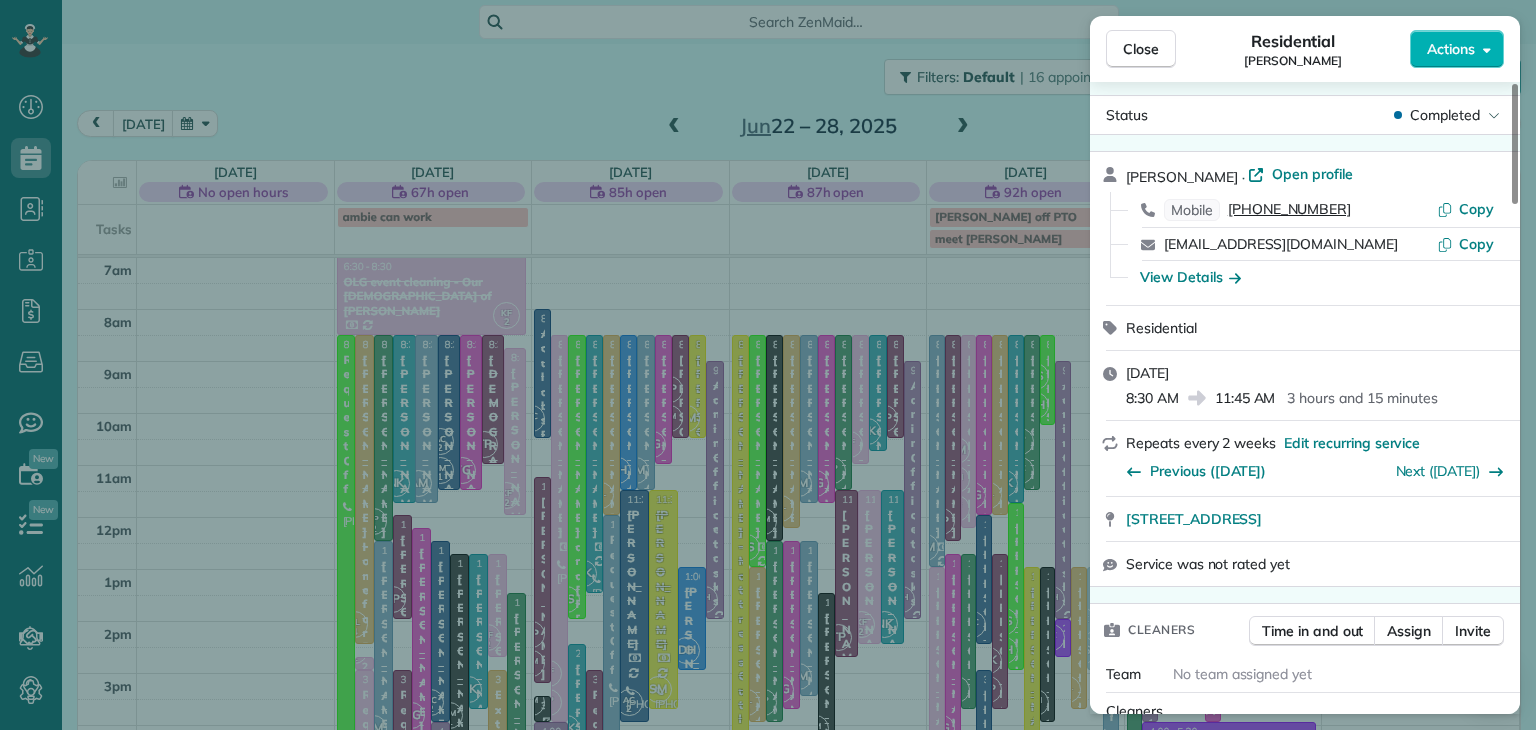scroll, scrollTop: 80, scrollLeft: 0, axis: vertical 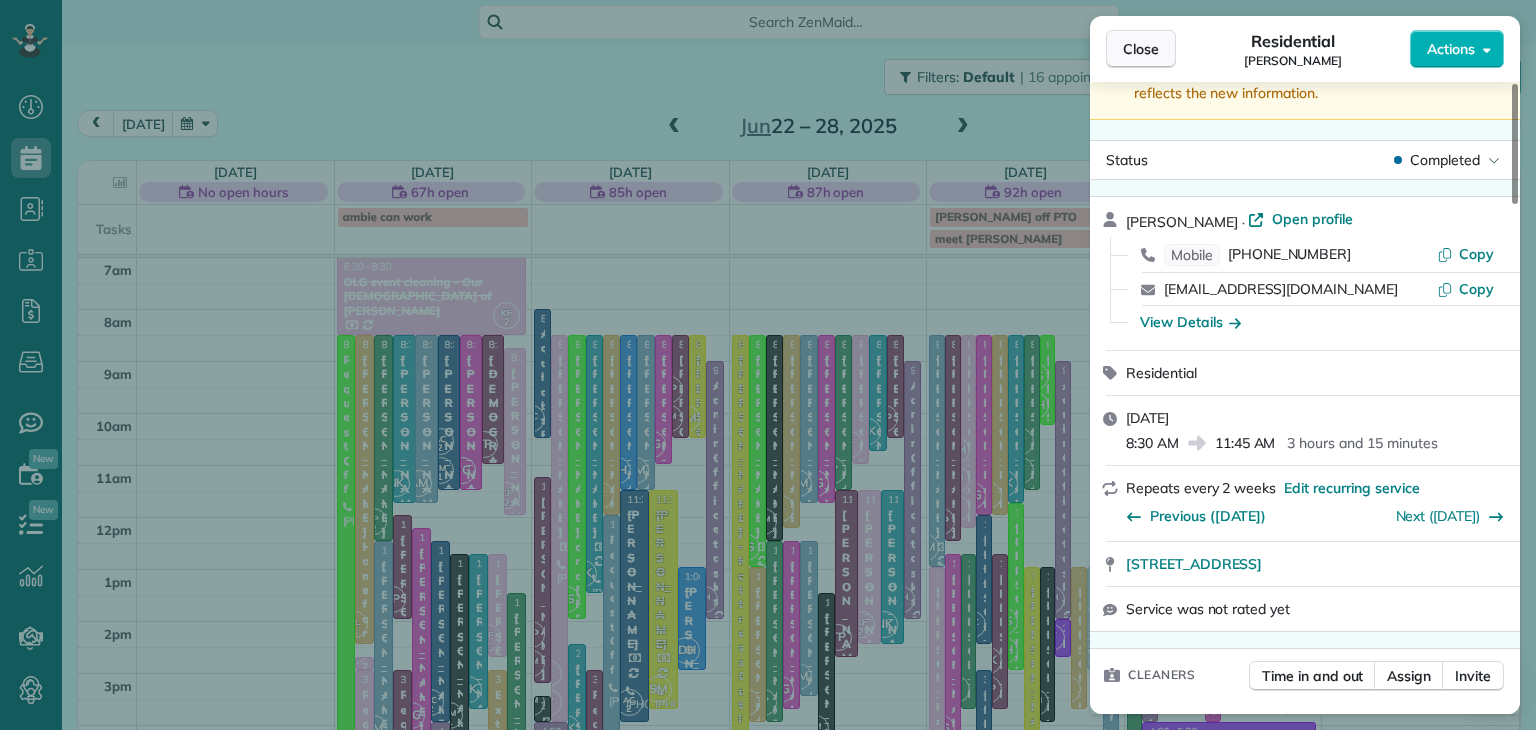 click on "Close" at bounding box center [1141, 49] 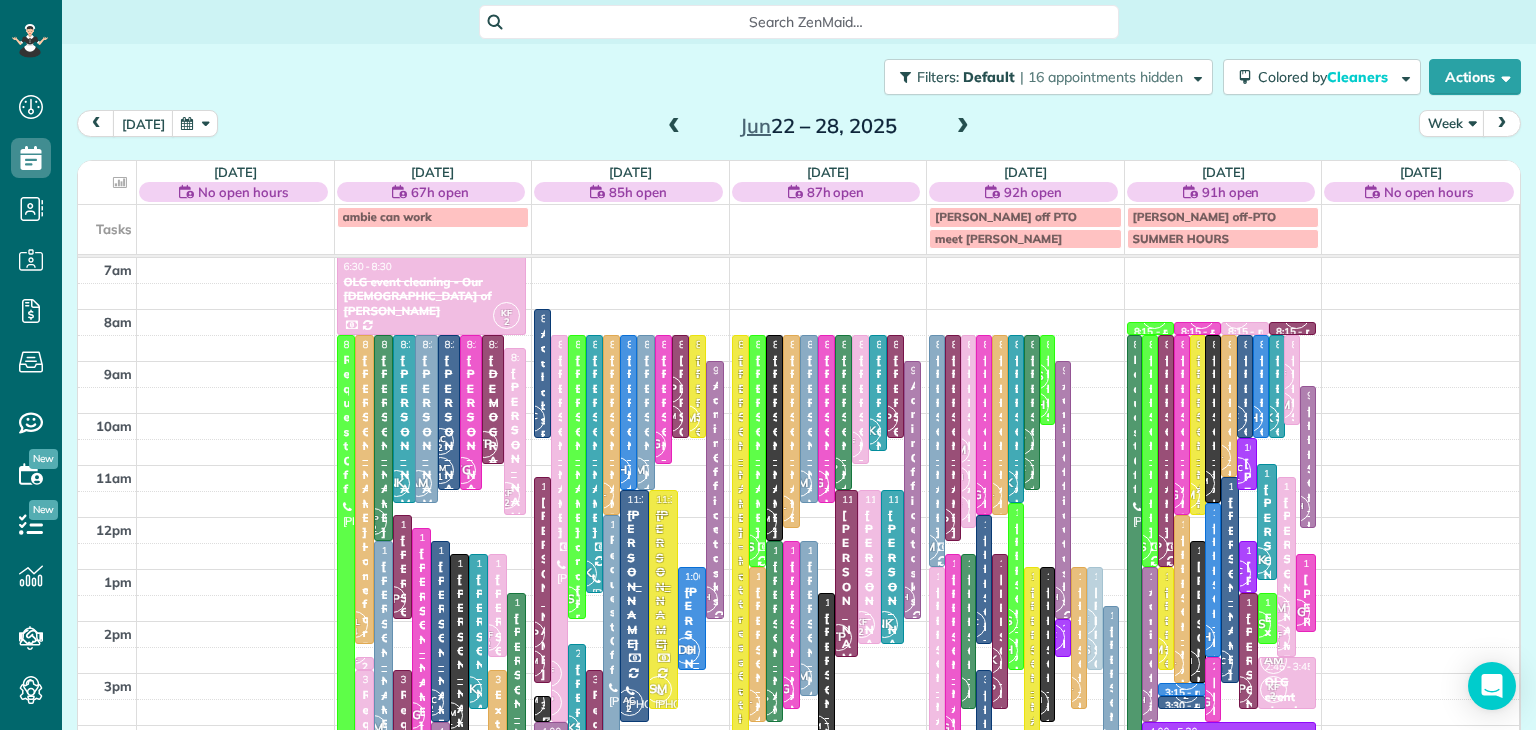 click at bounding box center [674, 127] 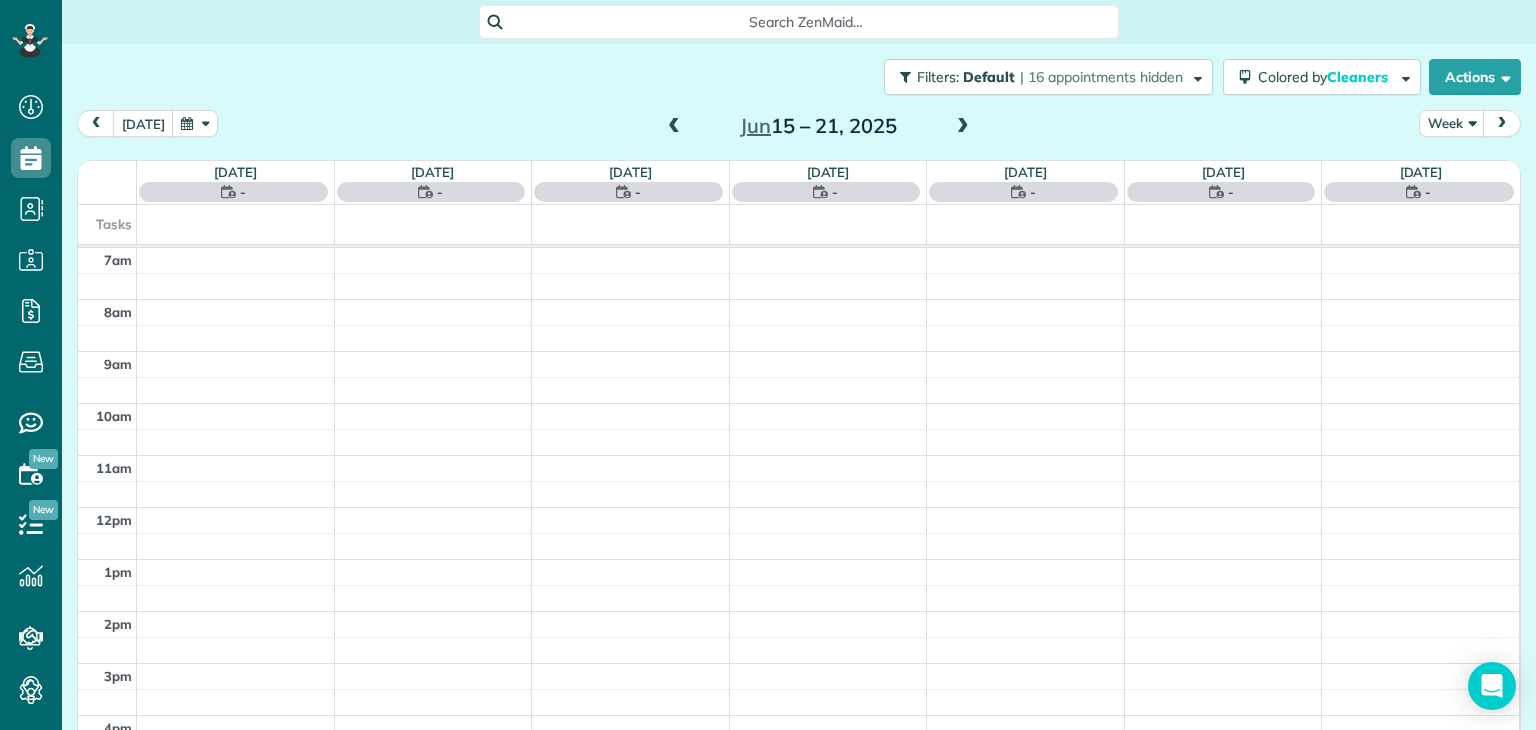 click at bounding box center (674, 127) 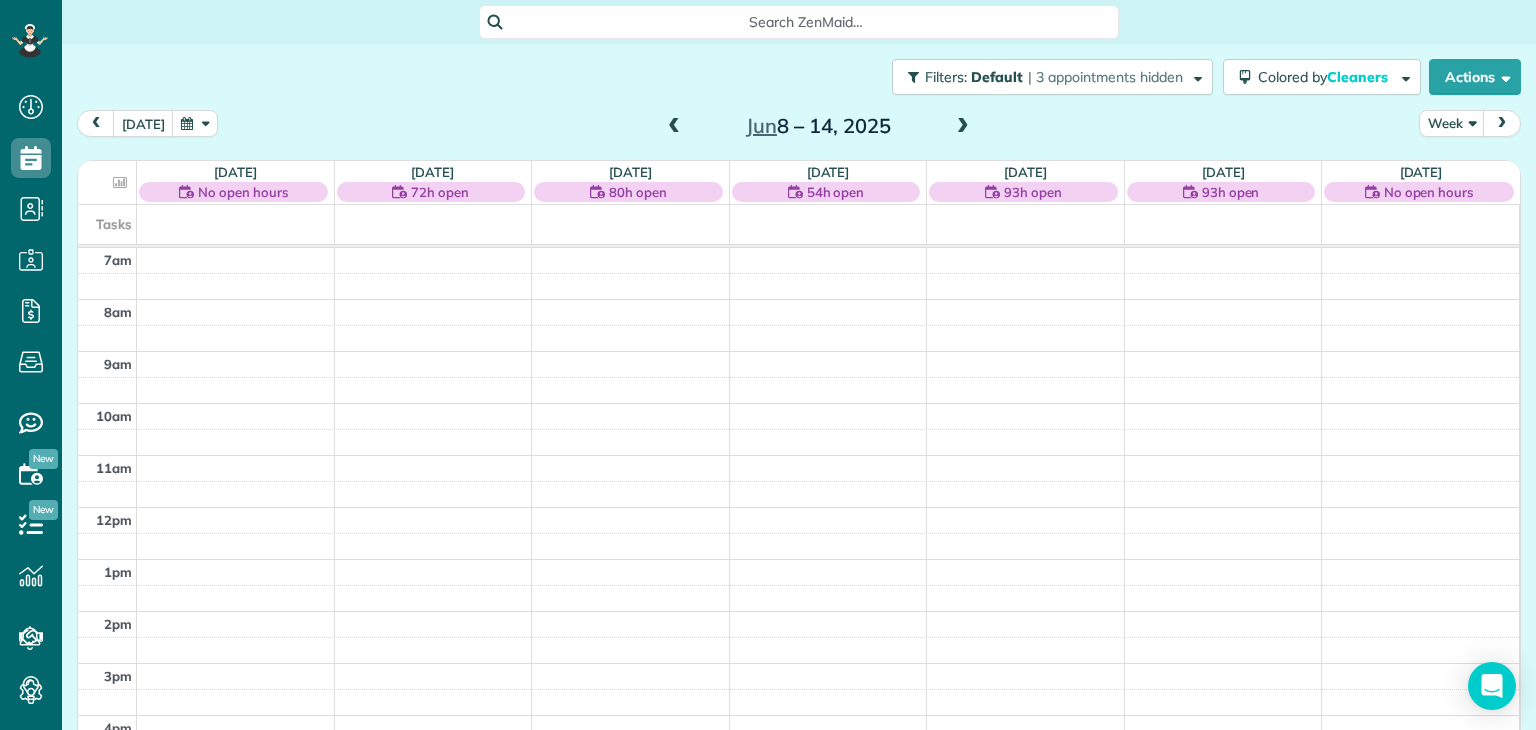 scroll, scrollTop: 214, scrollLeft: 0, axis: vertical 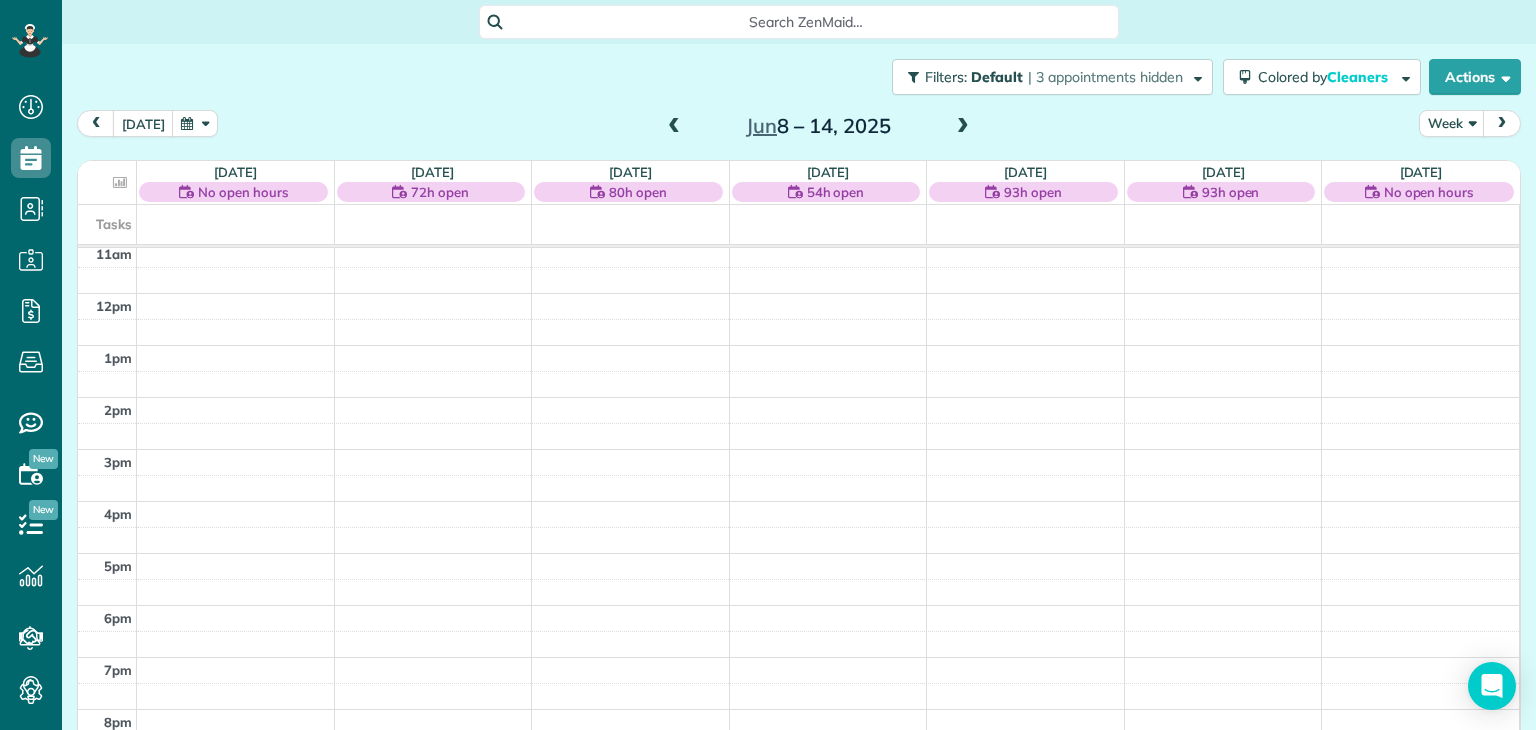 click on "7am 8am 9am 10am 11am 12pm 1pm 2pm 3pm 4pm 5pm 6pm 7pm 8pm" at bounding box center (798, 397) 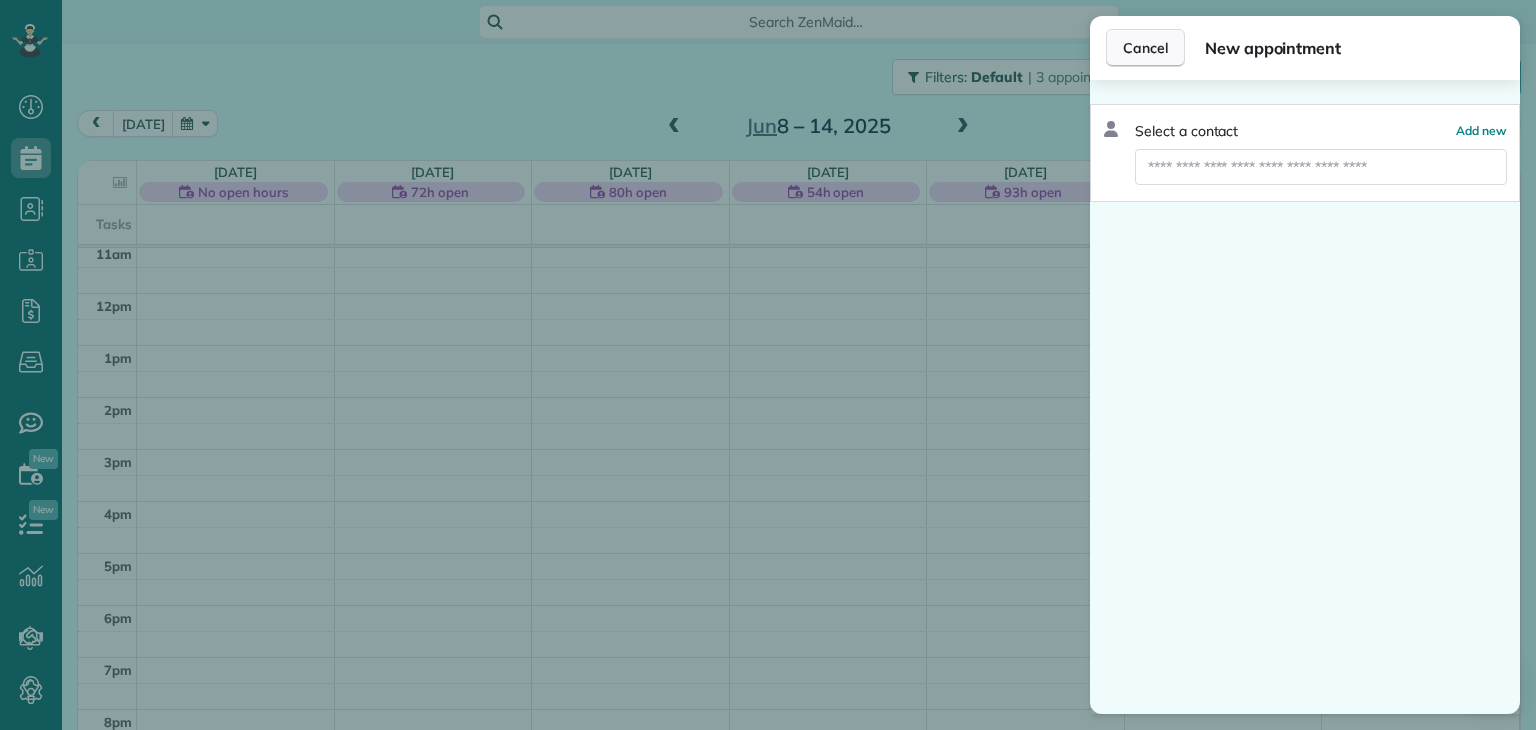 click on "Cancel" at bounding box center [1145, 48] 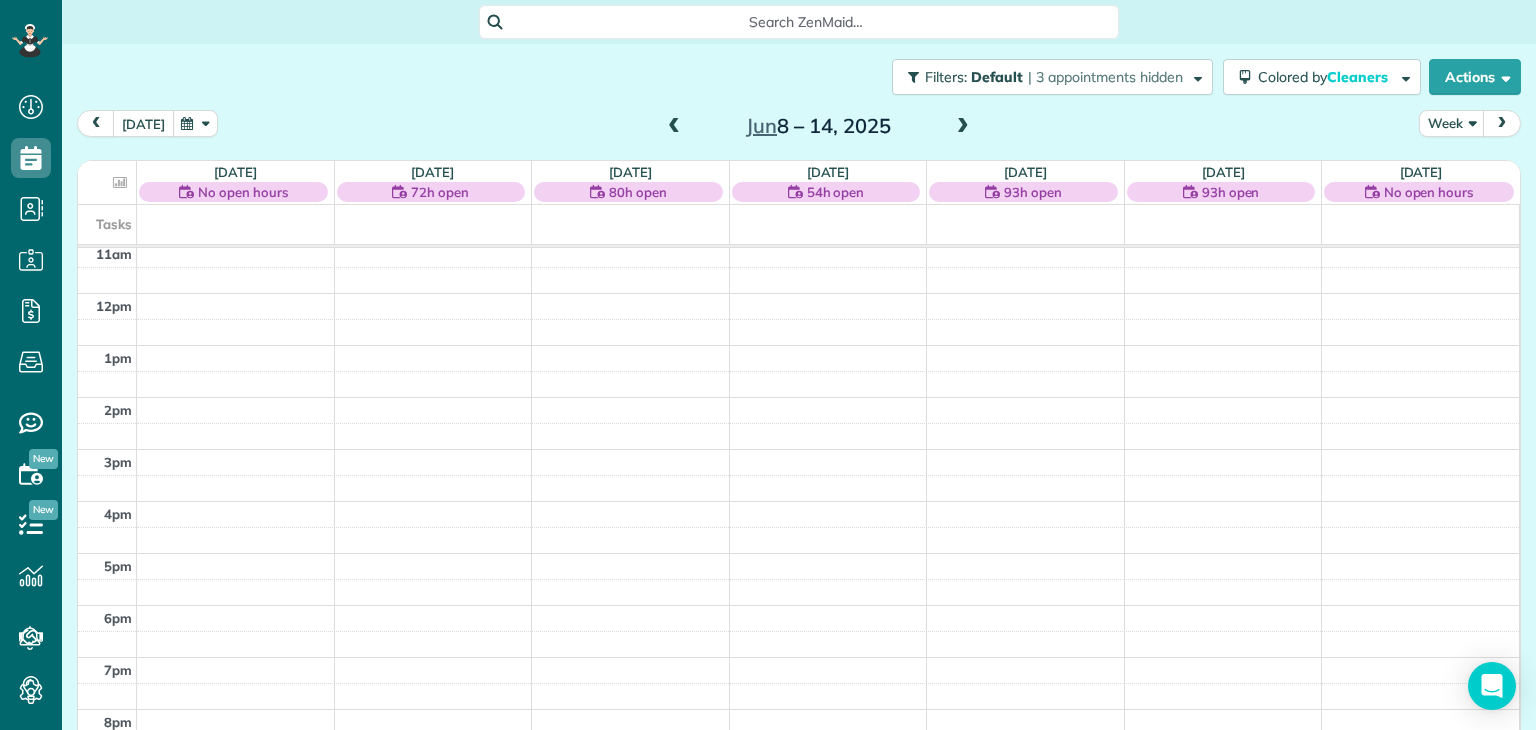 click on "today" at bounding box center (143, 123) 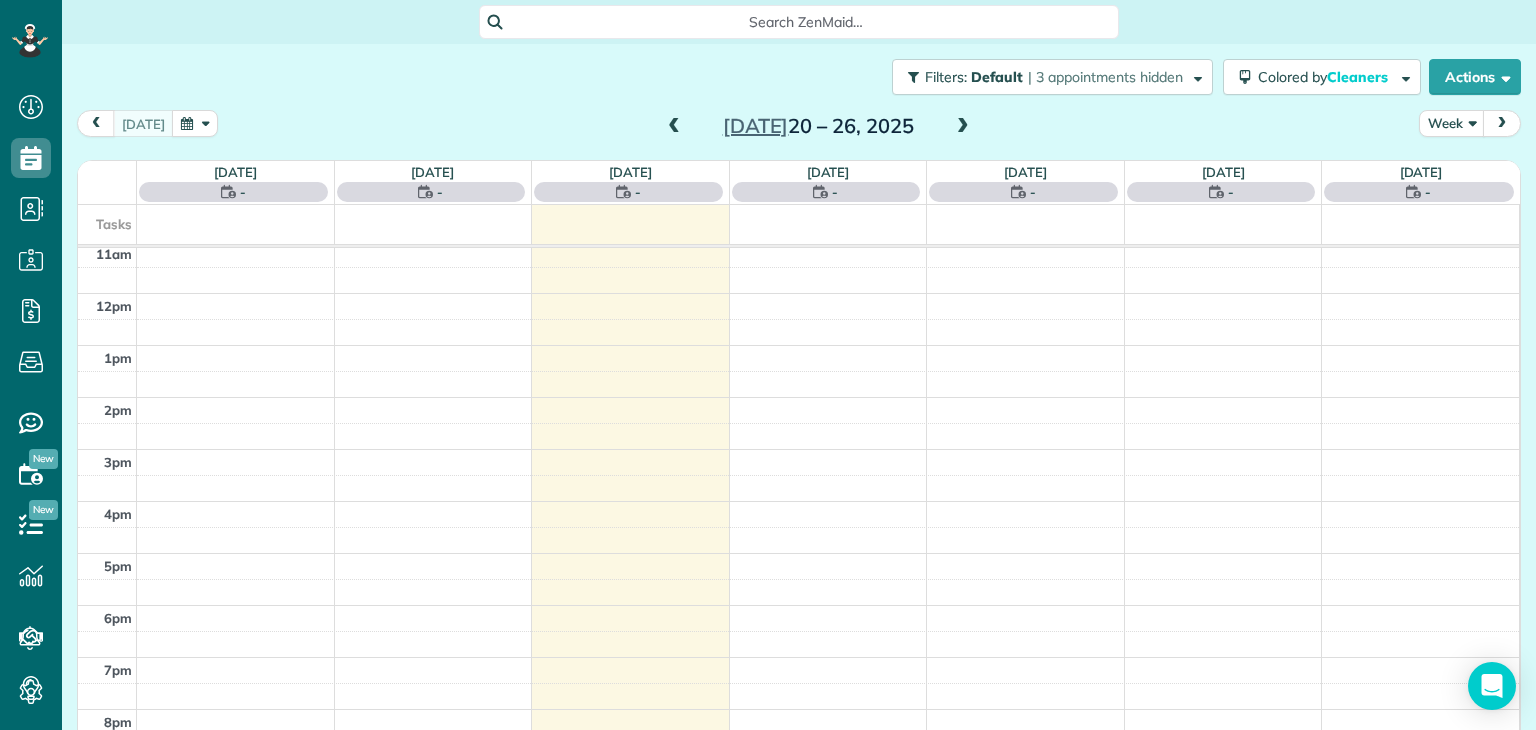 scroll, scrollTop: 0, scrollLeft: 0, axis: both 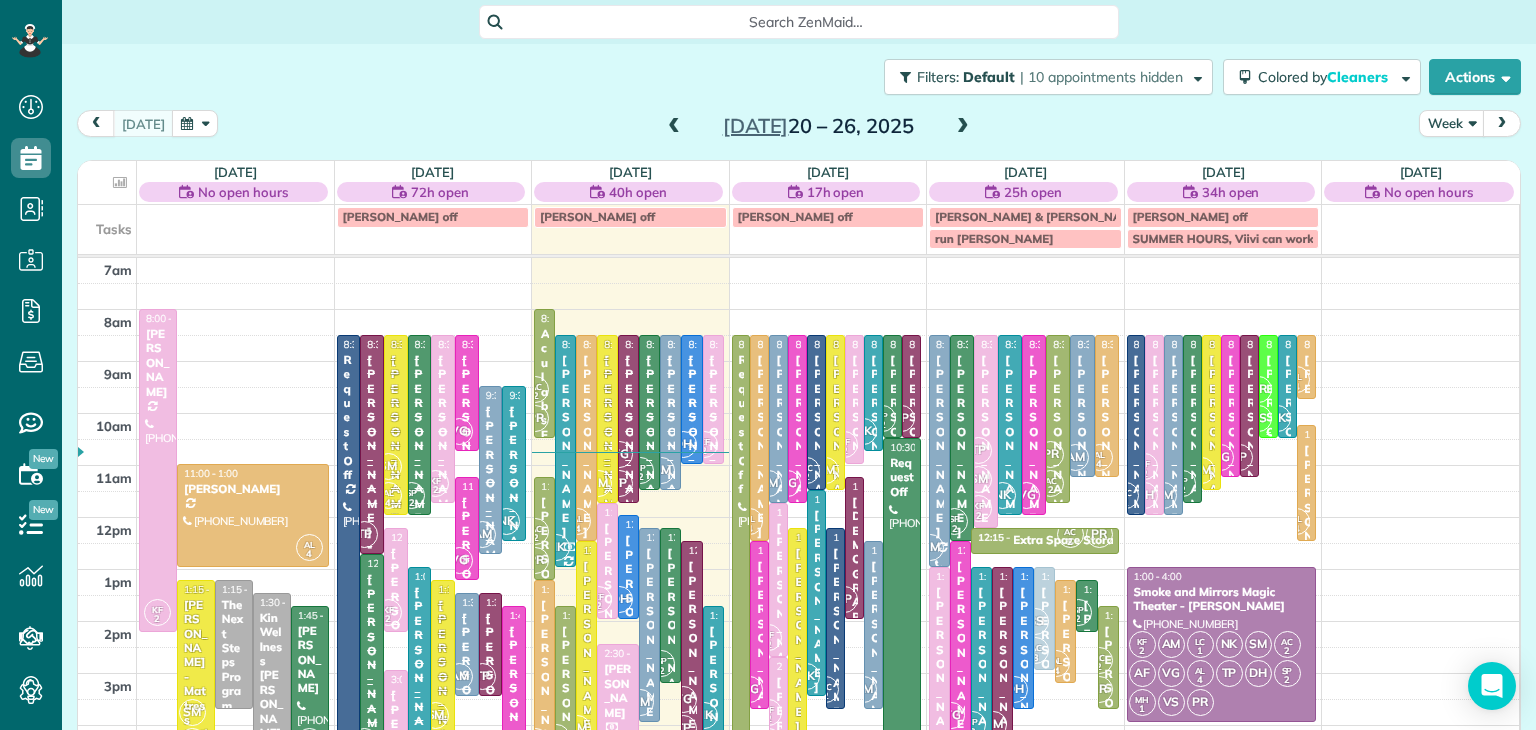 click on "PR" at bounding box center (1258, 389) 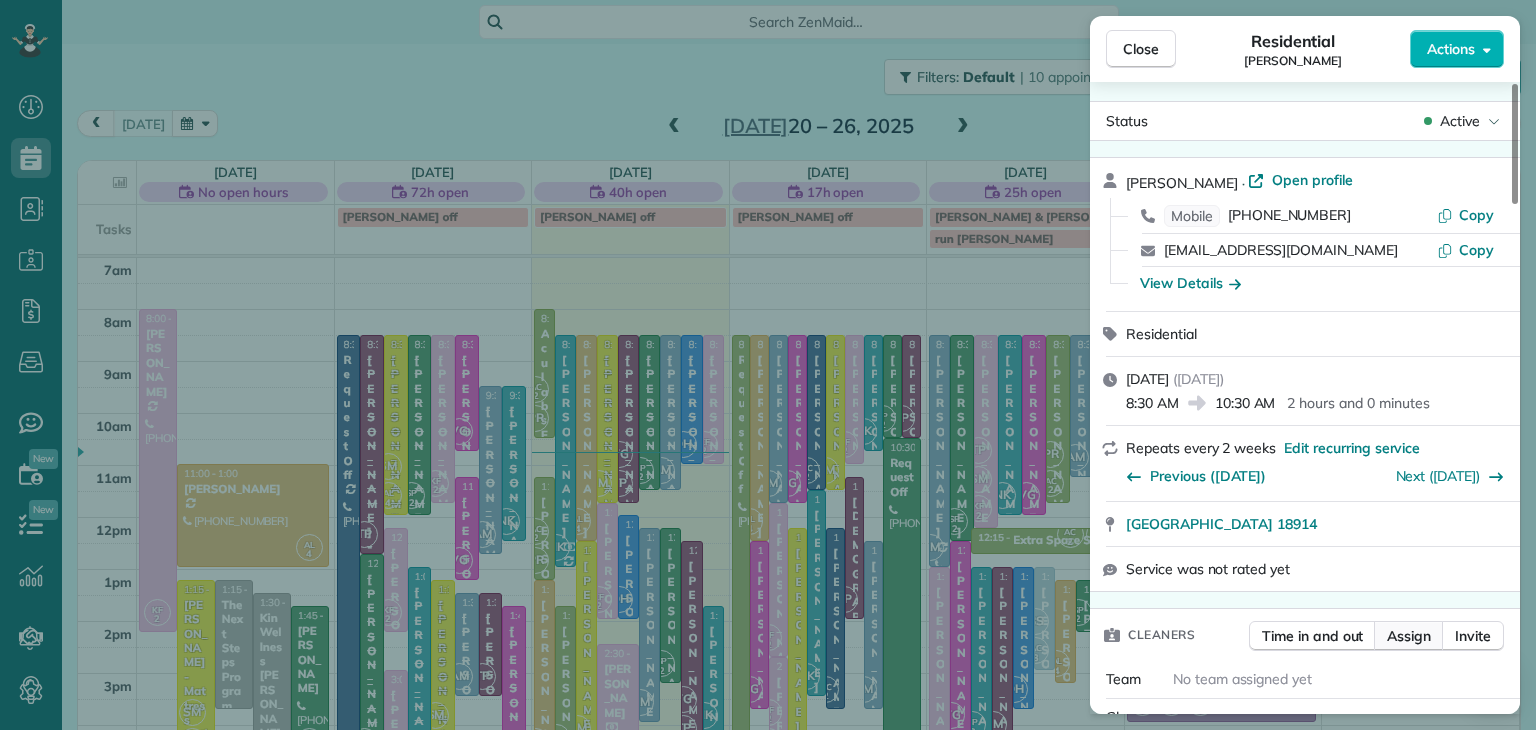 scroll, scrollTop: 0, scrollLeft: 0, axis: both 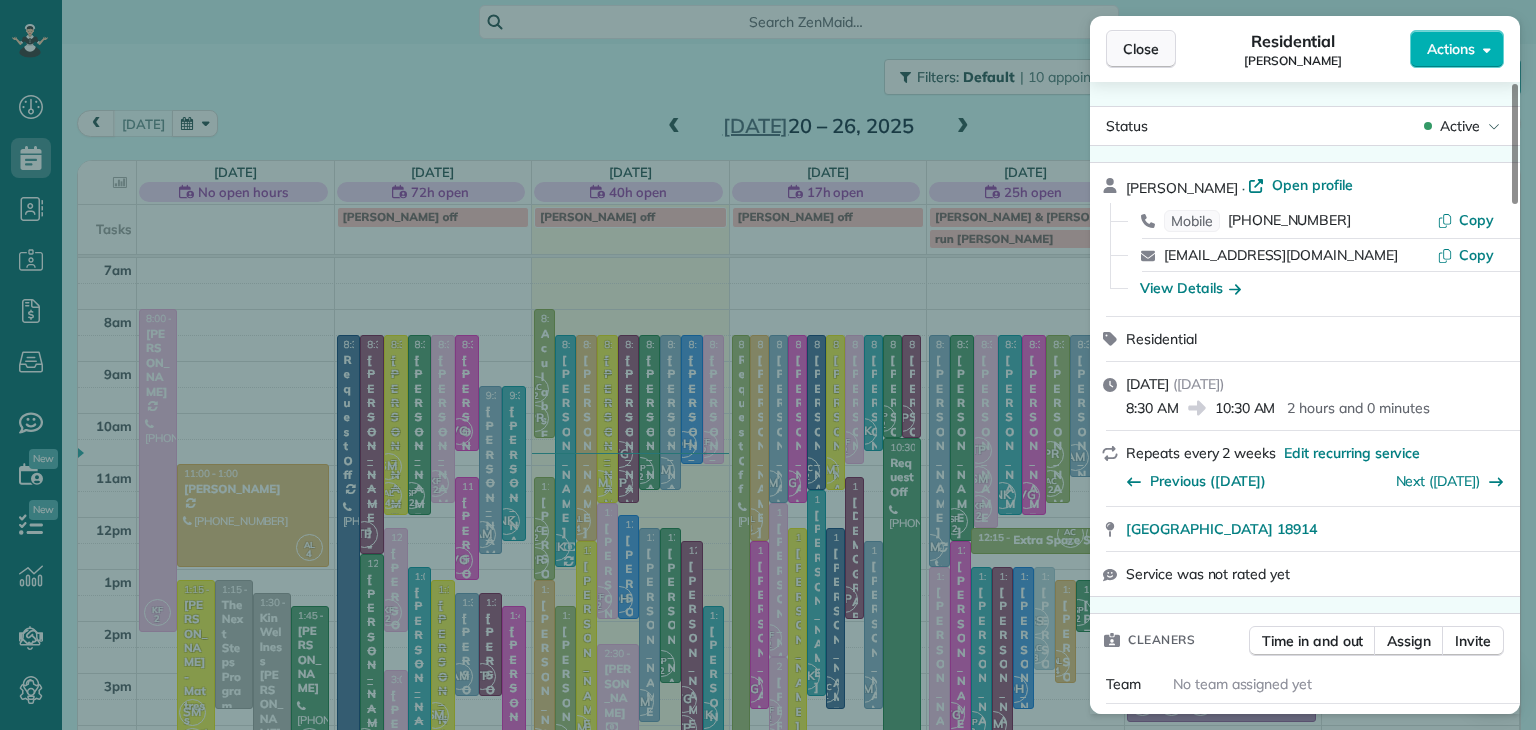 click on "Close" at bounding box center [1141, 49] 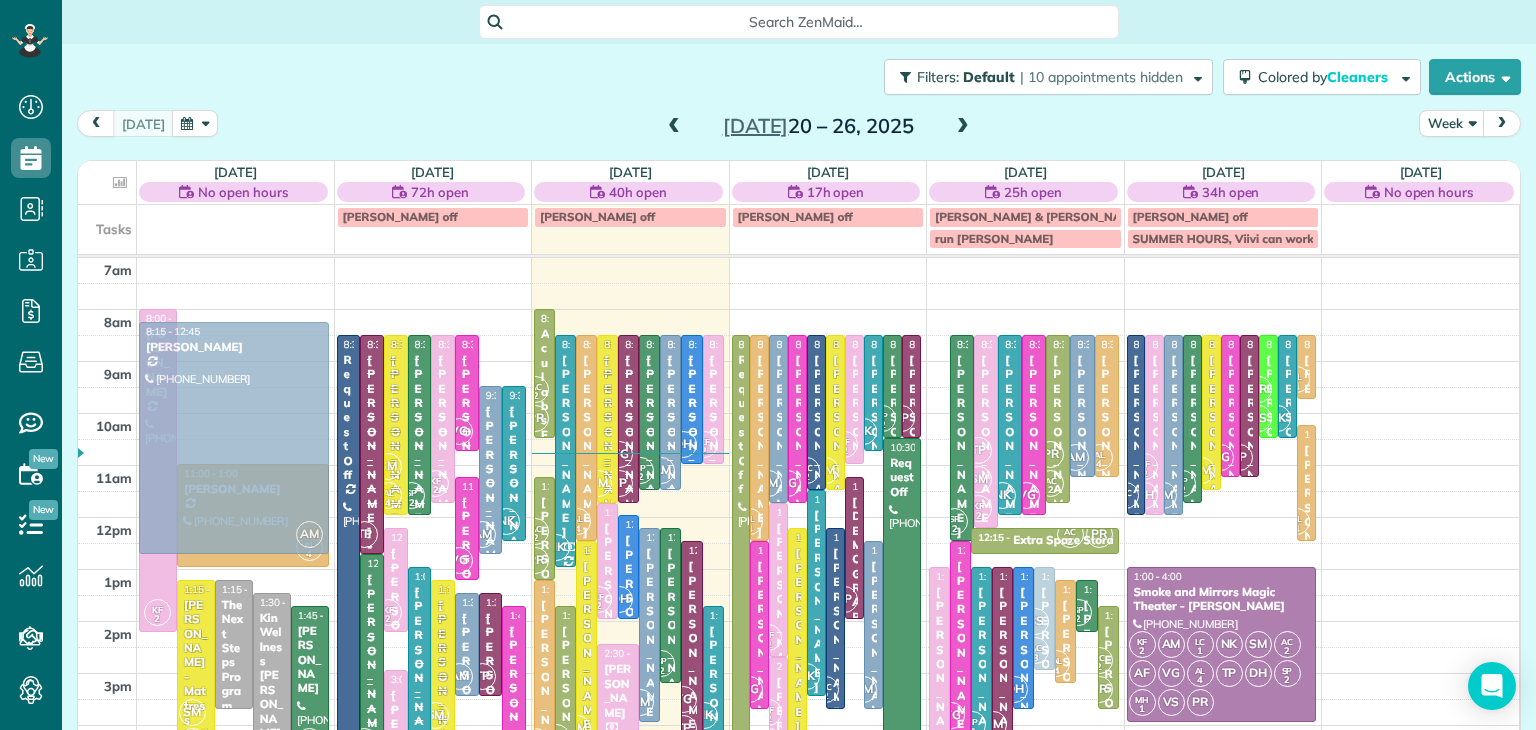 drag, startPoint x: 937, startPoint y: 455, endPoint x: 306, endPoint y: 440, distance: 631.1783 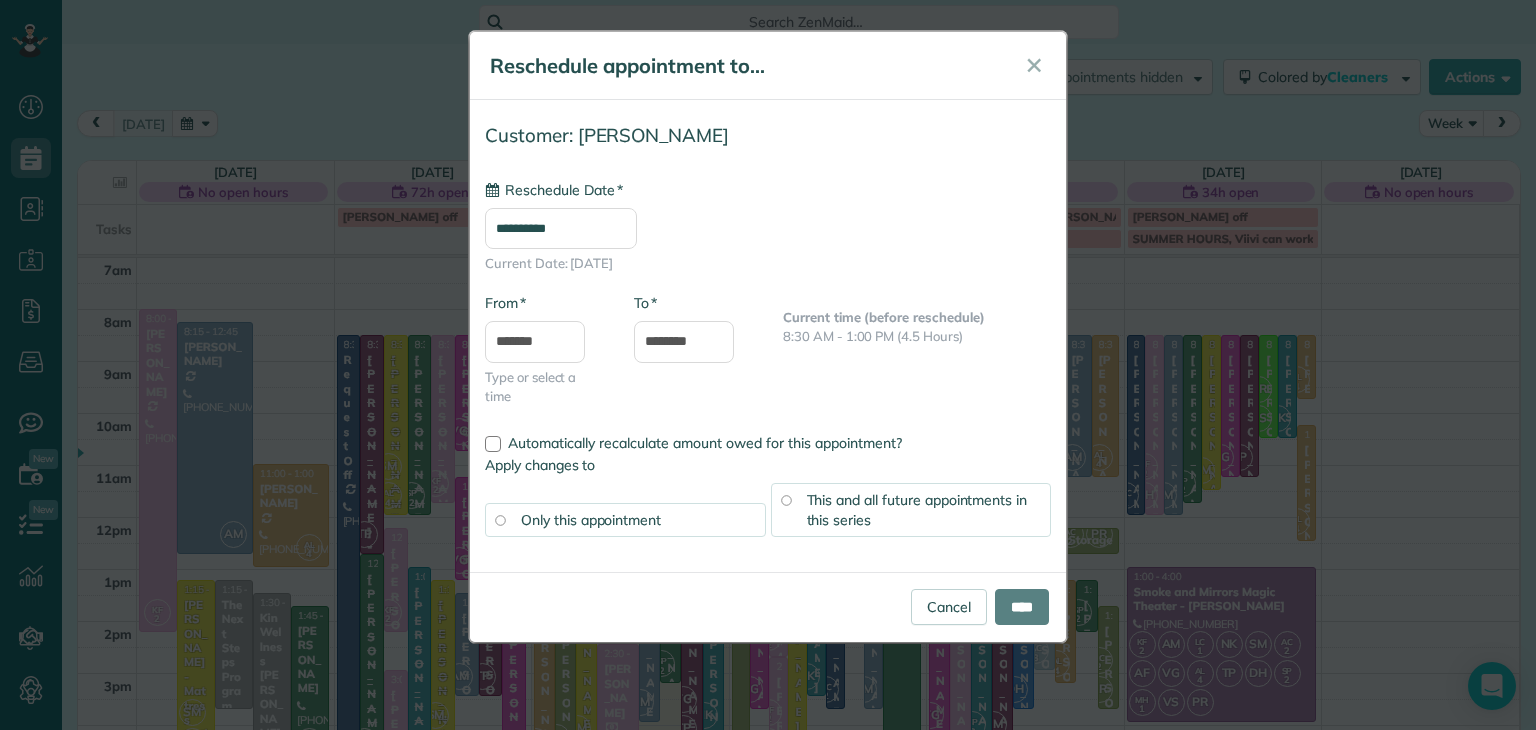 type on "**********" 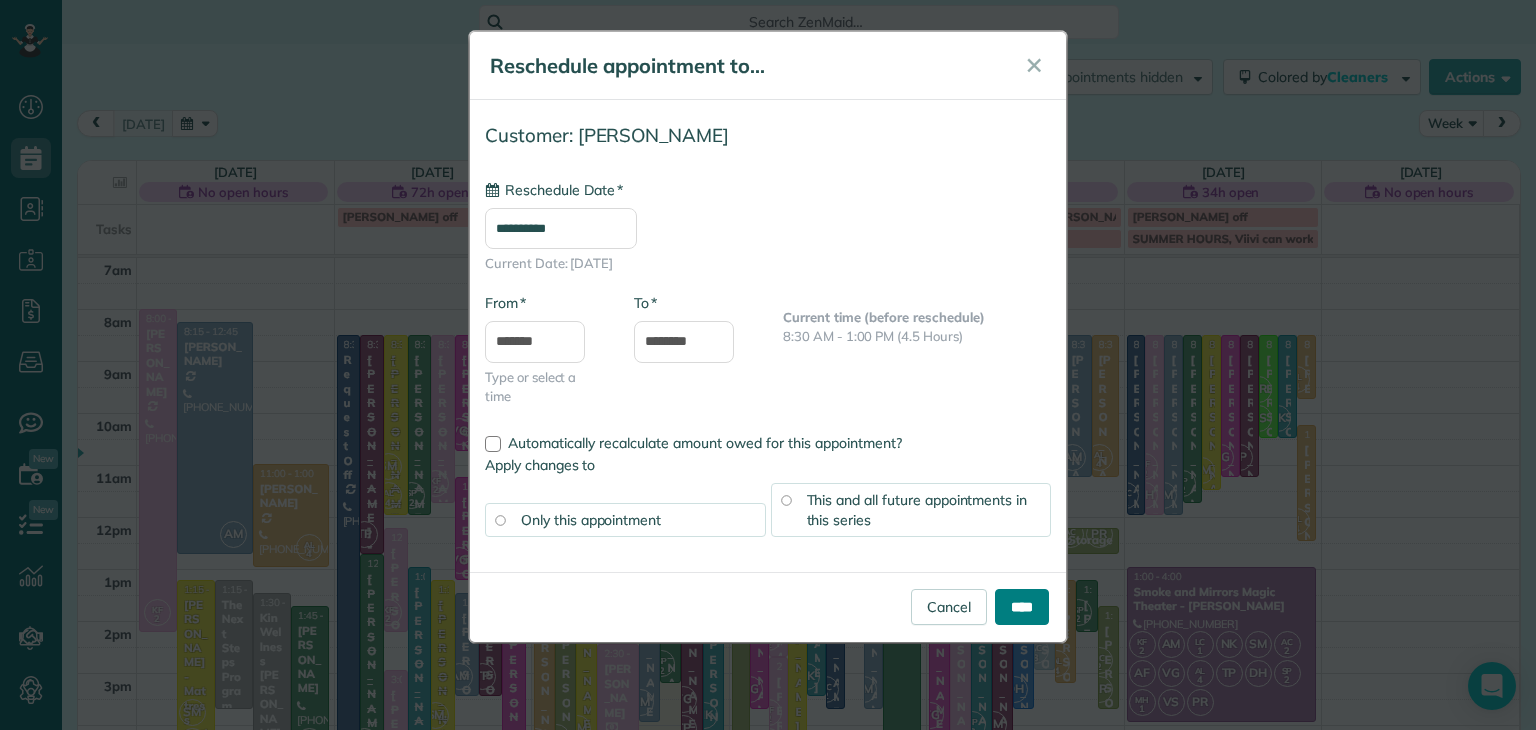 click on "****" at bounding box center [1022, 607] 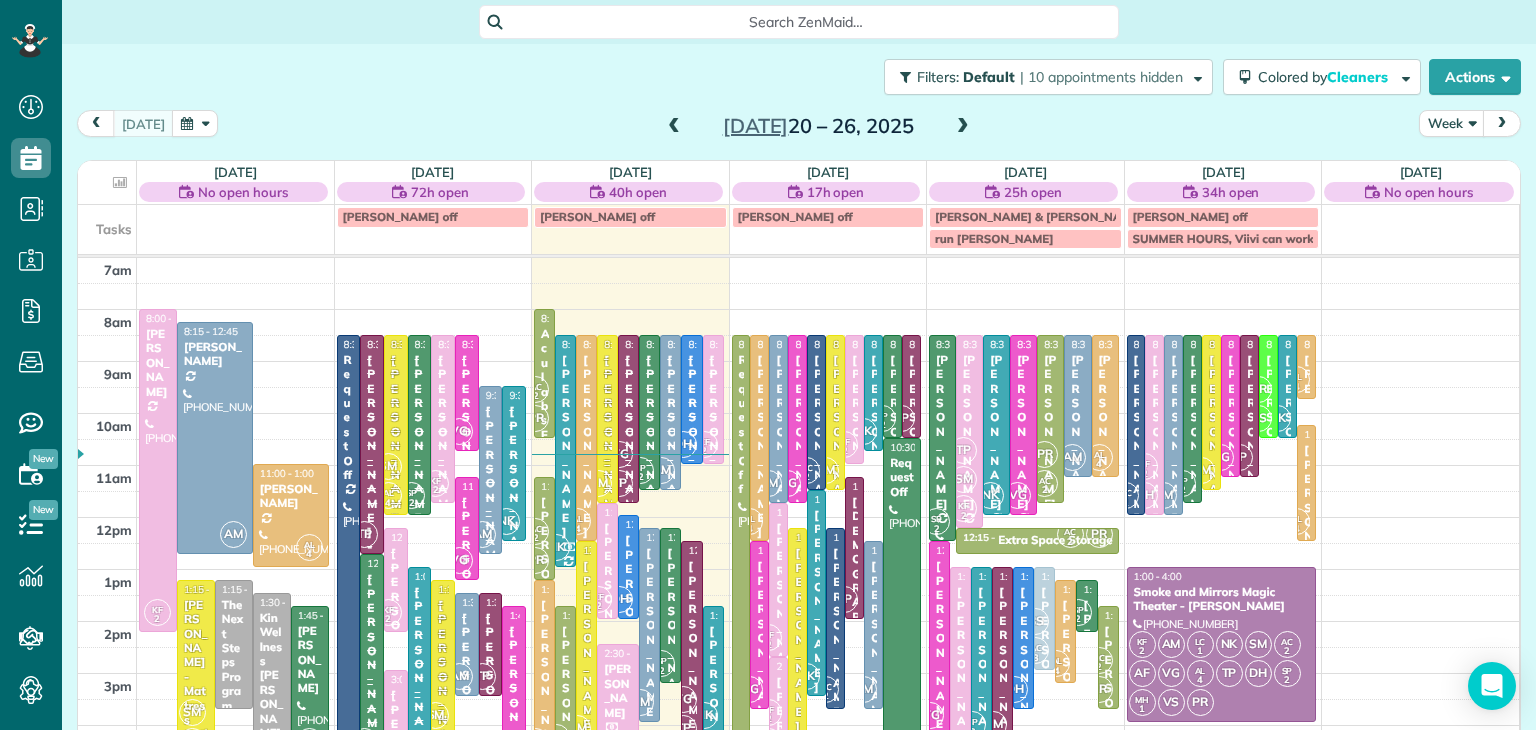 click at bounding box center [674, 127] 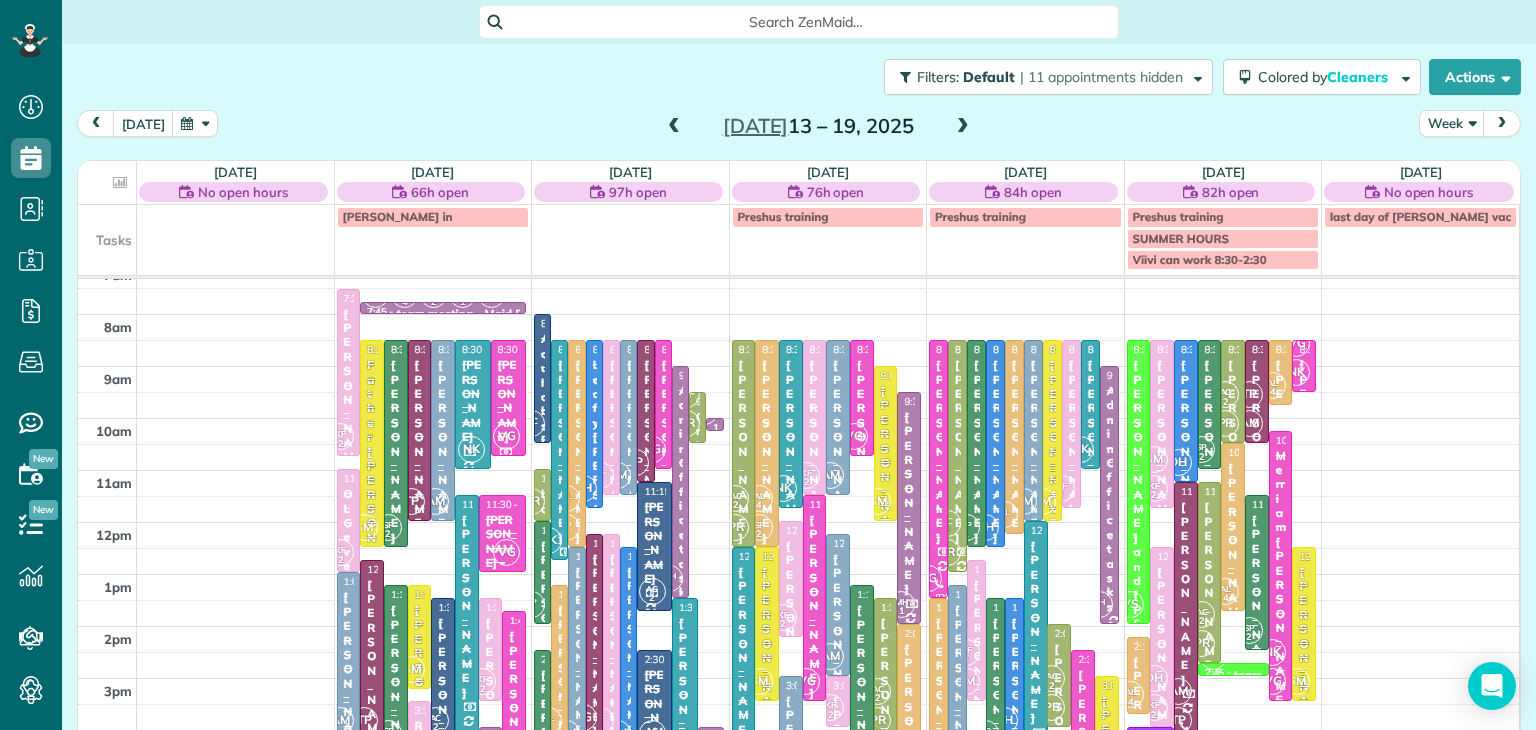 scroll, scrollTop: 0, scrollLeft: 0, axis: both 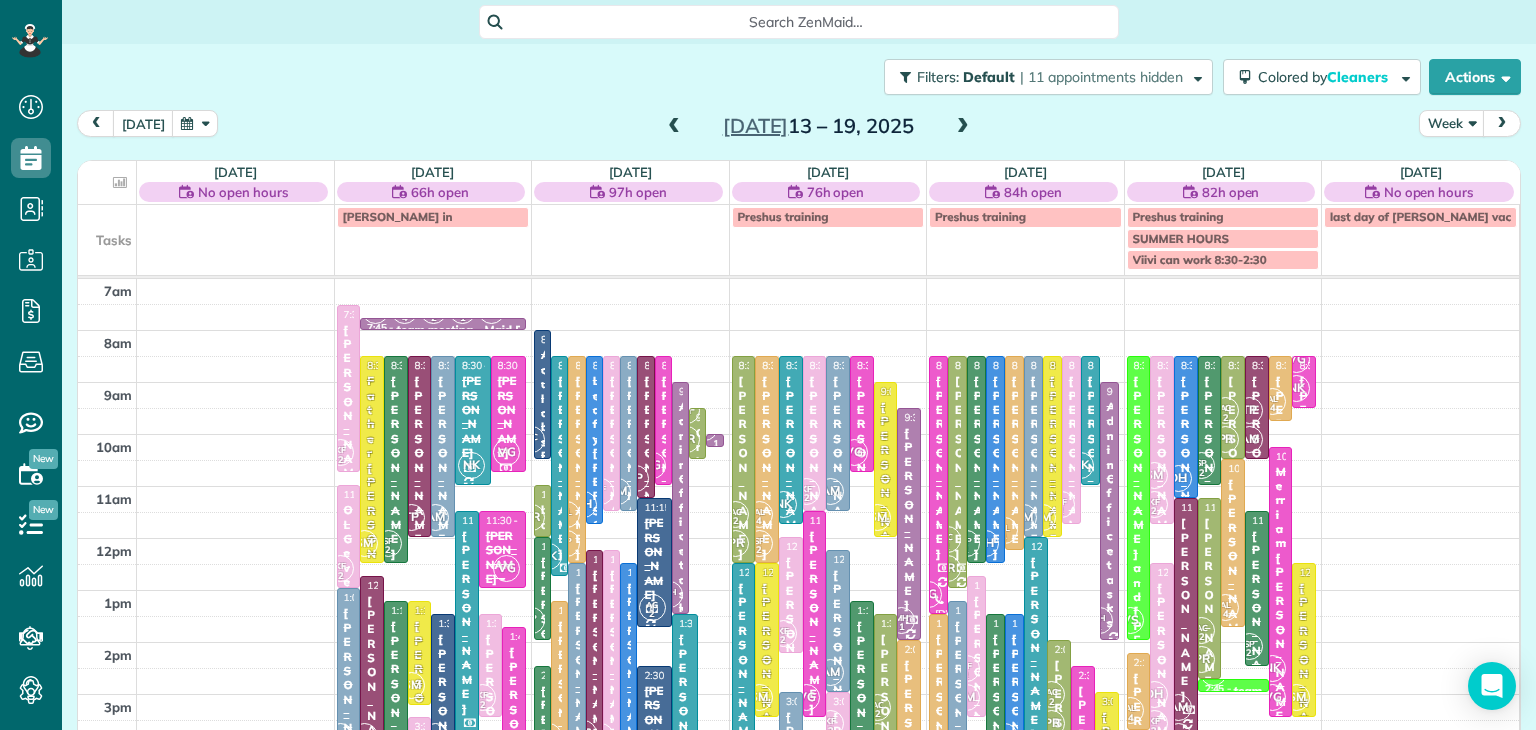 click at bounding box center (674, 127) 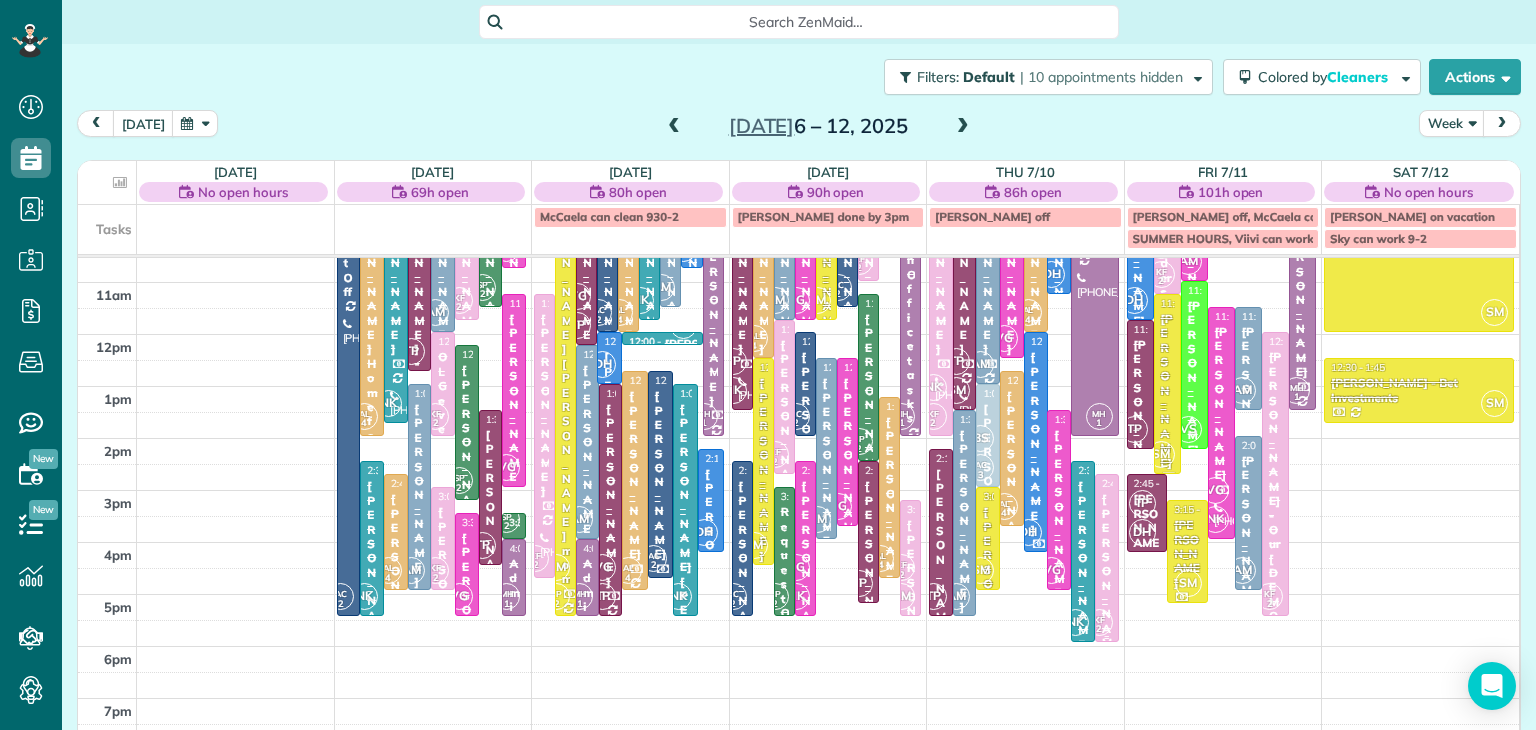 scroll, scrollTop: 212, scrollLeft: 0, axis: vertical 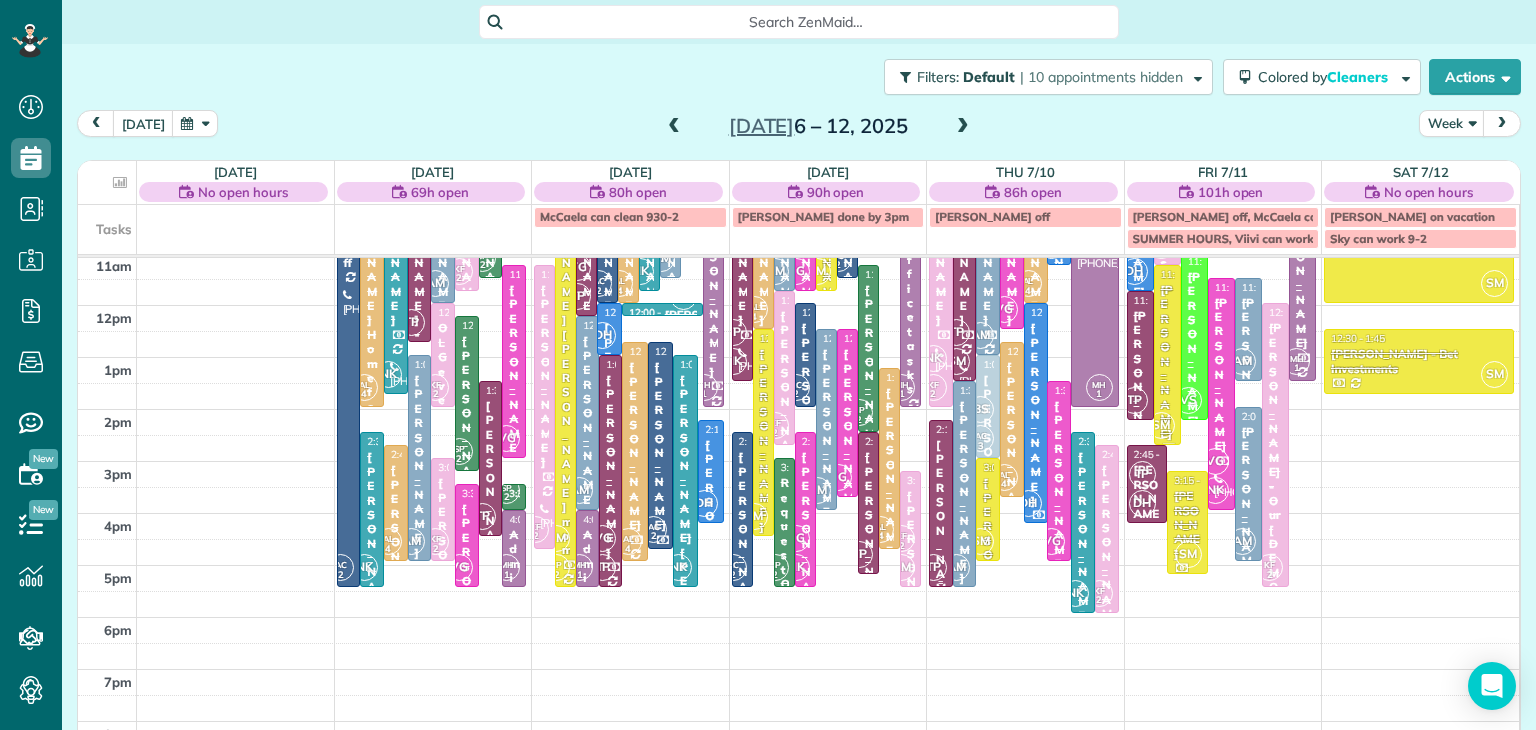 click on "Megan Mitchell" at bounding box center (941, 531) 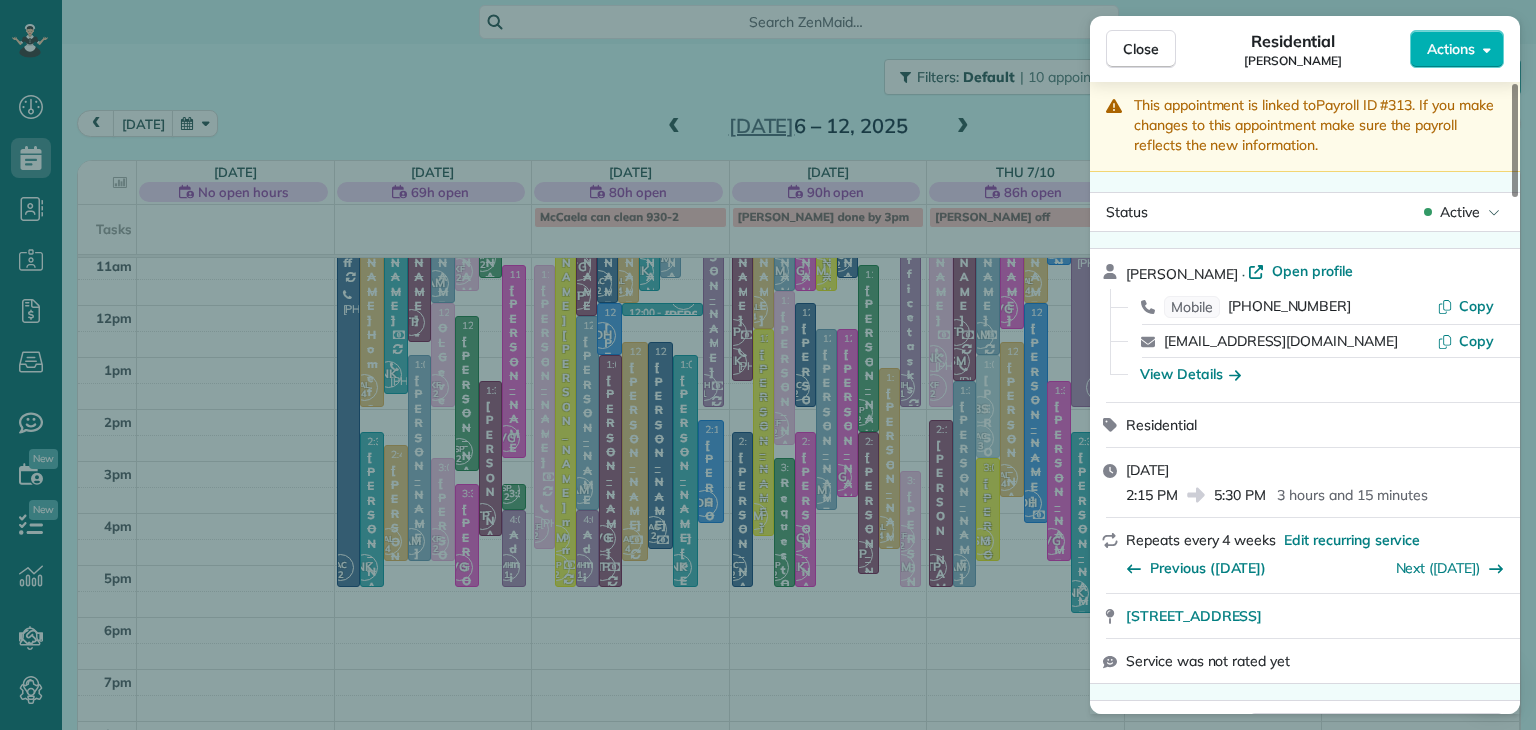 scroll, scrollTop: 0, scrollLeft: 0, axis: both 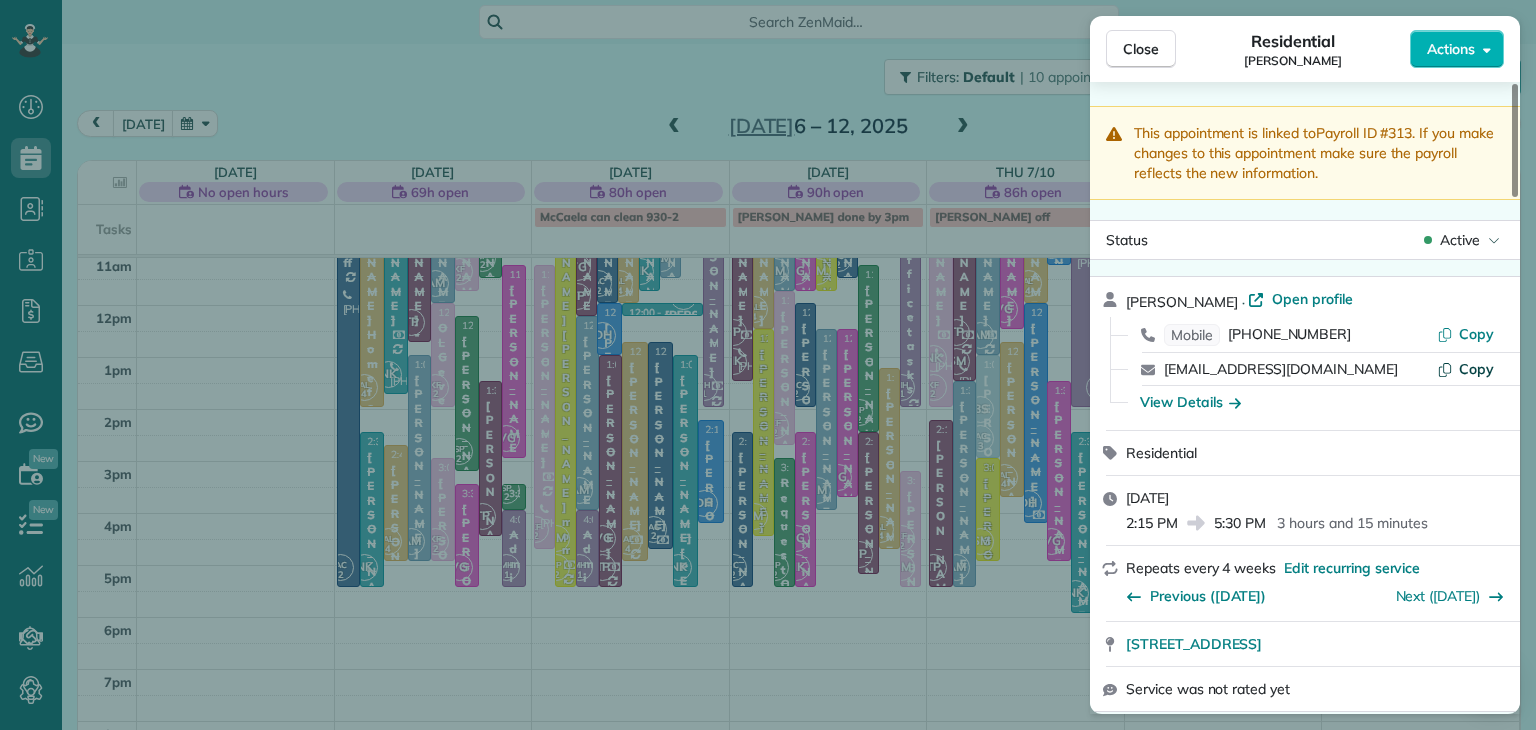click on "Copy" at bounding box center [1476, 369] 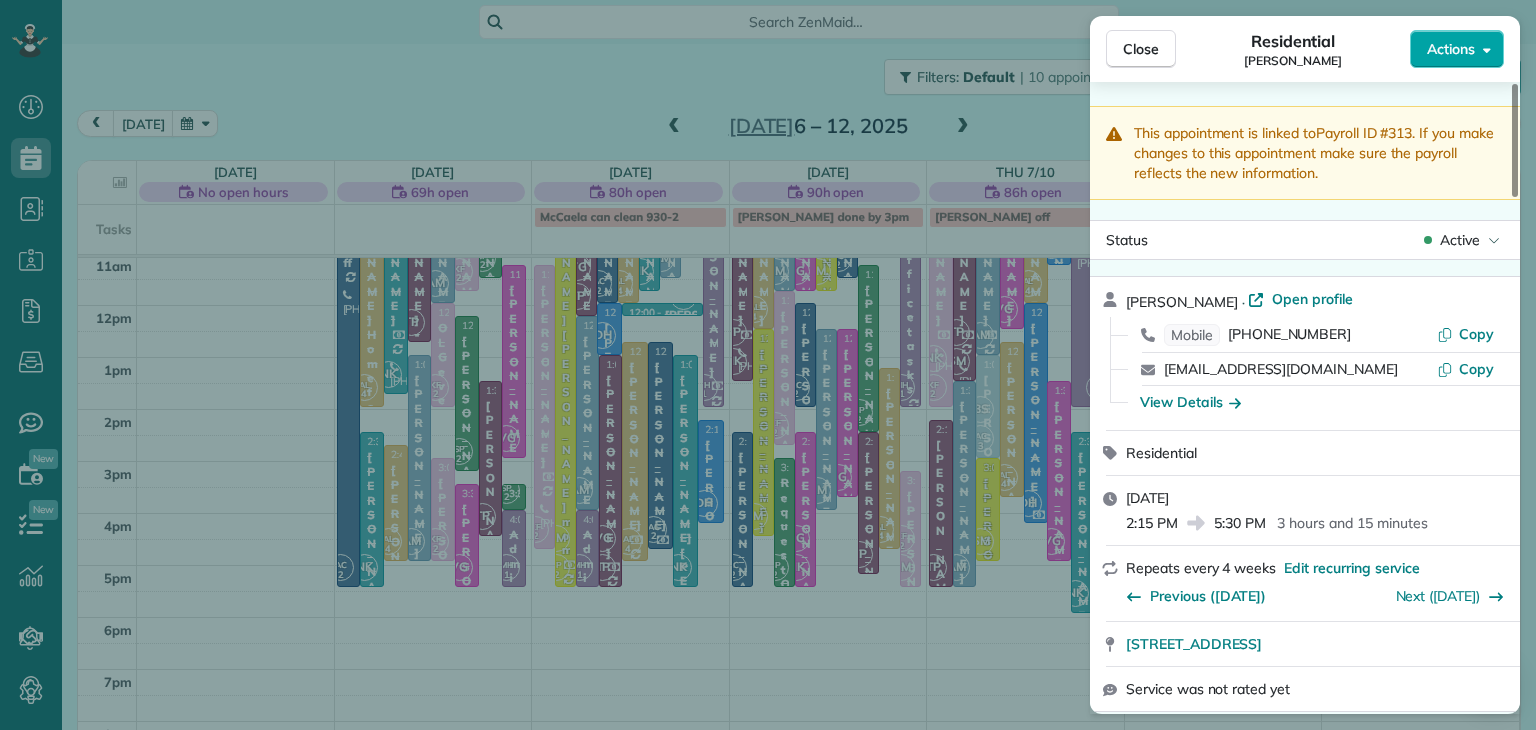 click on "Actions" at bounding box center (1457, 49) 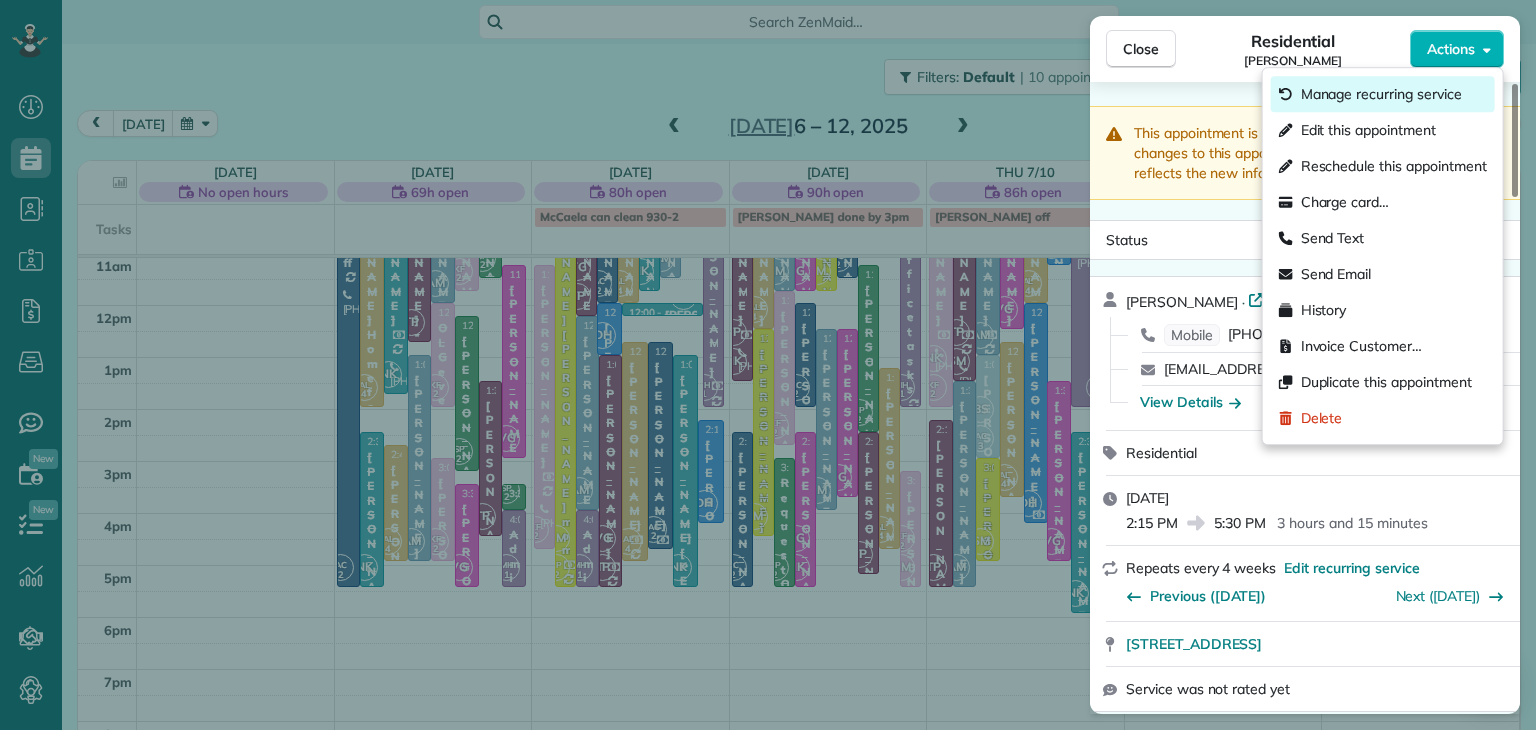 click on "Manage recurring service" at bounding box center [1381, 94] 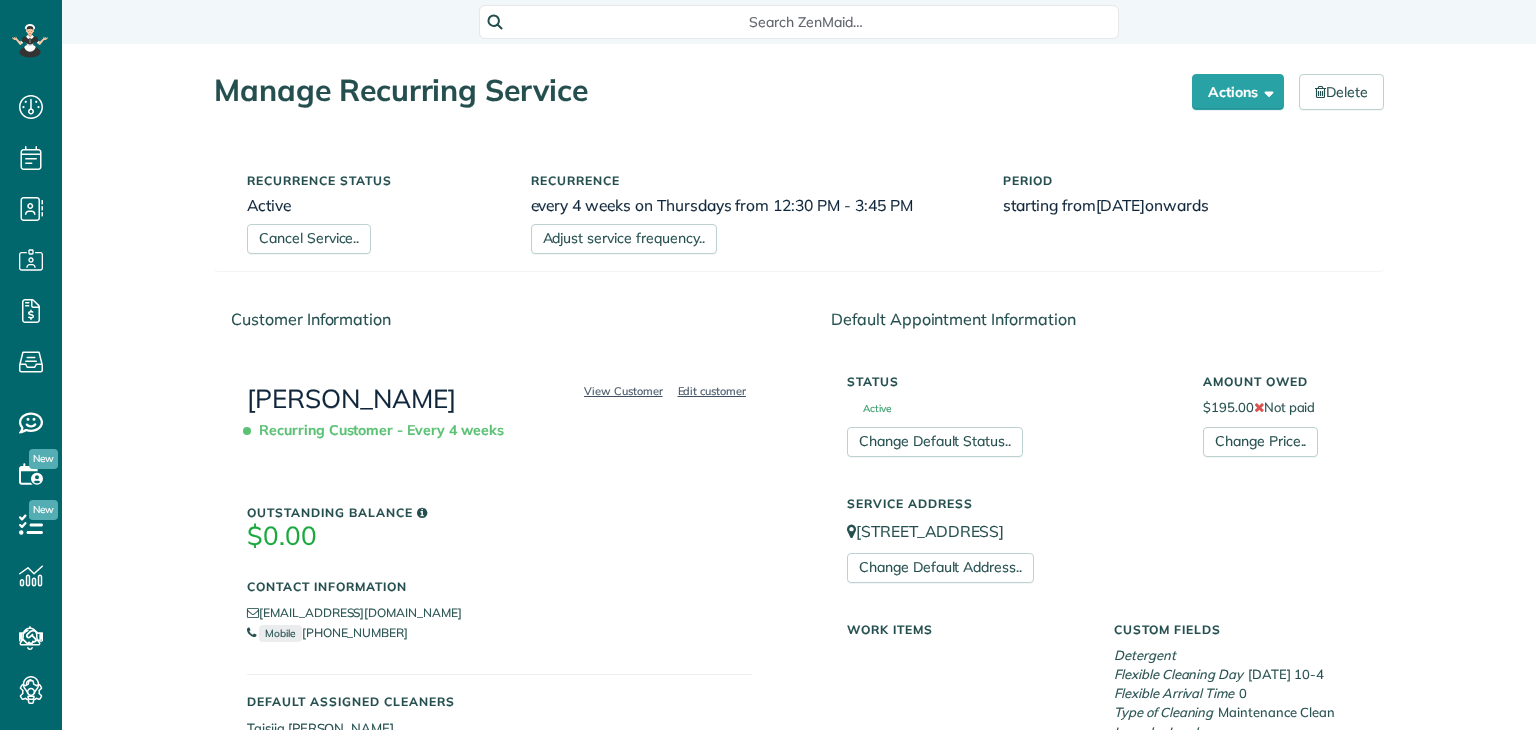 scroll, scrollTop: 0, scrollLeft: 0, axis: both 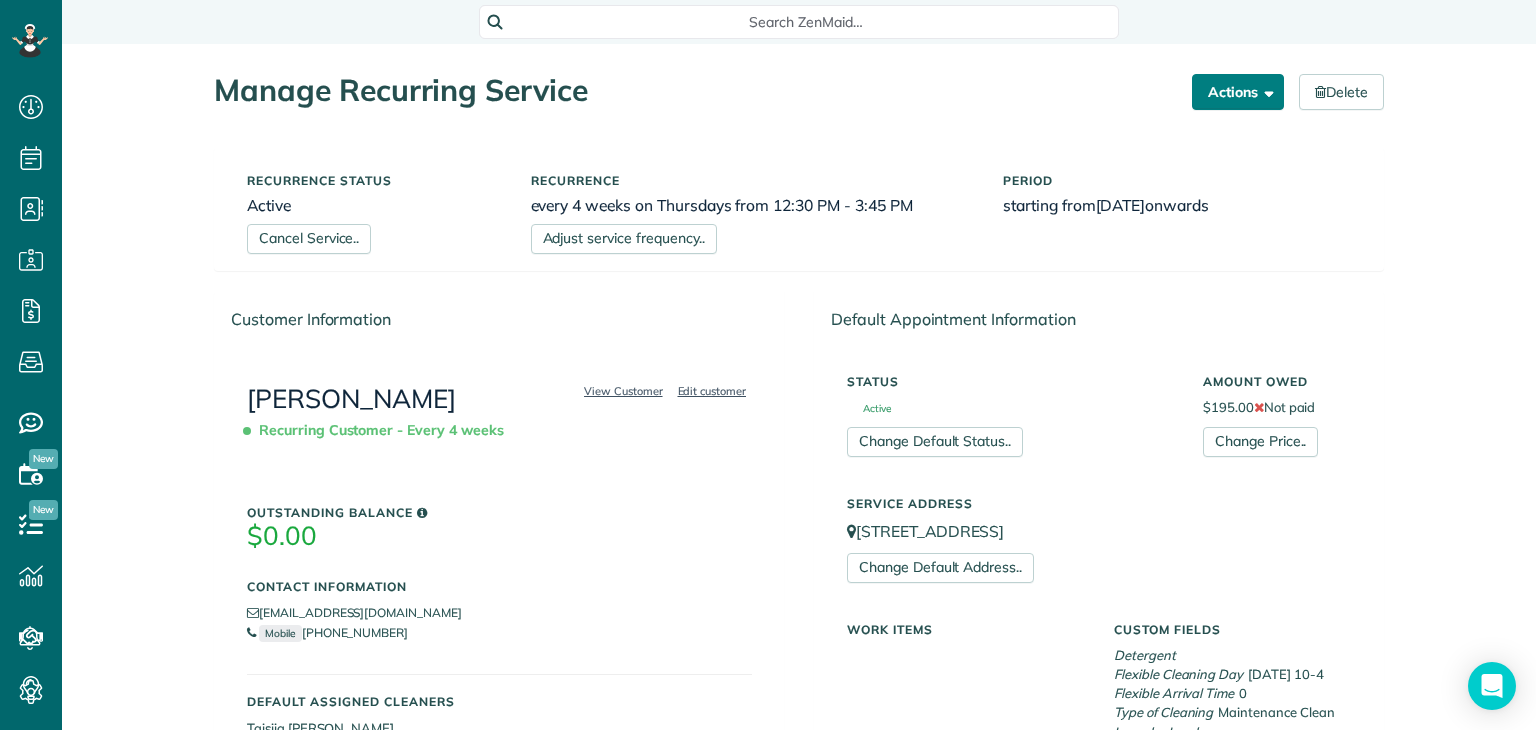 click on "Actions" at bounding box center (1238, 92) 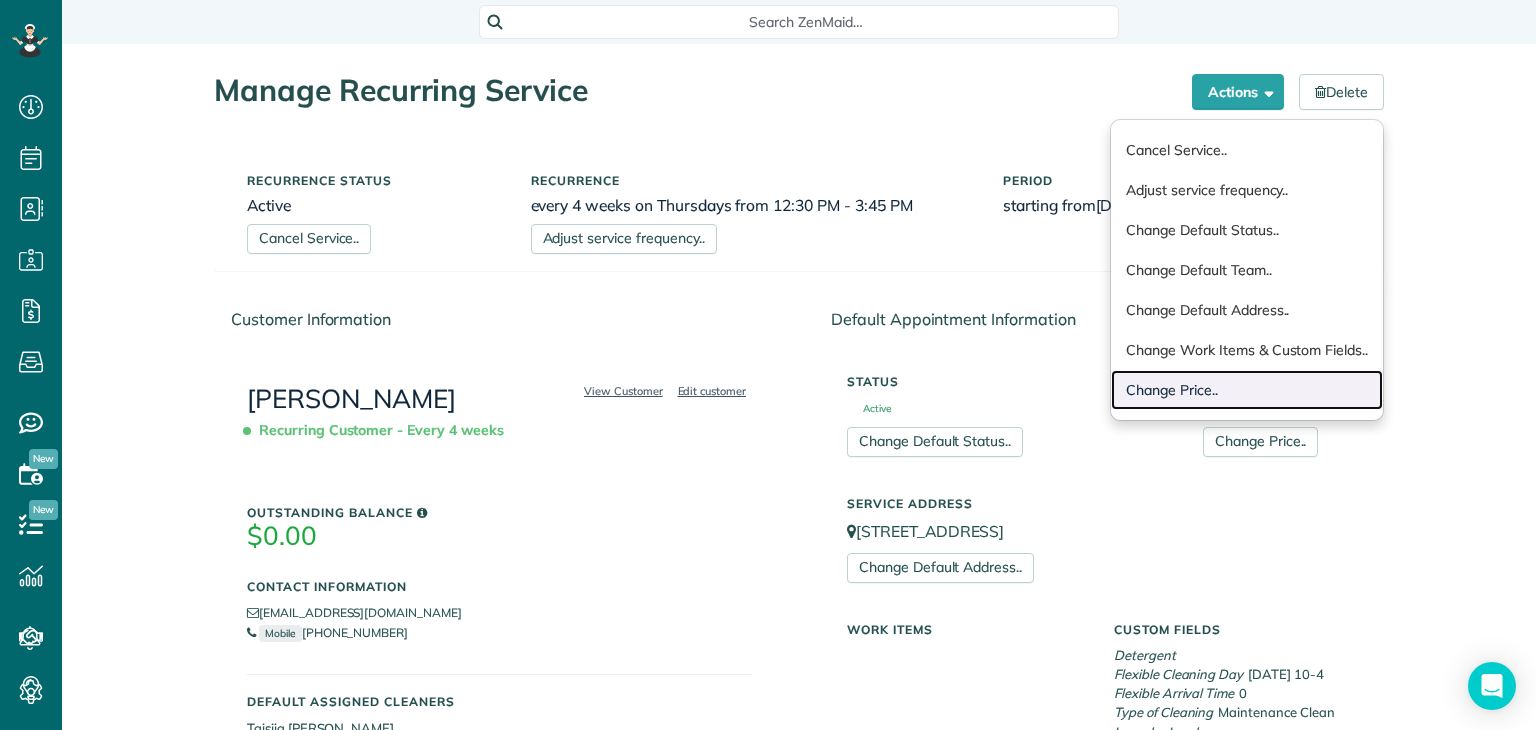 click on "Change Price.." at bounding box center [1247, 390] 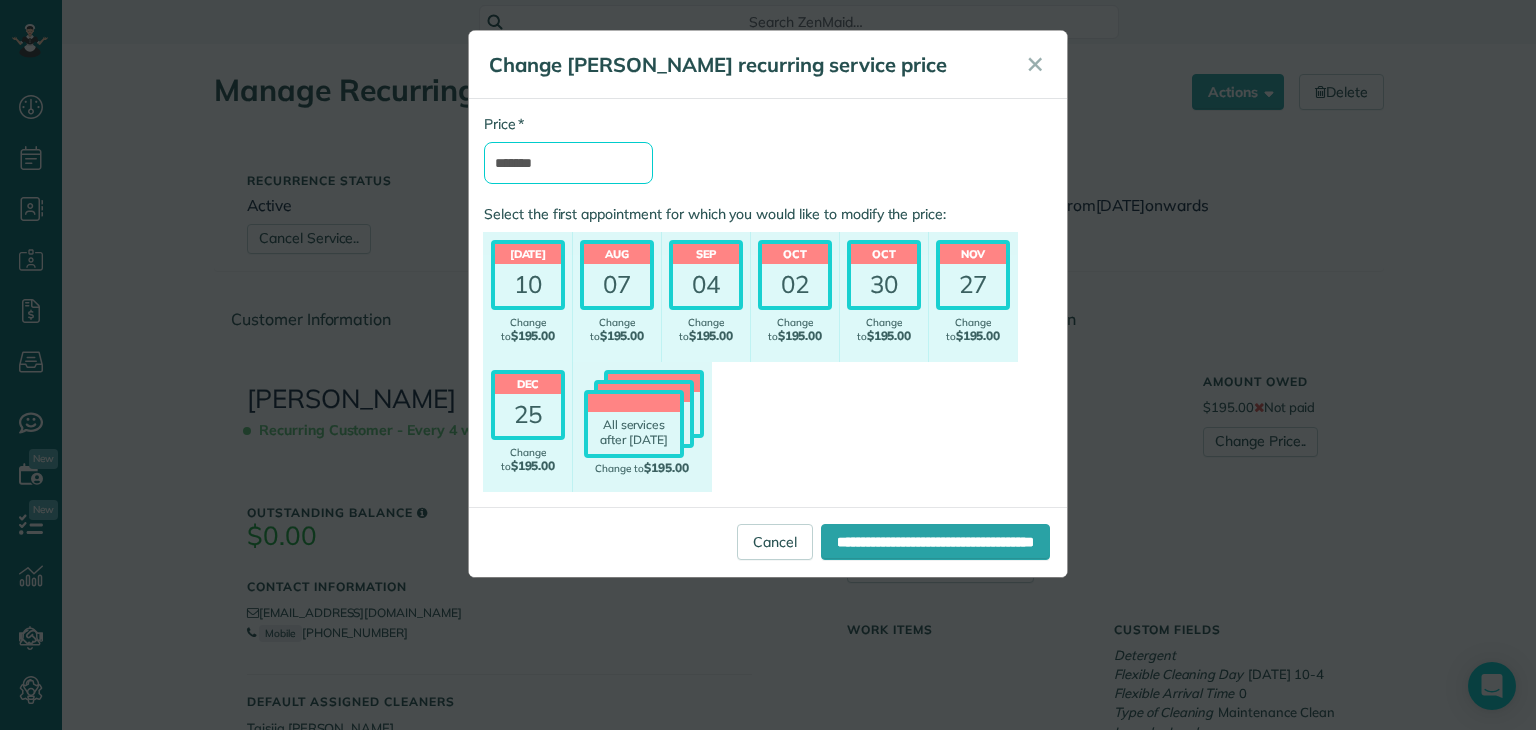 click on "*******" at bounding box center (568, 163) 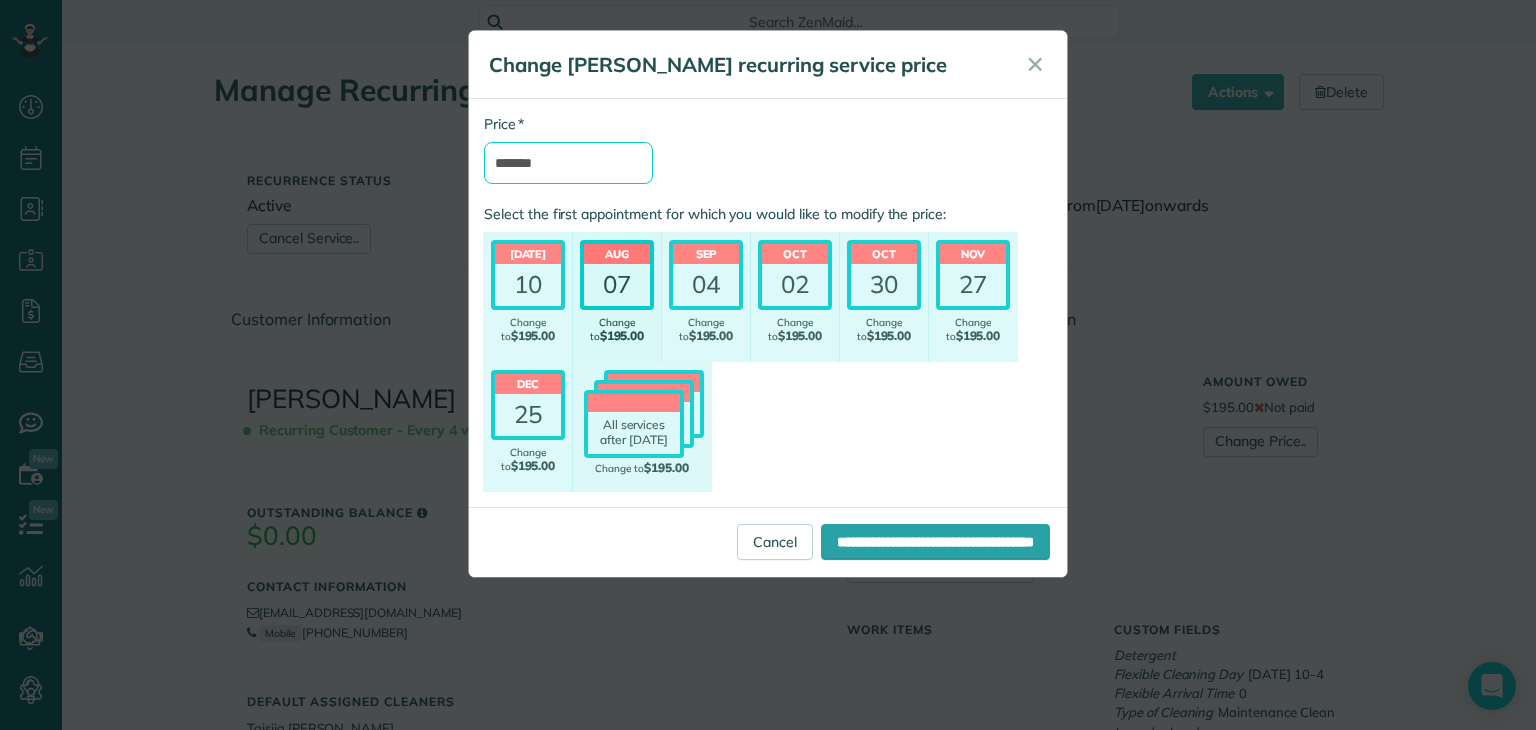 type on "*******" 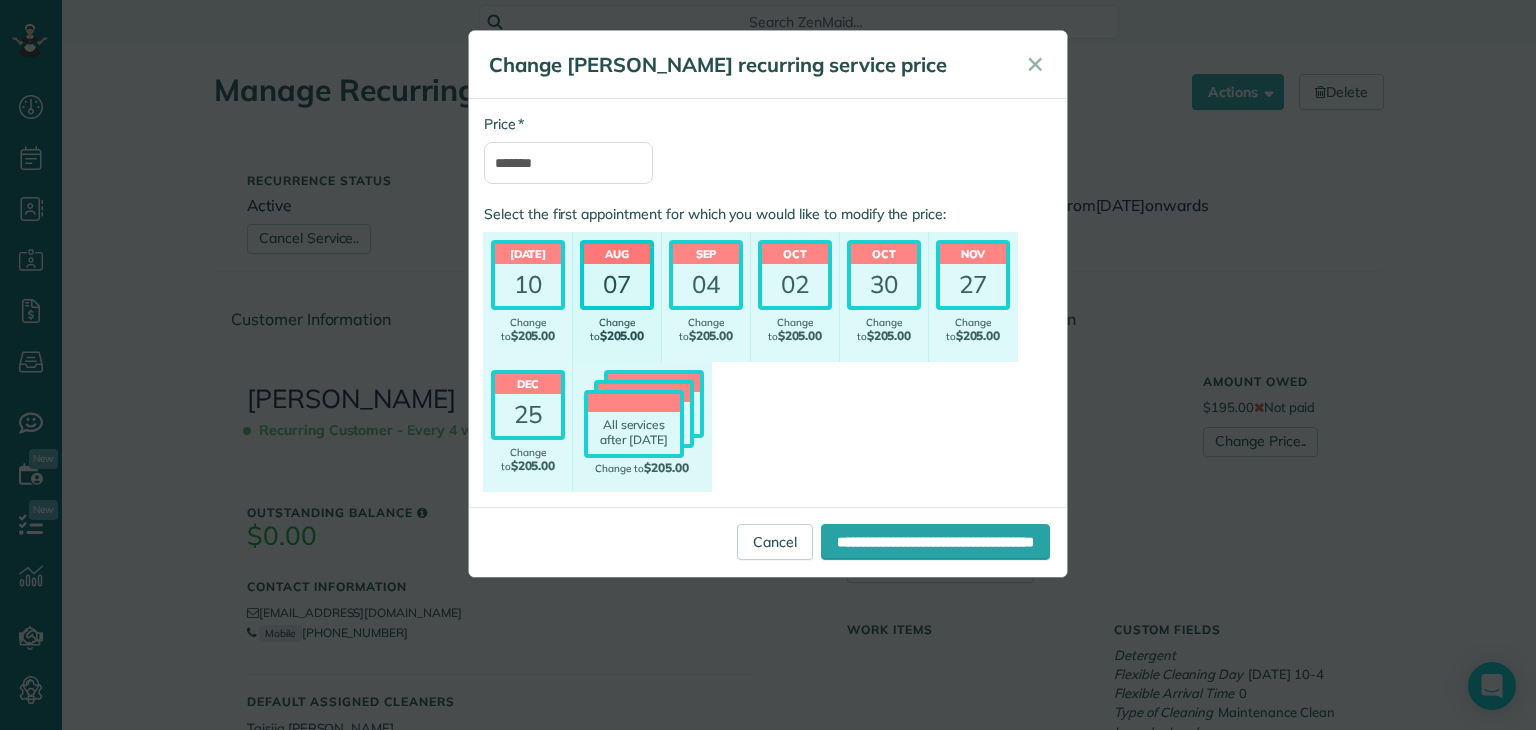 click on "07" at bounding box center [617, 285] 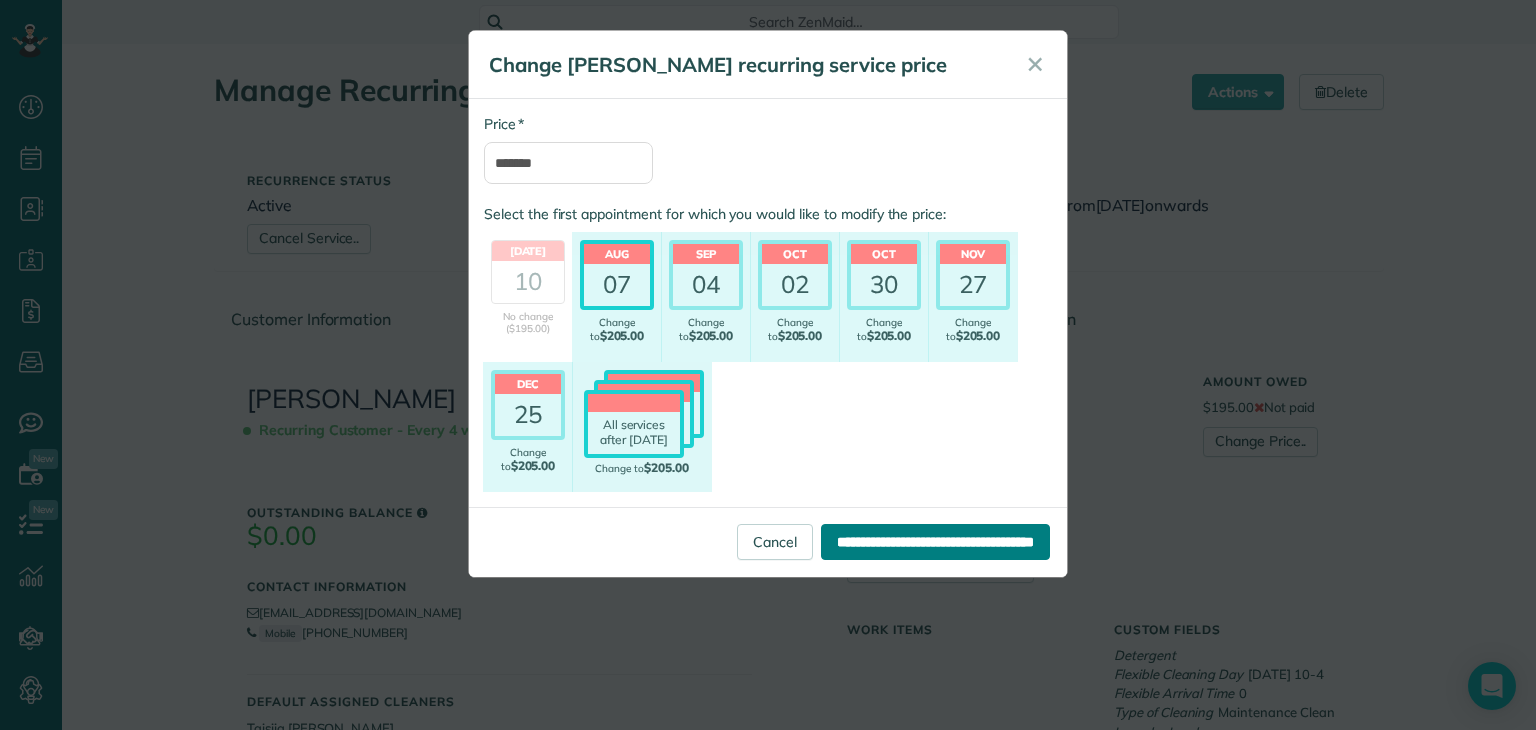 click on "**********" at bounding box center (935, 542) 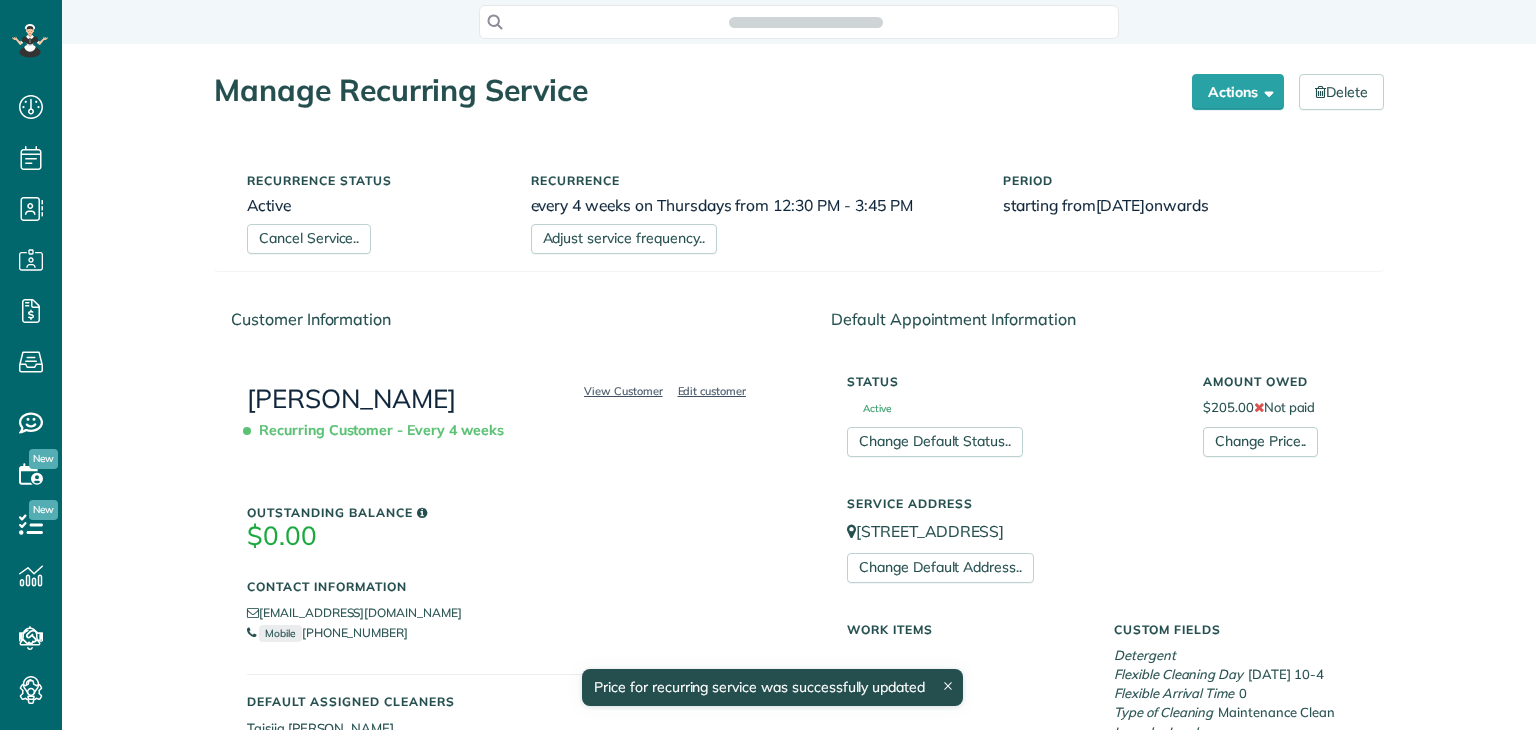 scroll, scrollTop: 0, scrollLeft: 0, axis: both 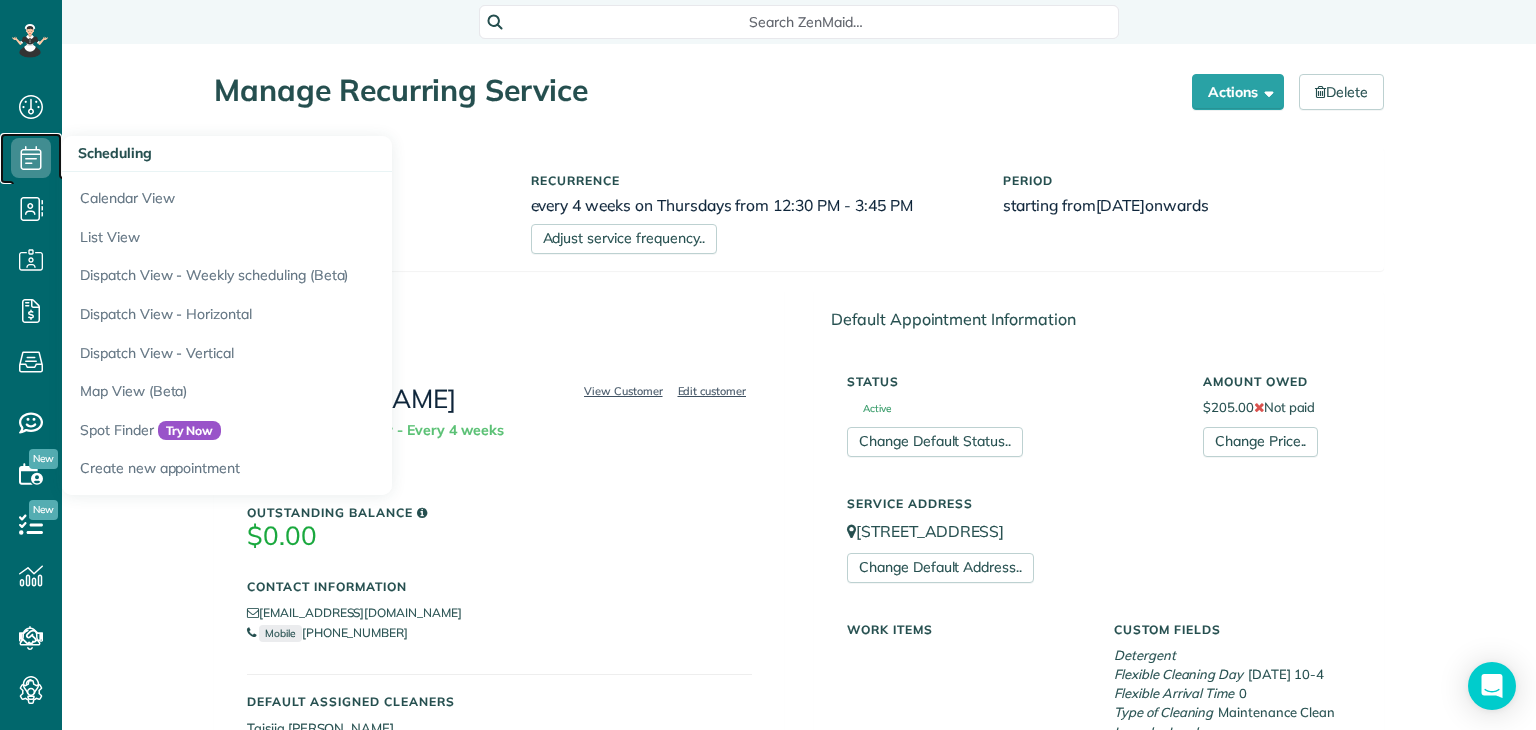 click 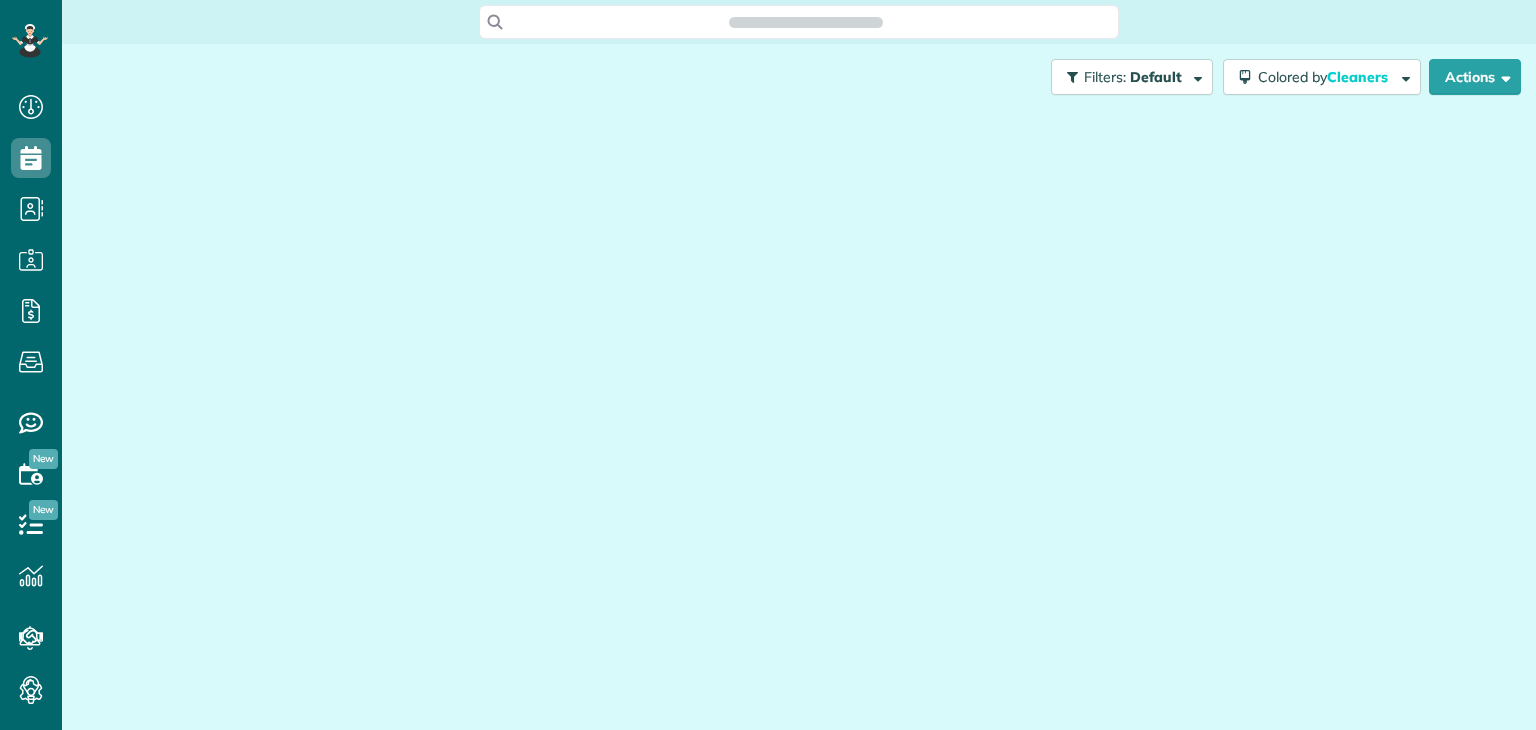 scroll, scrollTop: 0, scrollLeft: 0, axis: both 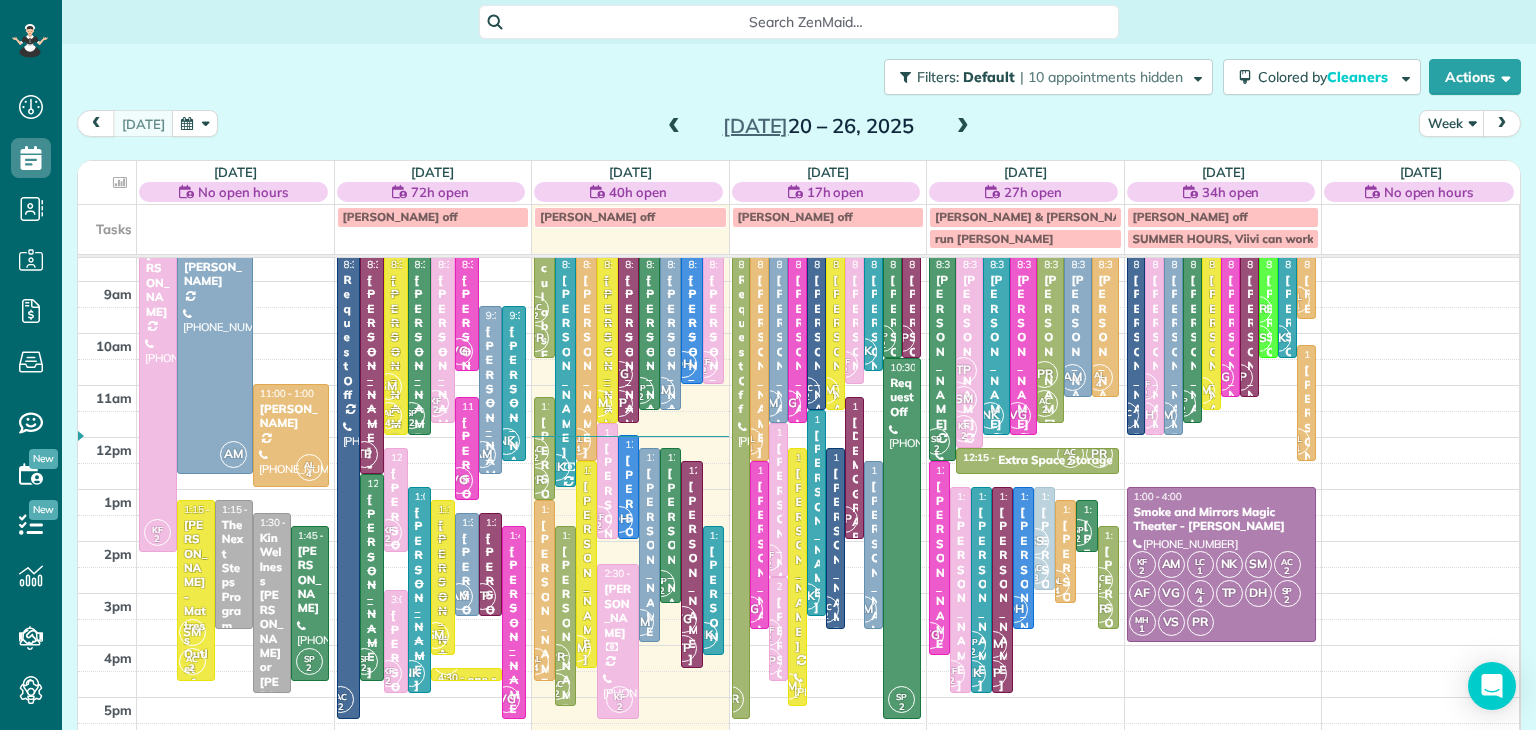 click at bounding box center (674, 127) 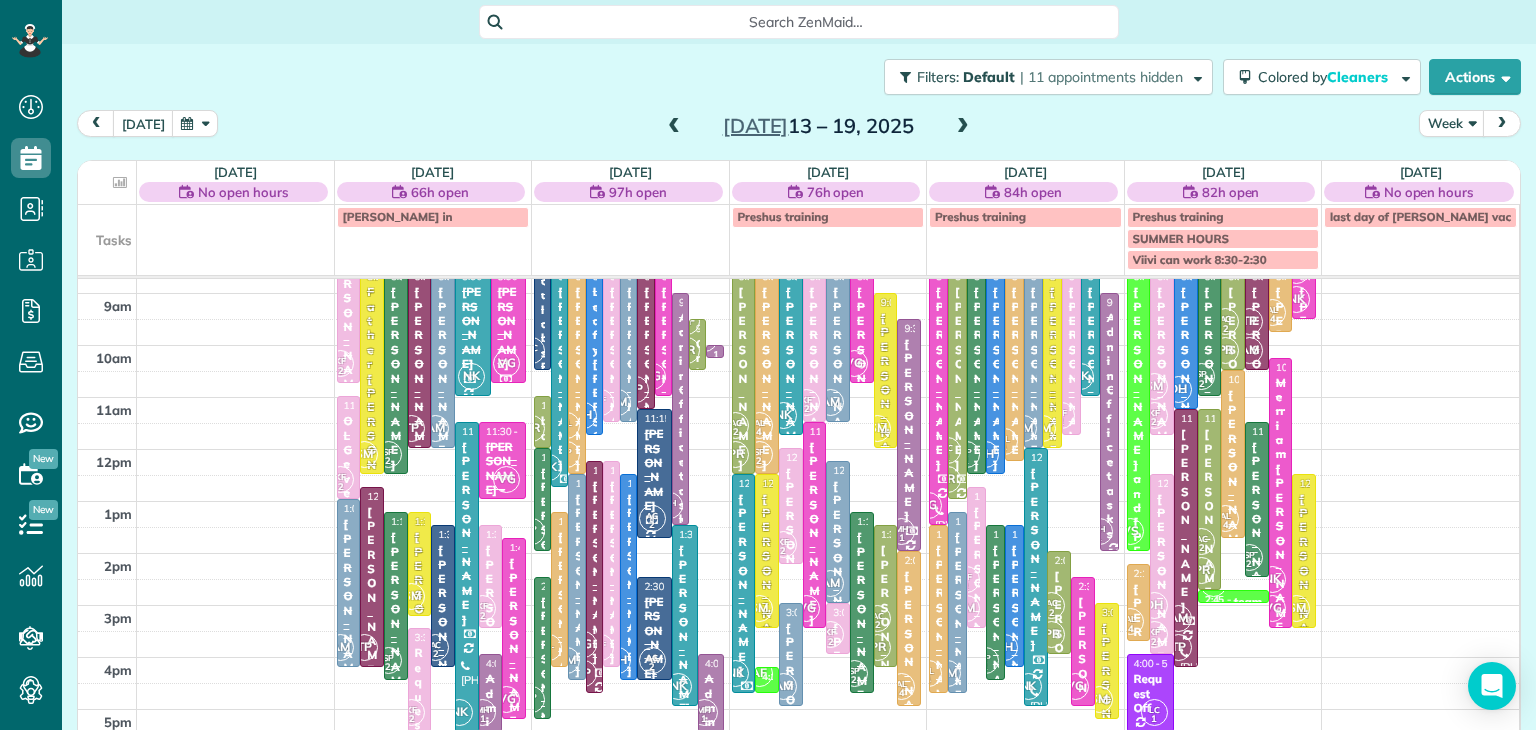 scroll, scrollTop: 96, scrollLeft: 0, axis: vertical 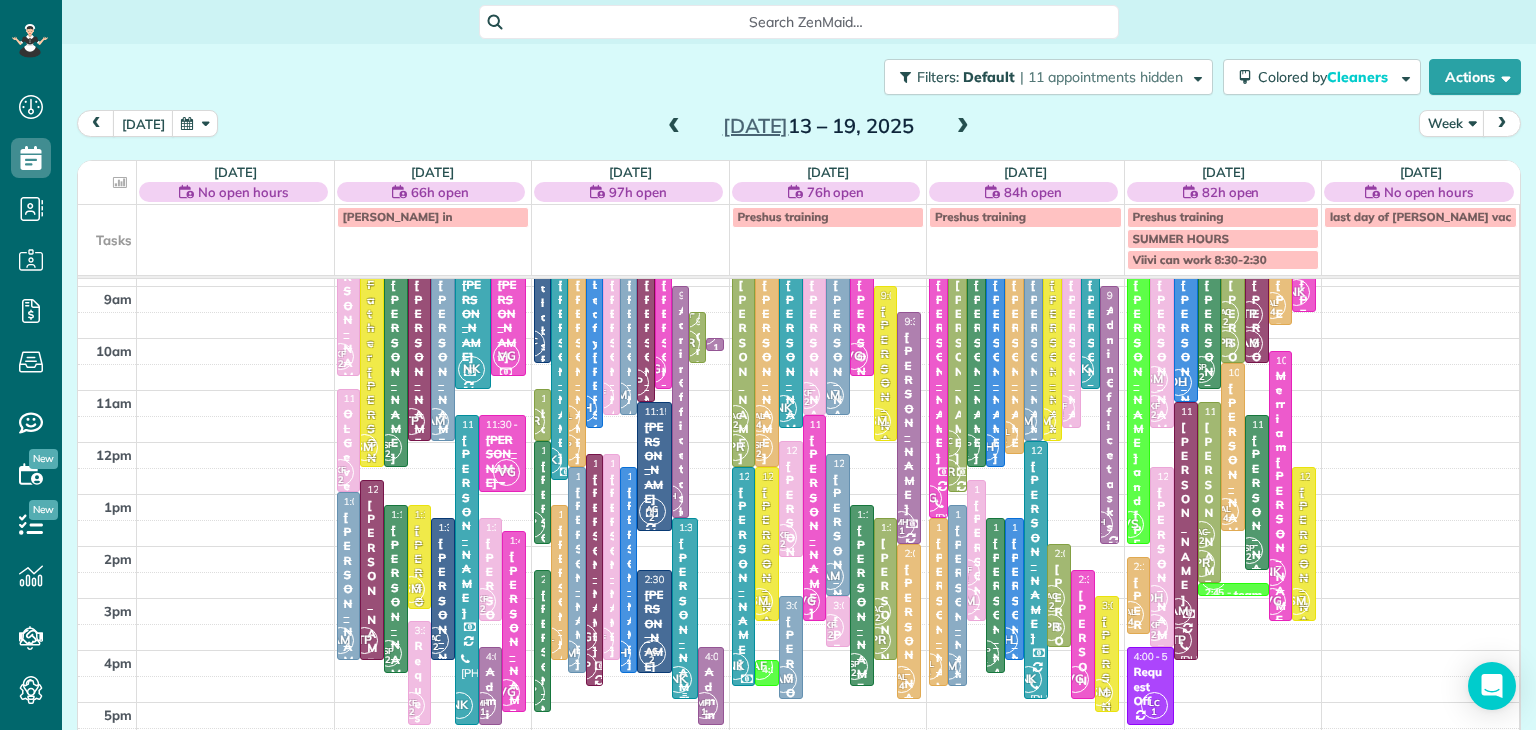 click on "Stacey Thomas" at bounding box center (685, 622) 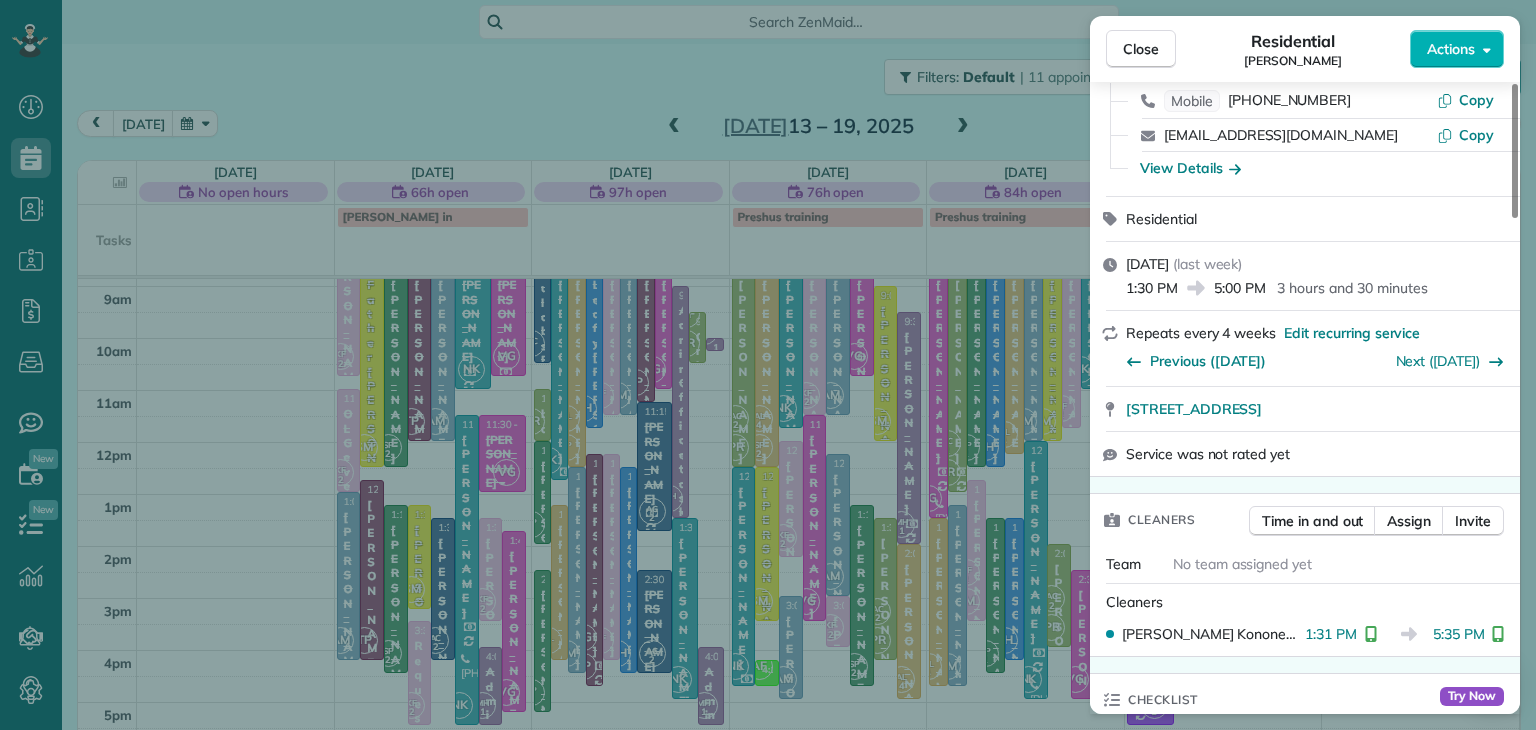 scroll, scrollTop: 0, scrollLeft: 0, axis: both 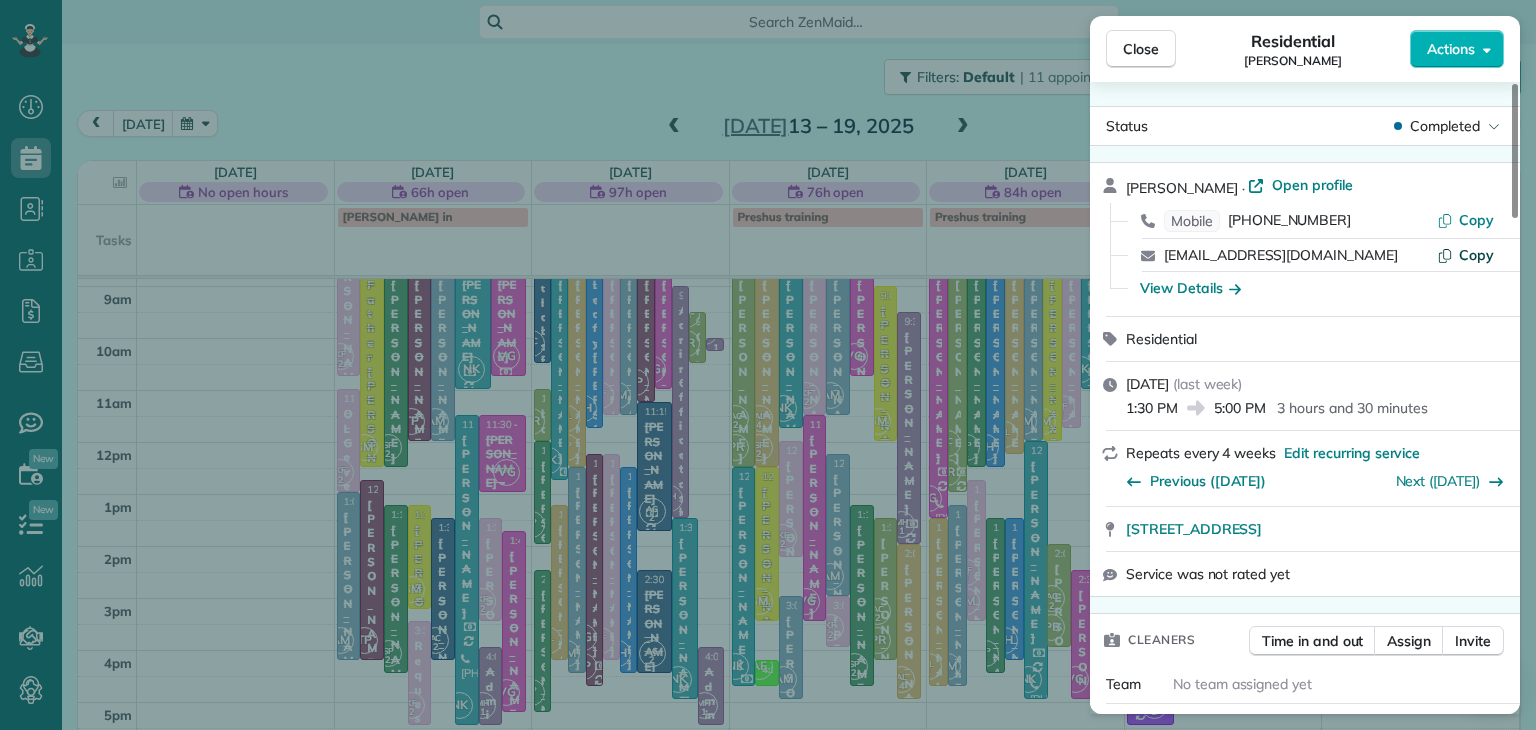 click on "Copy" at bounding box center (1476, 255) 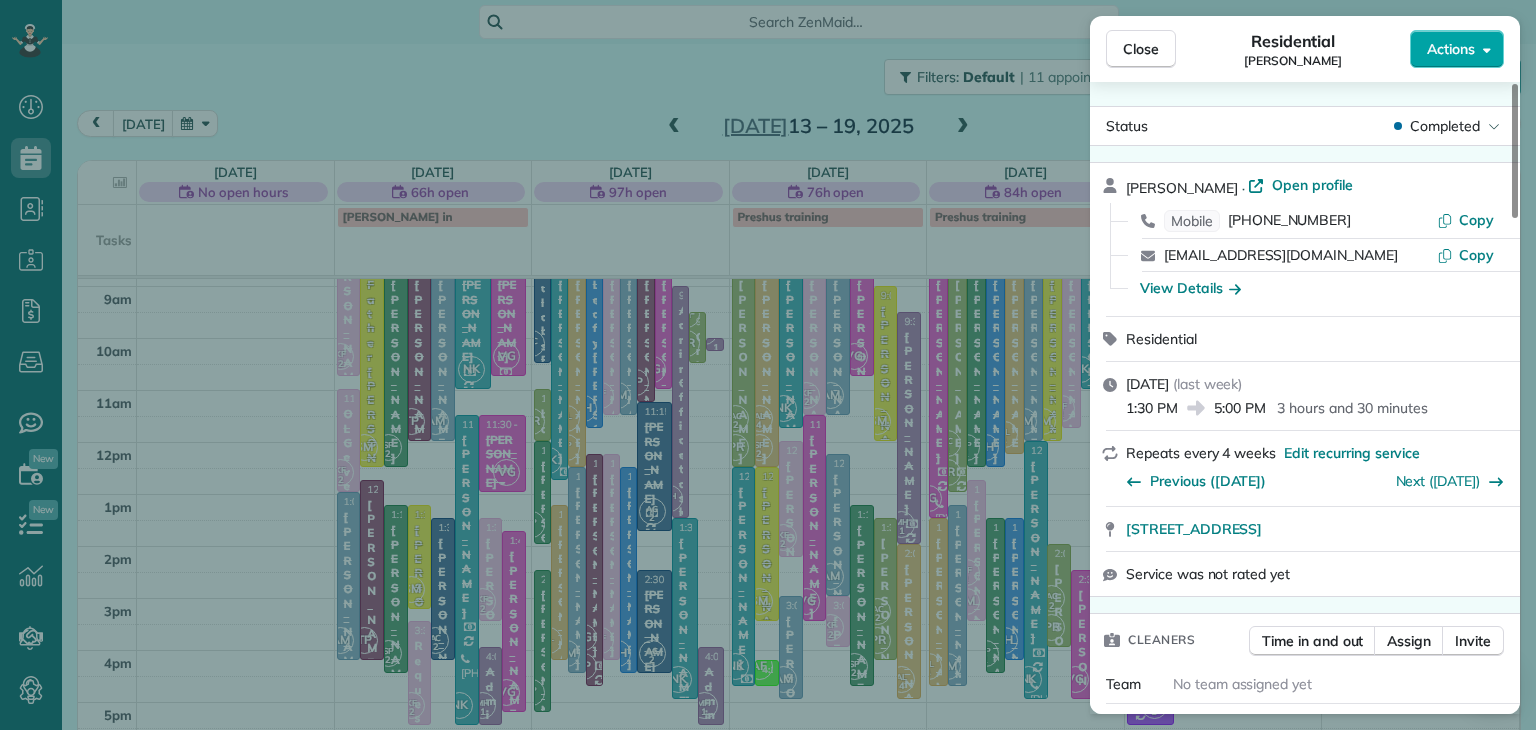 click on "Actions" at bounding box center (1451, 49) 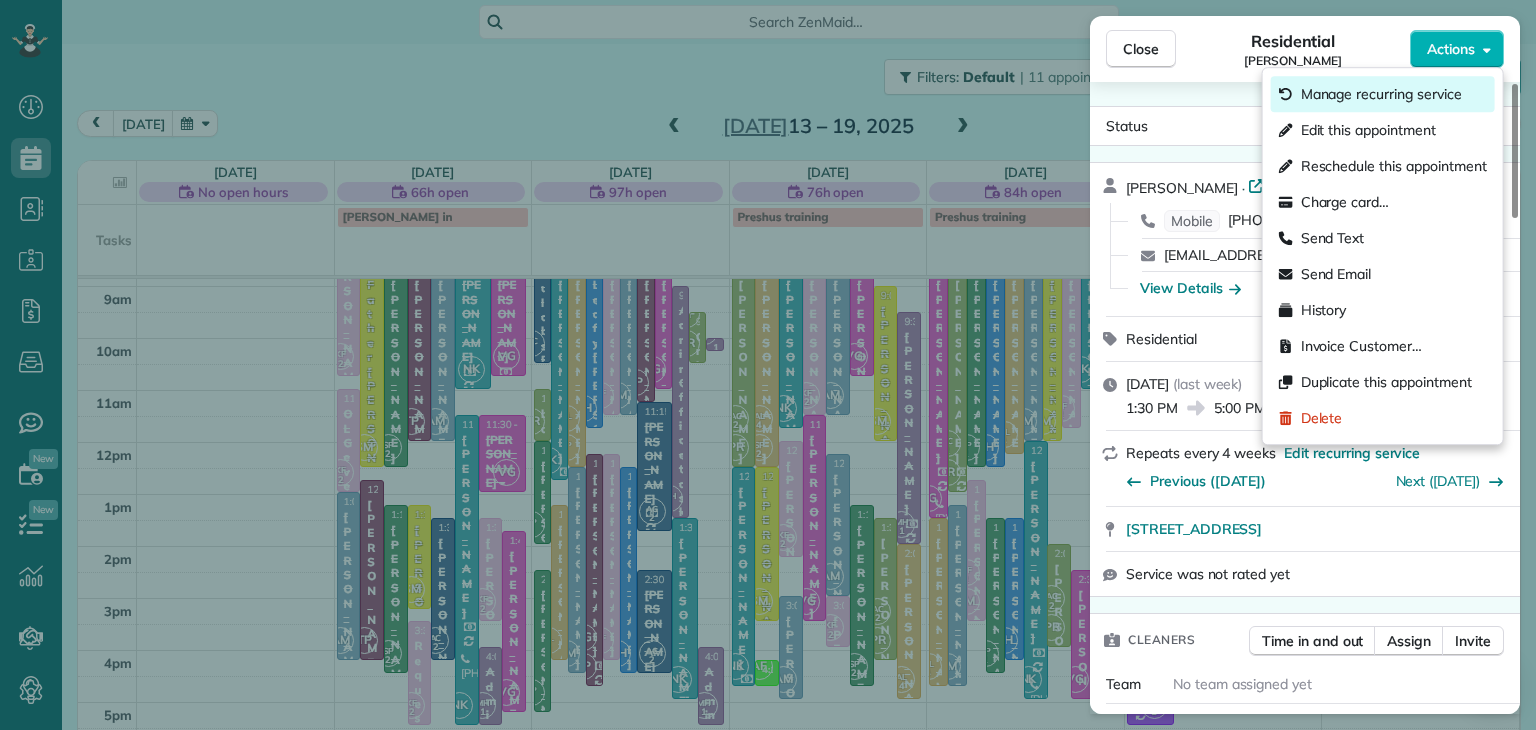 click on "Manage recurring service" at bounding box center [1381, 94] 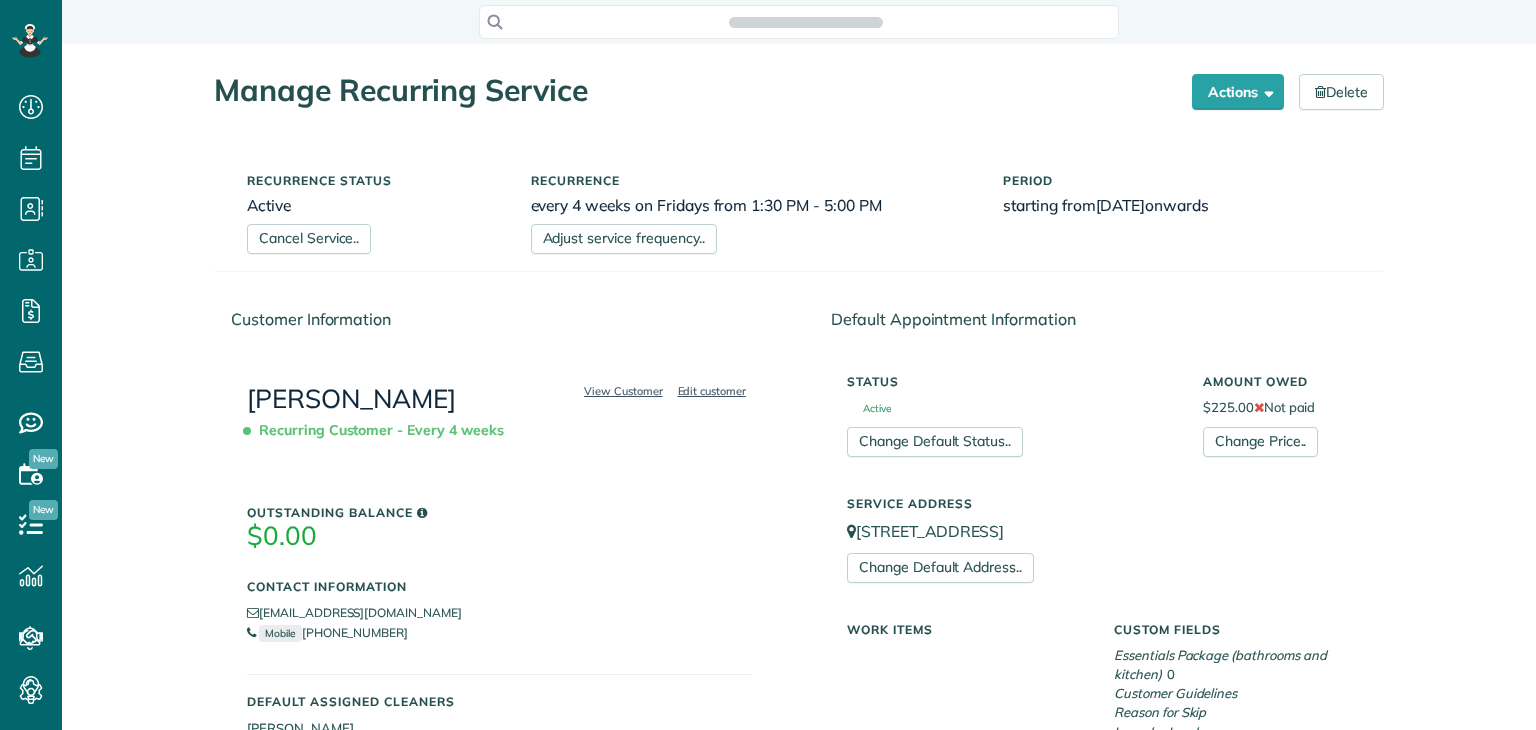 scroll, scrollTop: 0, scrollLeft: 0, axis: both 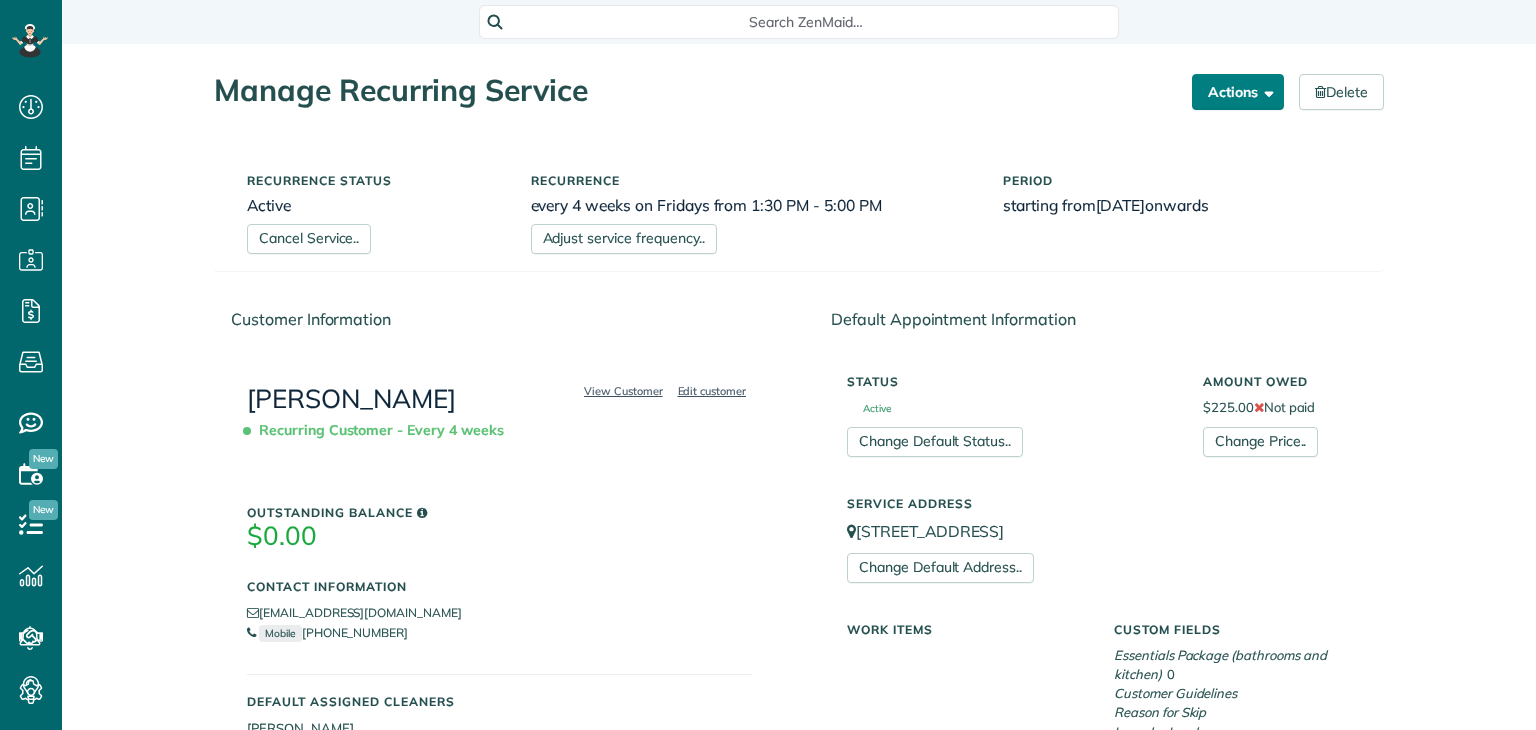 click on "Actions" at bounding box center [1238, 92] 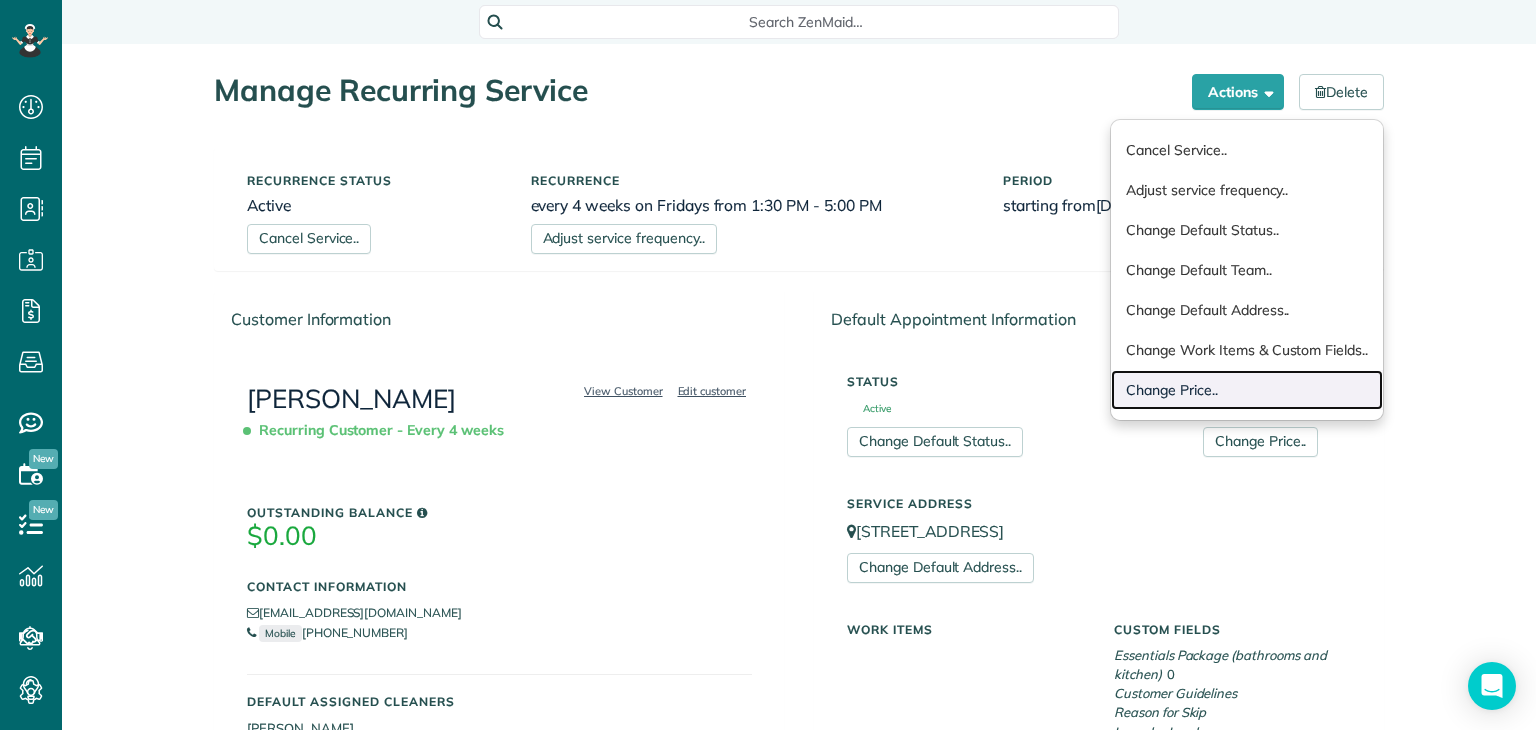click on "Change Price.." at bounding box center [1247, 390] 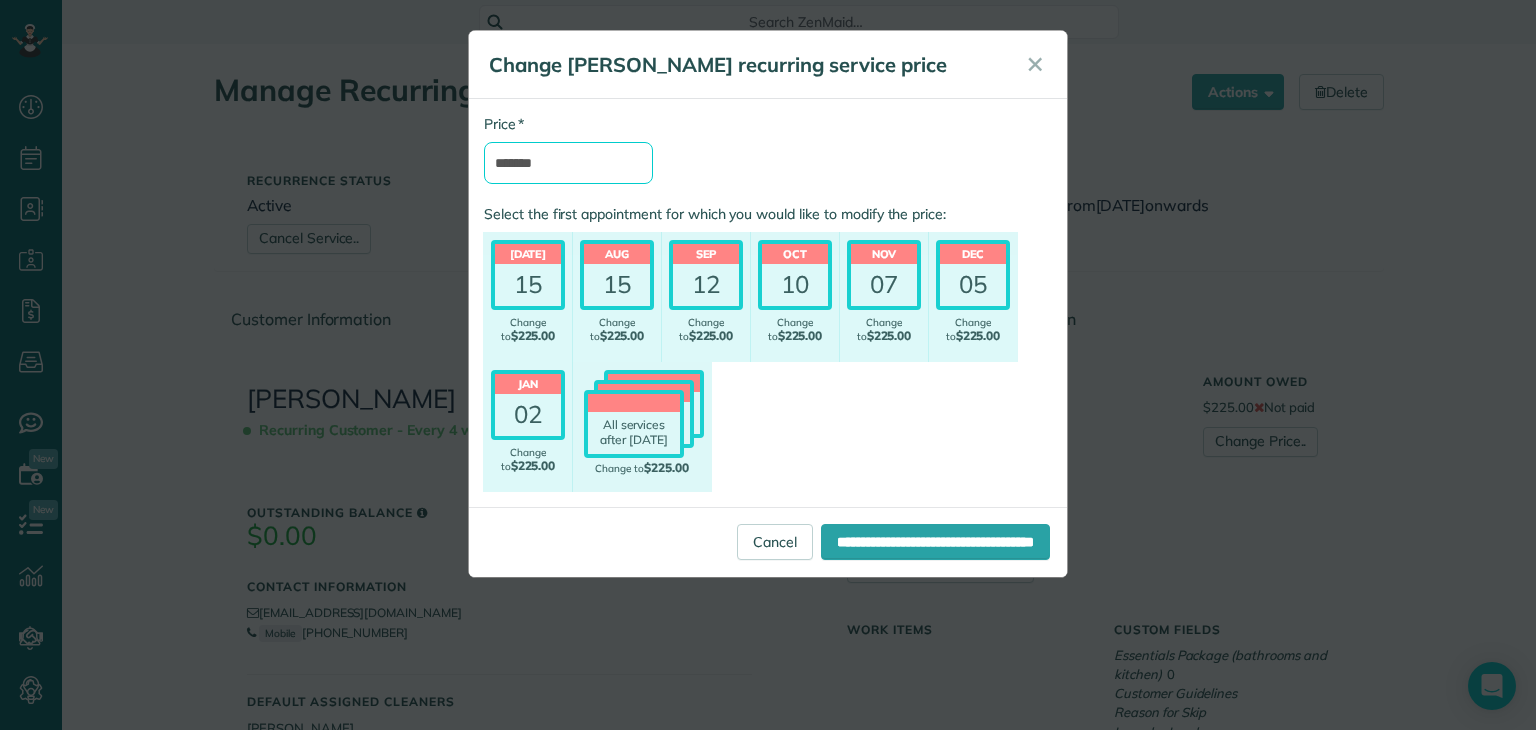 click on "*******" at bounding box center (568, 163) 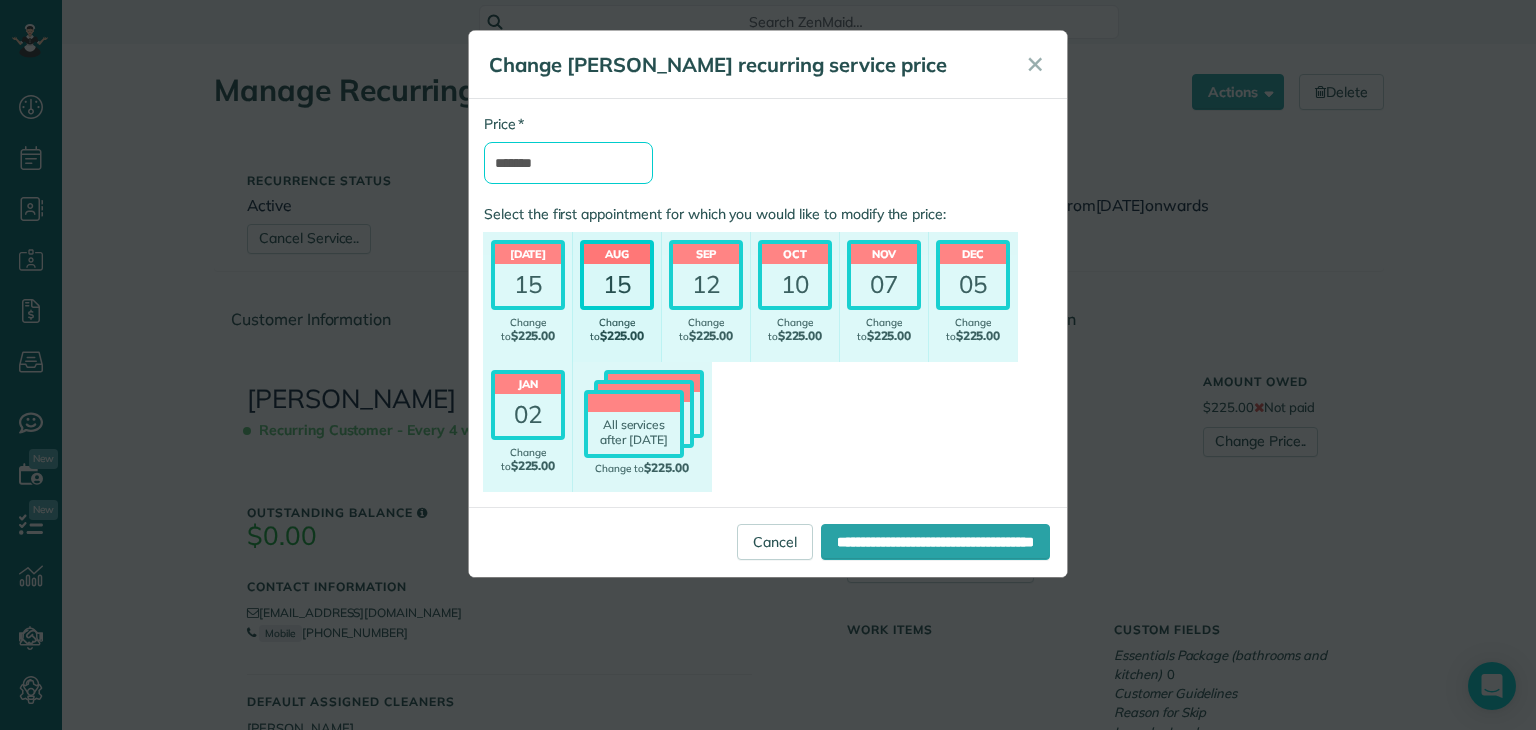 type on "*******" 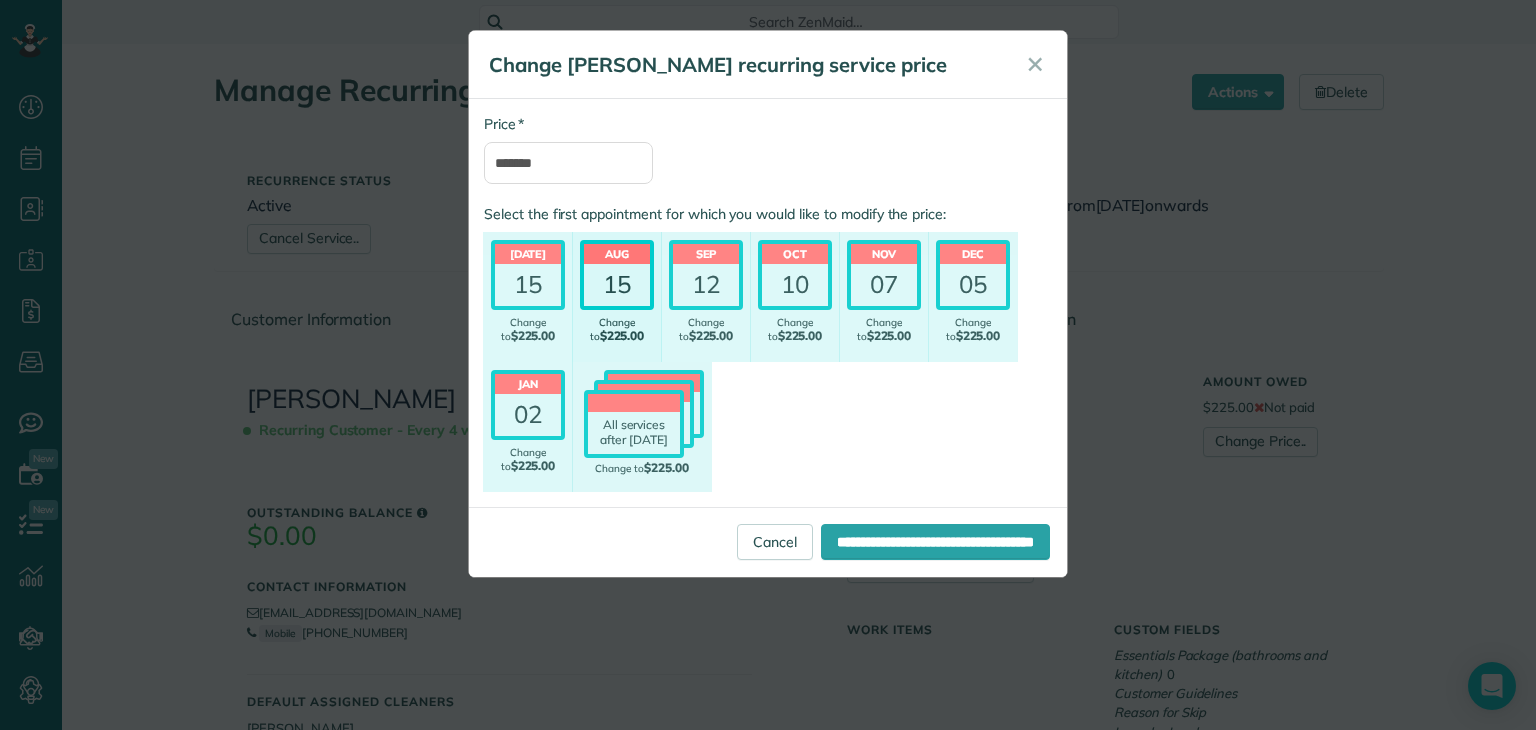 click on "Aug
15" at bounding box center [617, 275] 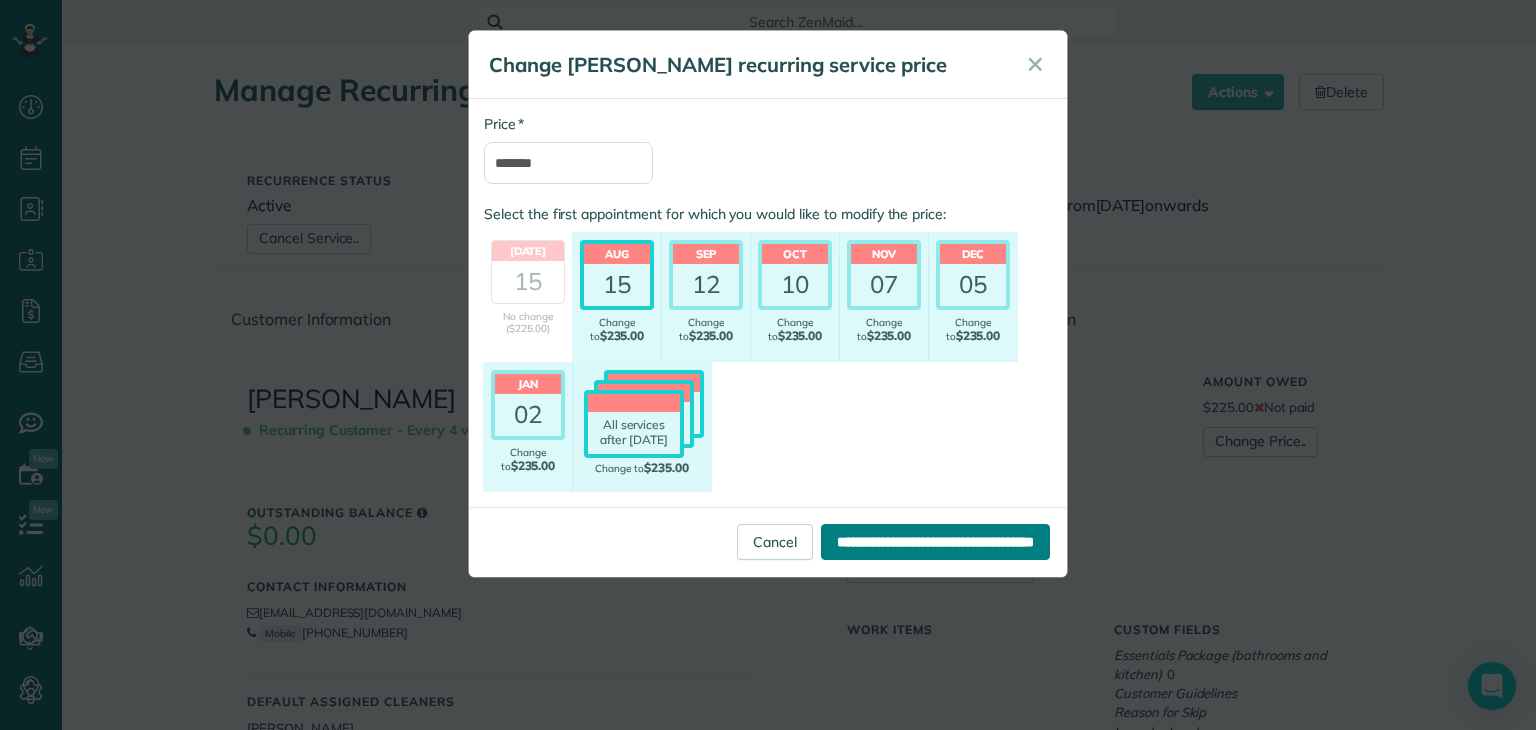 click on "**********" at bounding box center (935, 542) 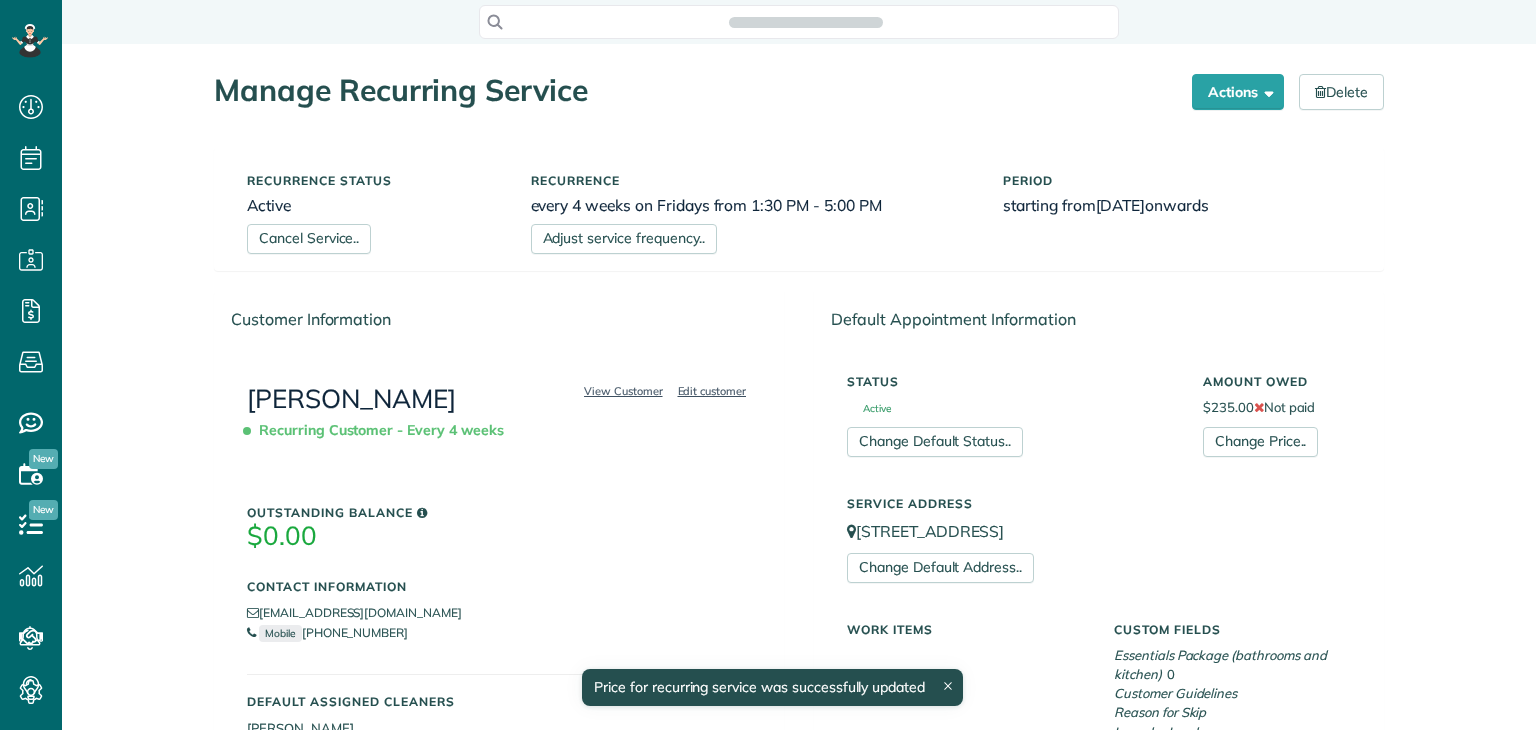scroll, scrollTop: 0, scrollLeft: 0, axis: both 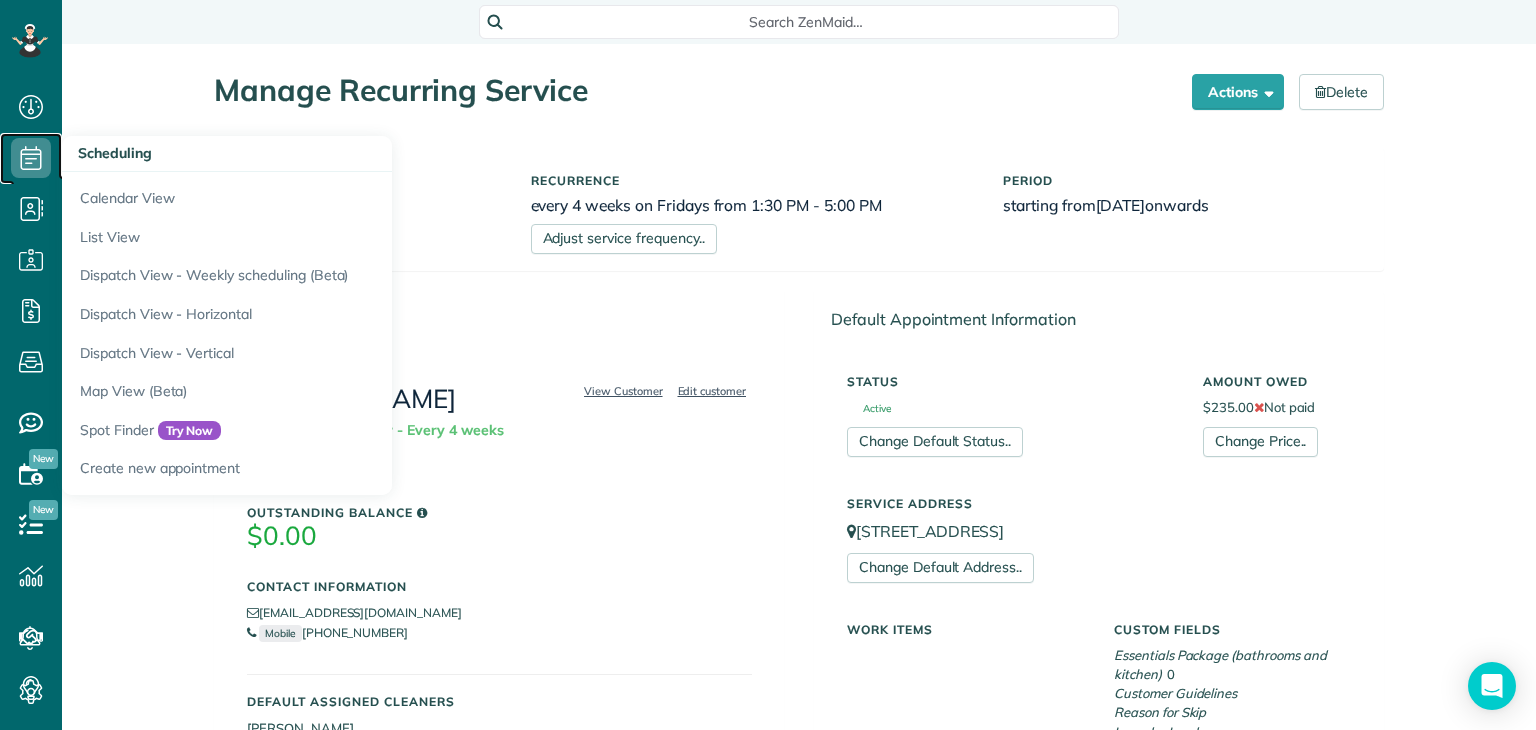 click 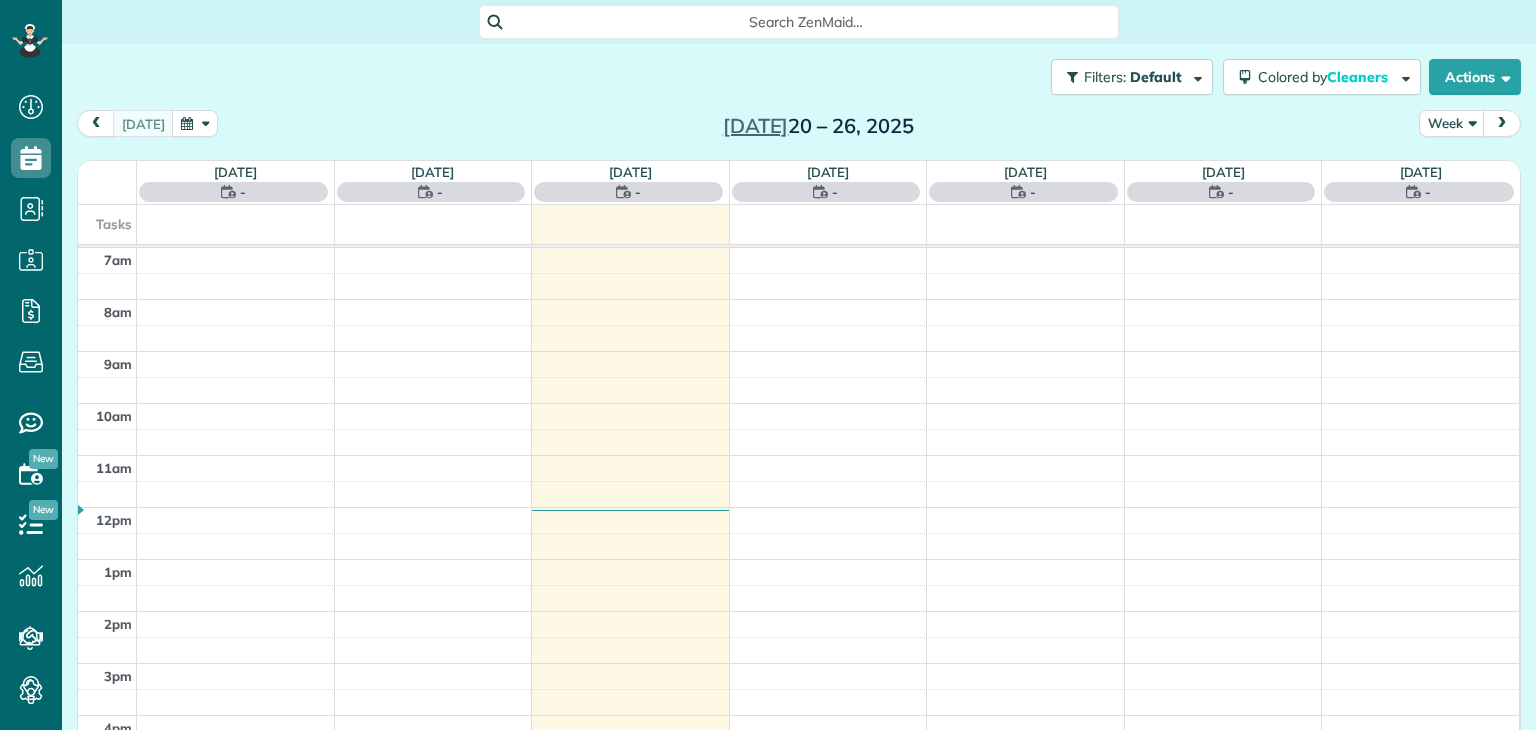 scroll, scrollTop: 0, scrollLeft: 0, axis: both 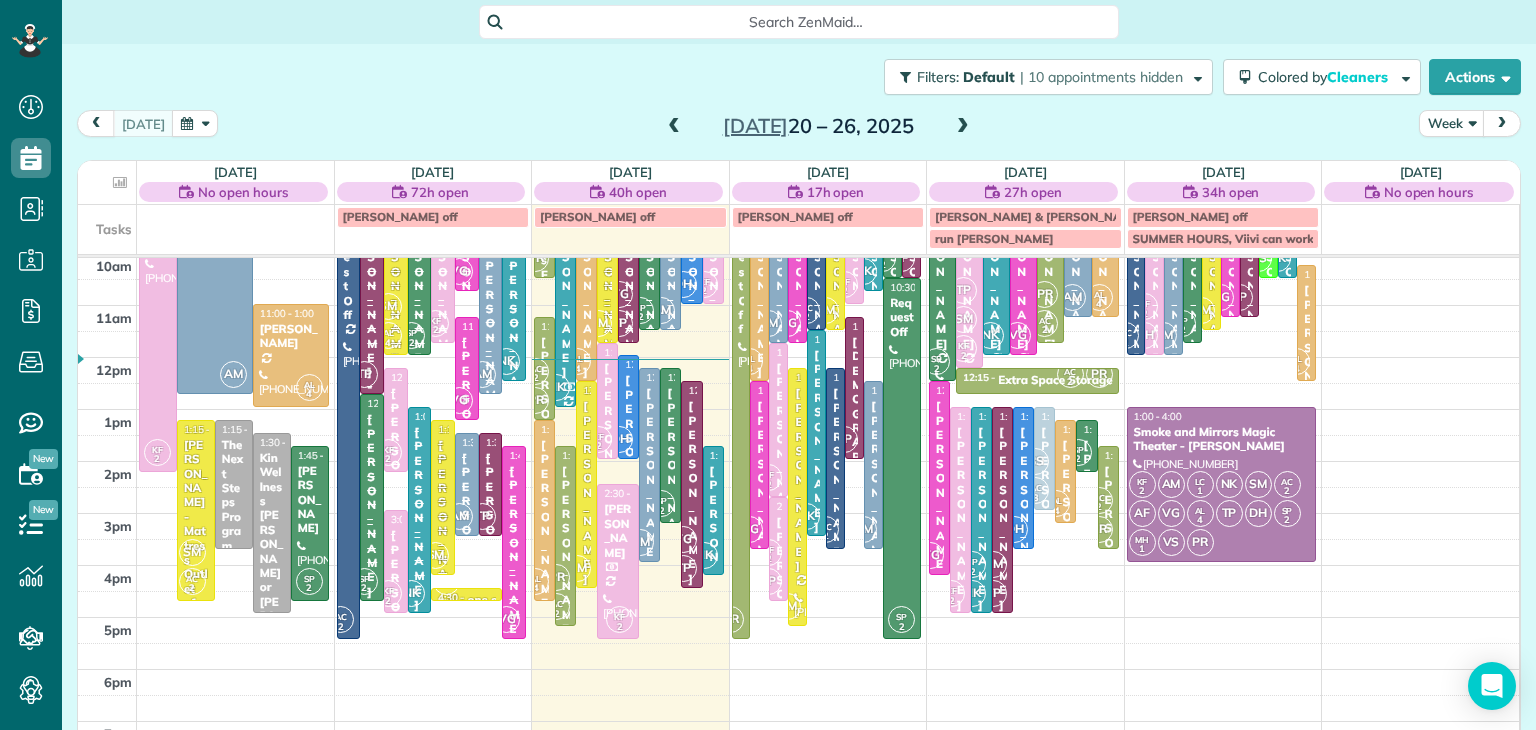 click on "[PERSON_NAME]" at bounding box center [396, 621] 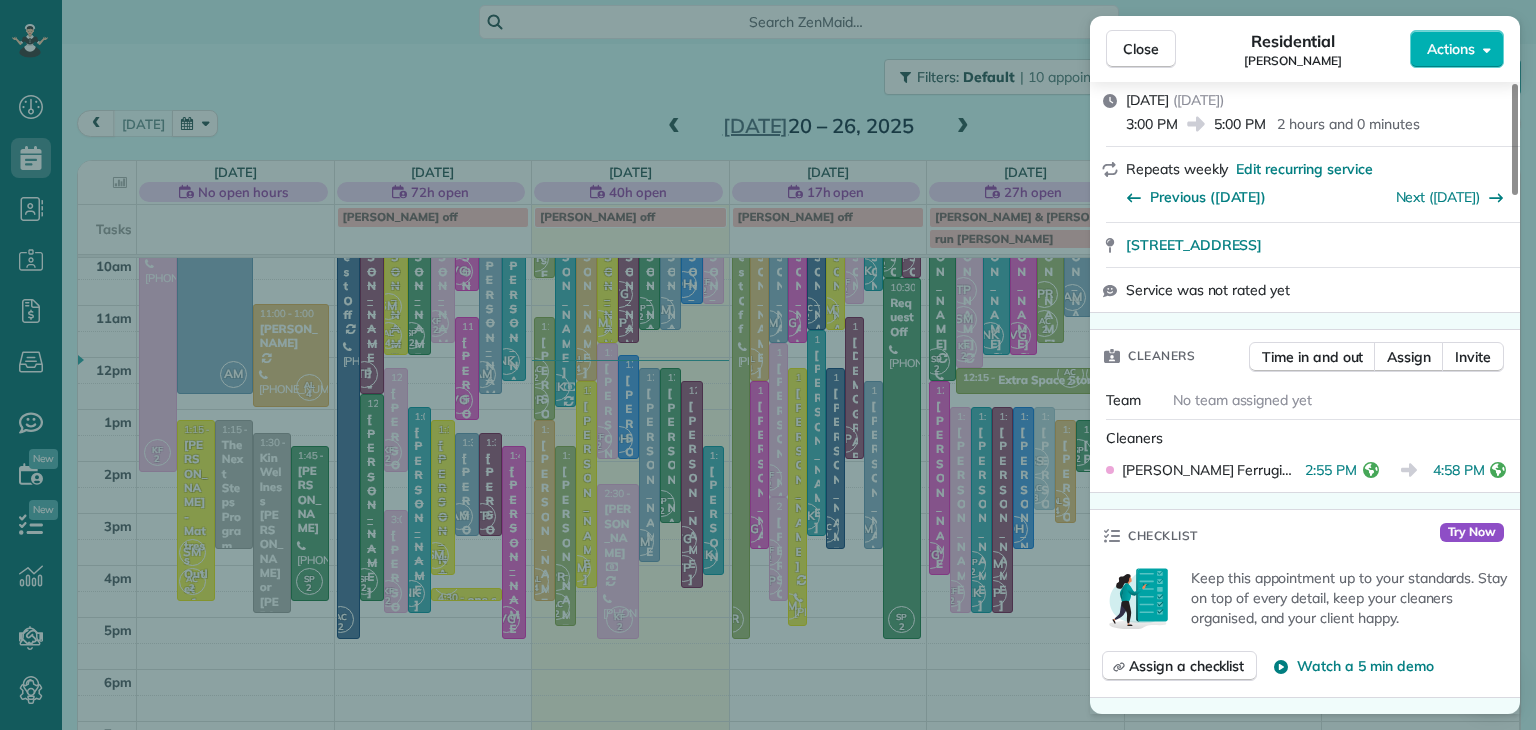 scroll, scrollTop: 0, scrollLeft: 0, axis: both 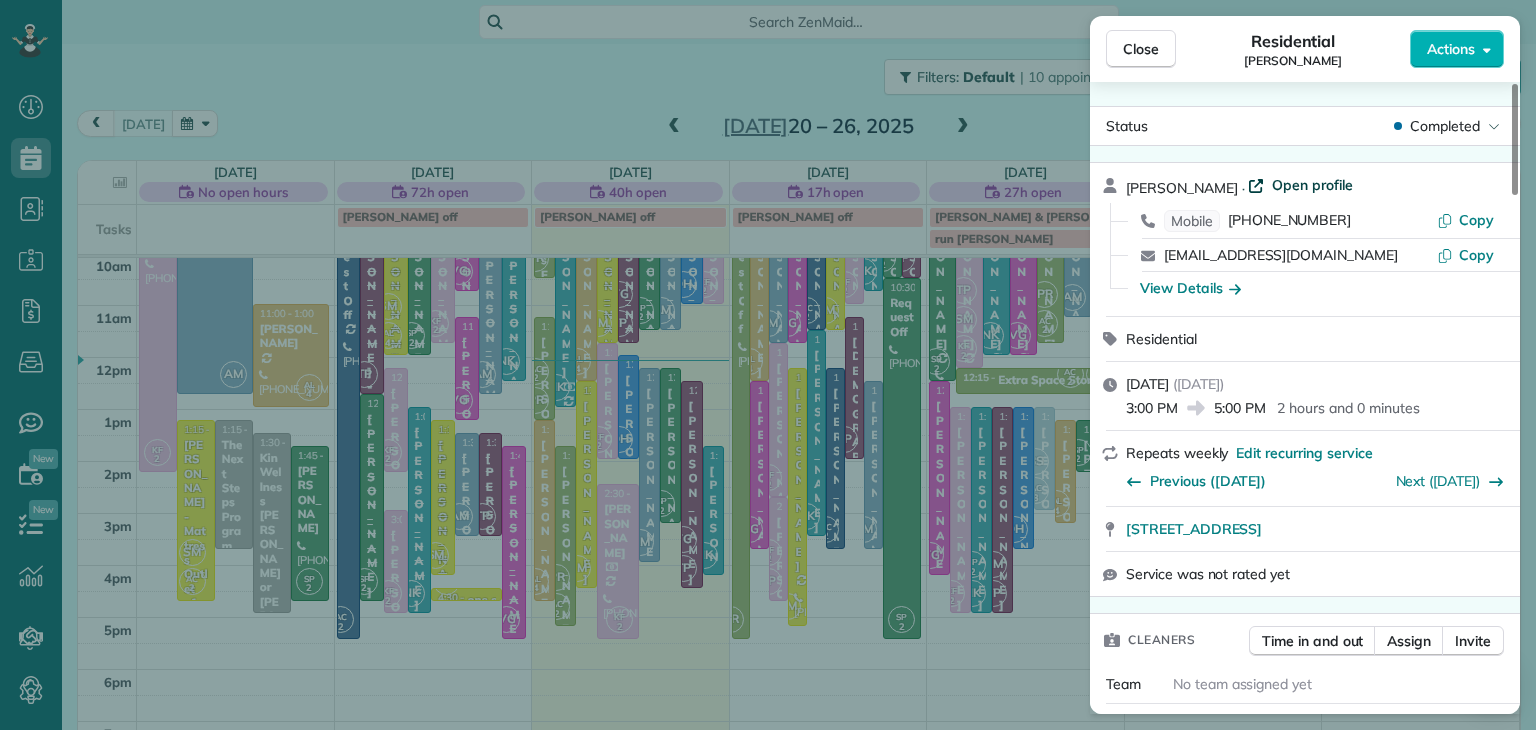 click on "Open profile" at bounding box center (1312, 185) 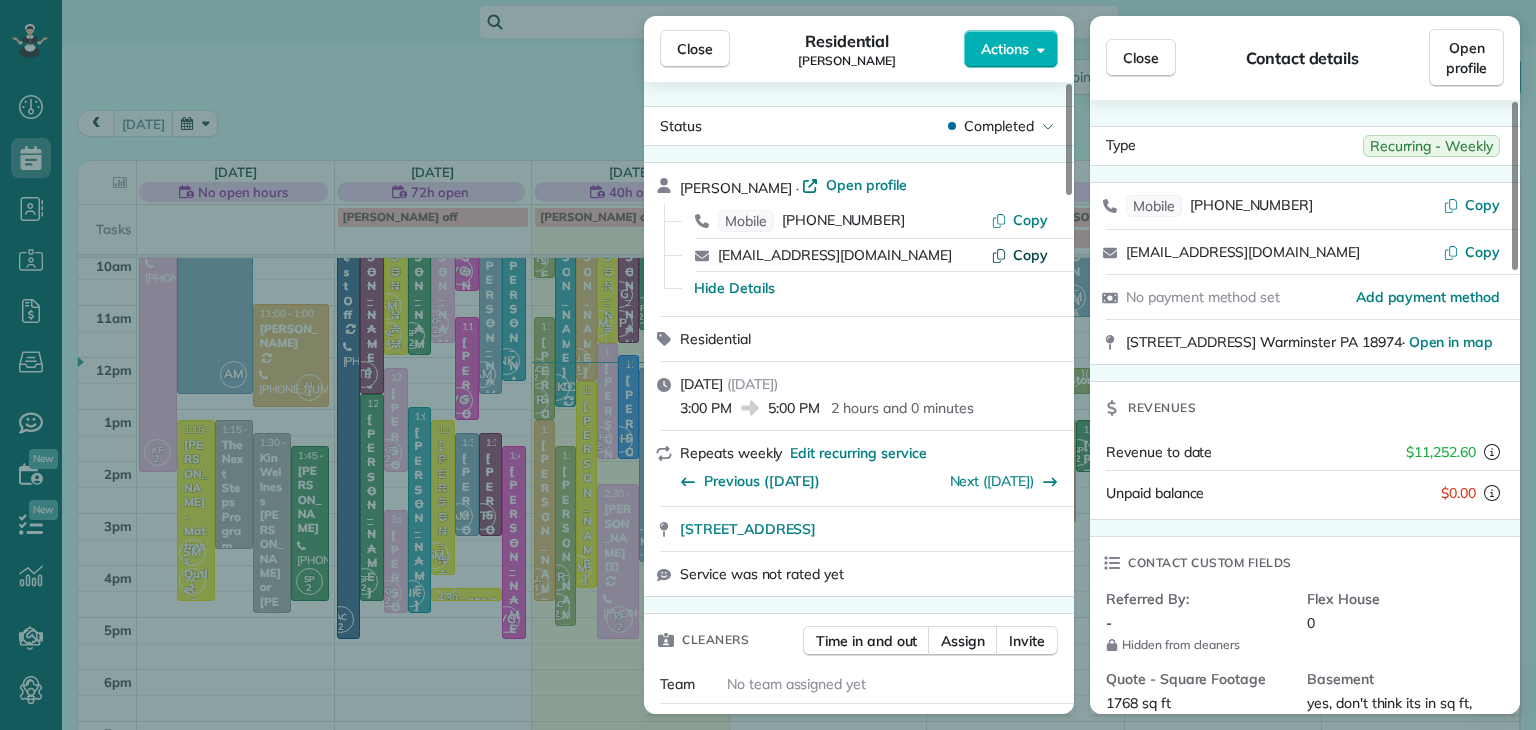click on "Copy" at bounding box center (1030, 255) 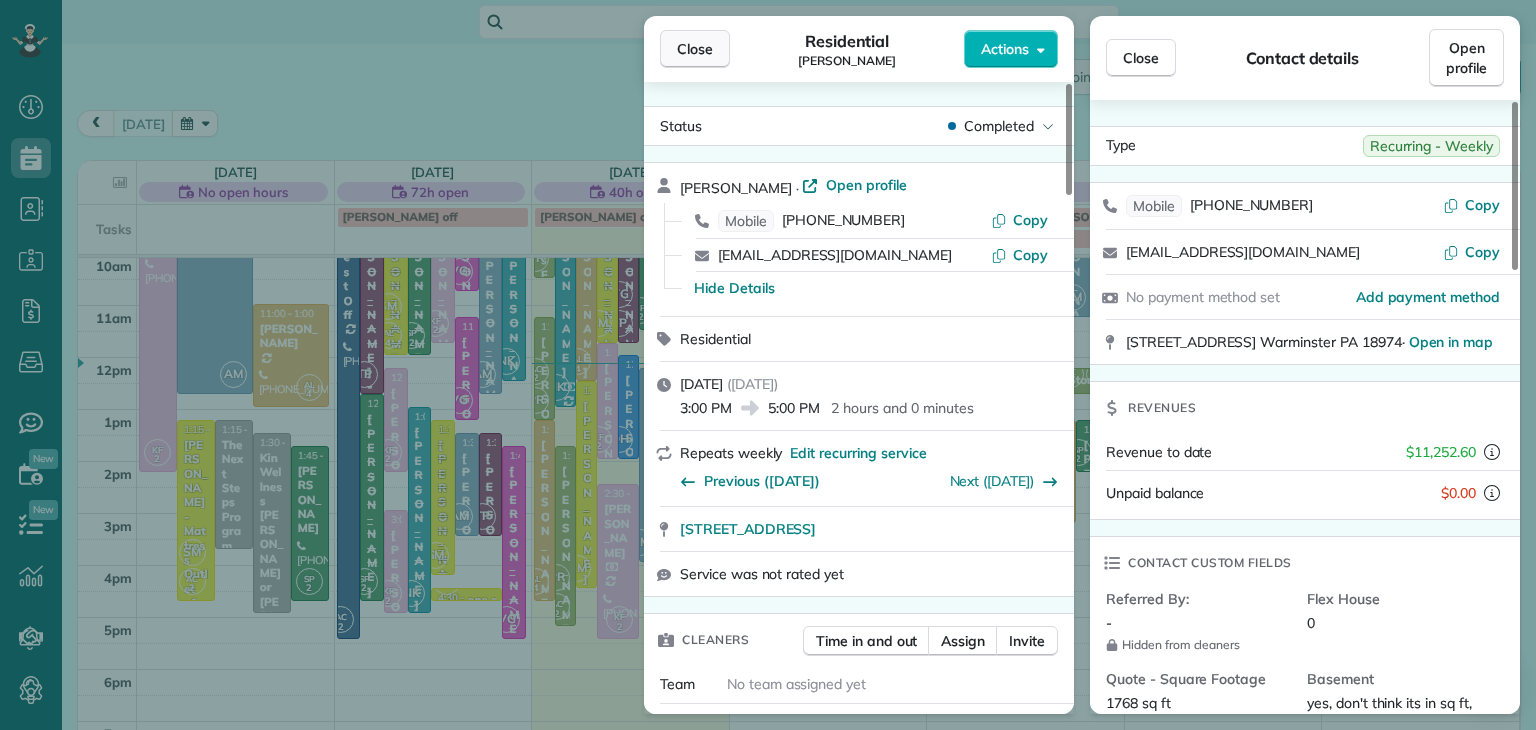click on "Close" at bounding box center [695, 49] 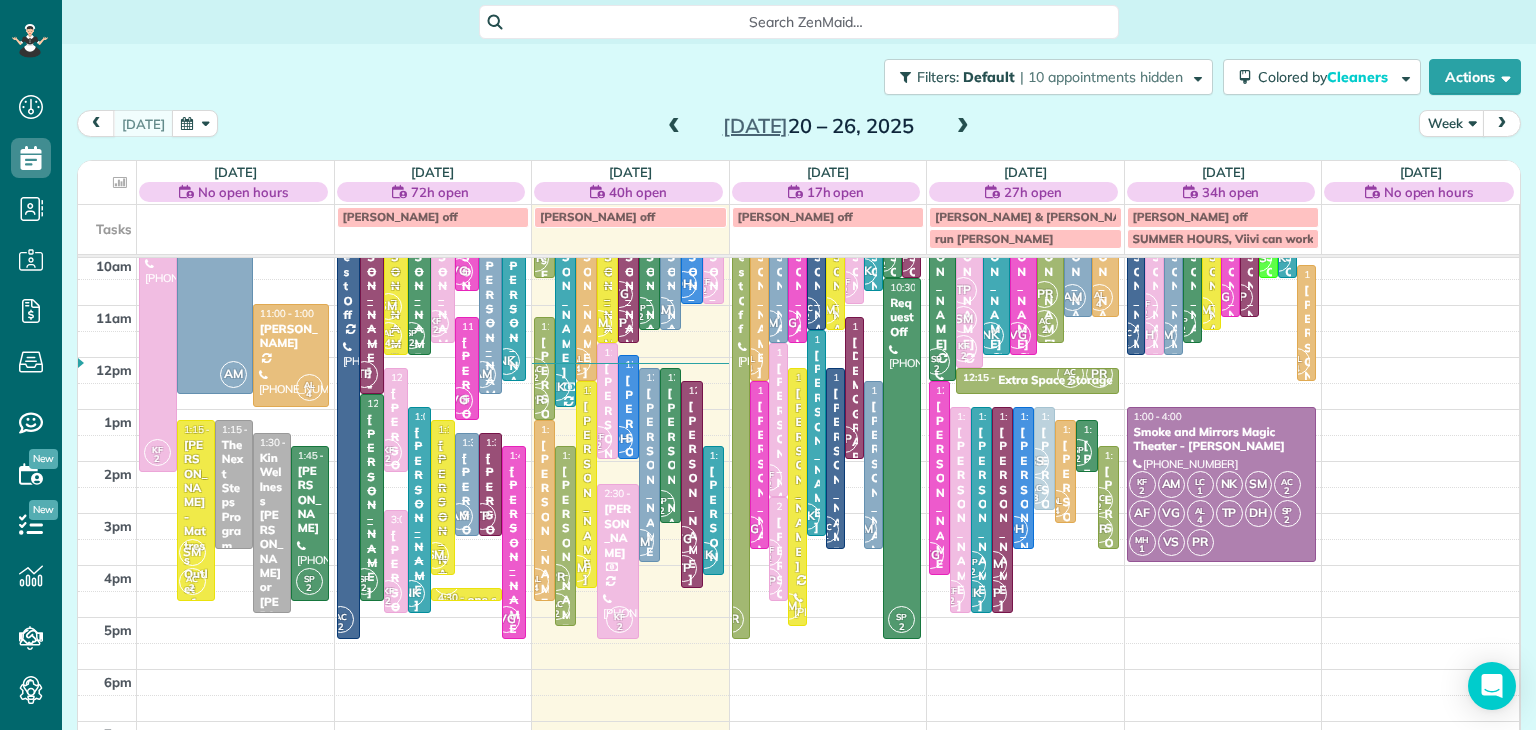 click on "[PERSON_NAME]" at bounding box center [396, 621] 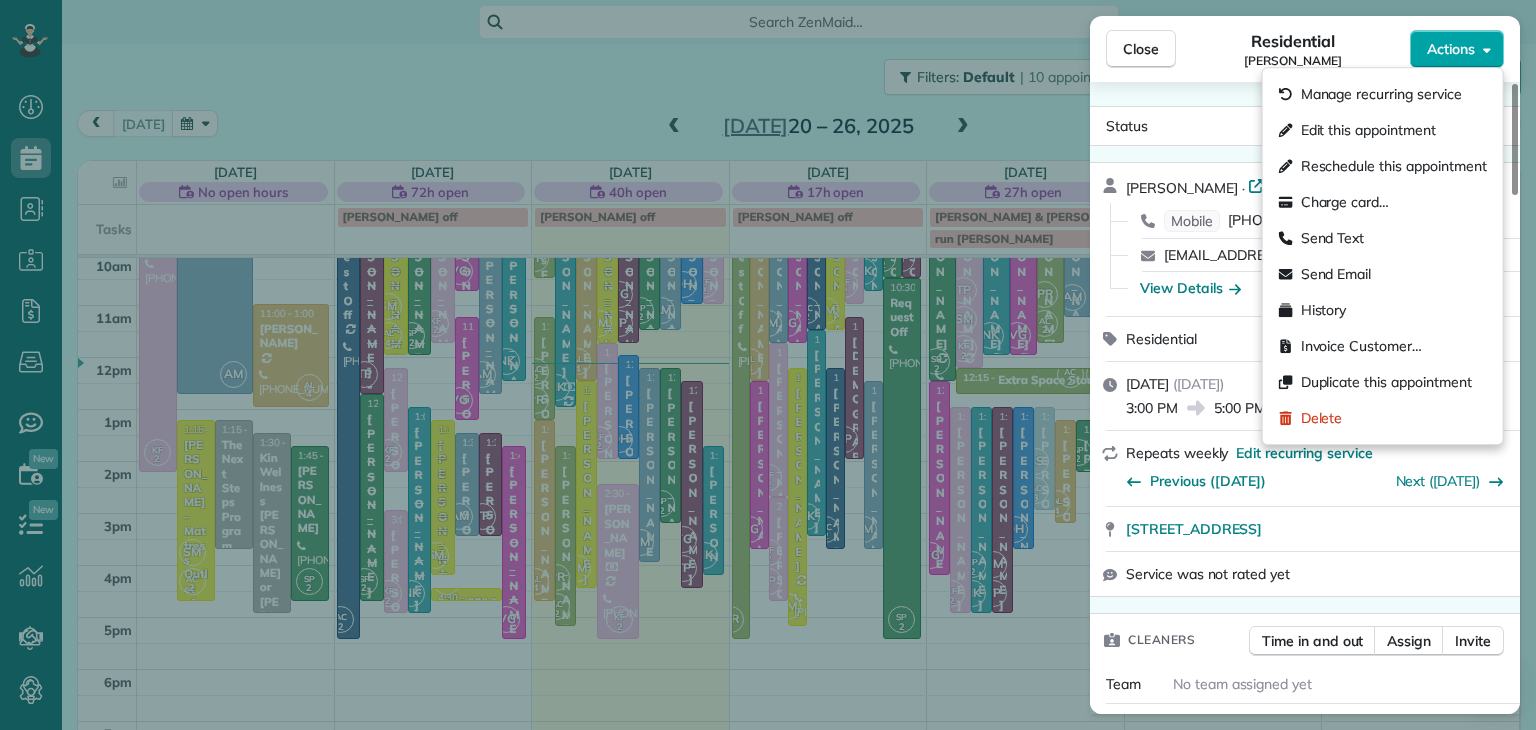 click on "Actions" at bounding box center (1451, 49) 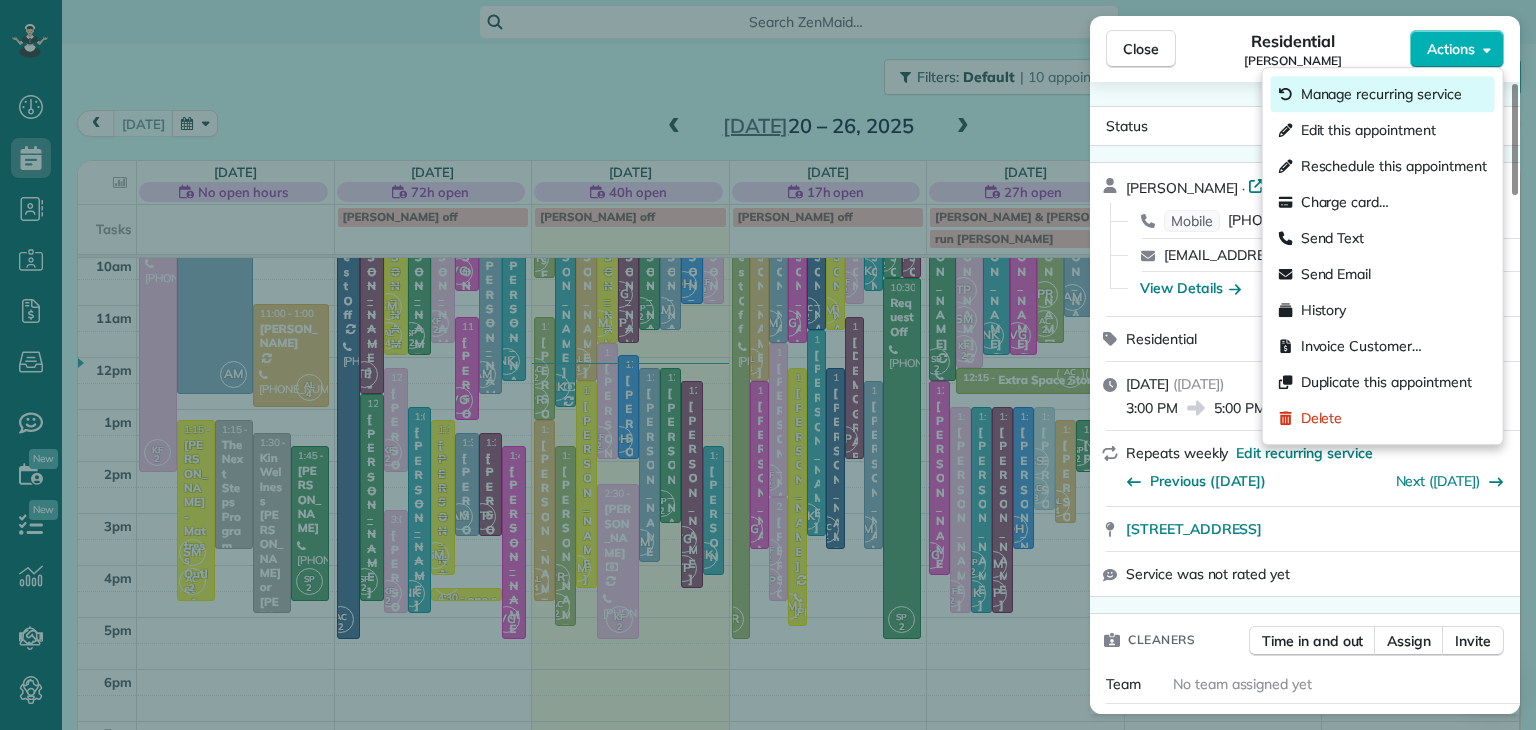click on "Manage recurring service" at bounding box center (1381, 94) 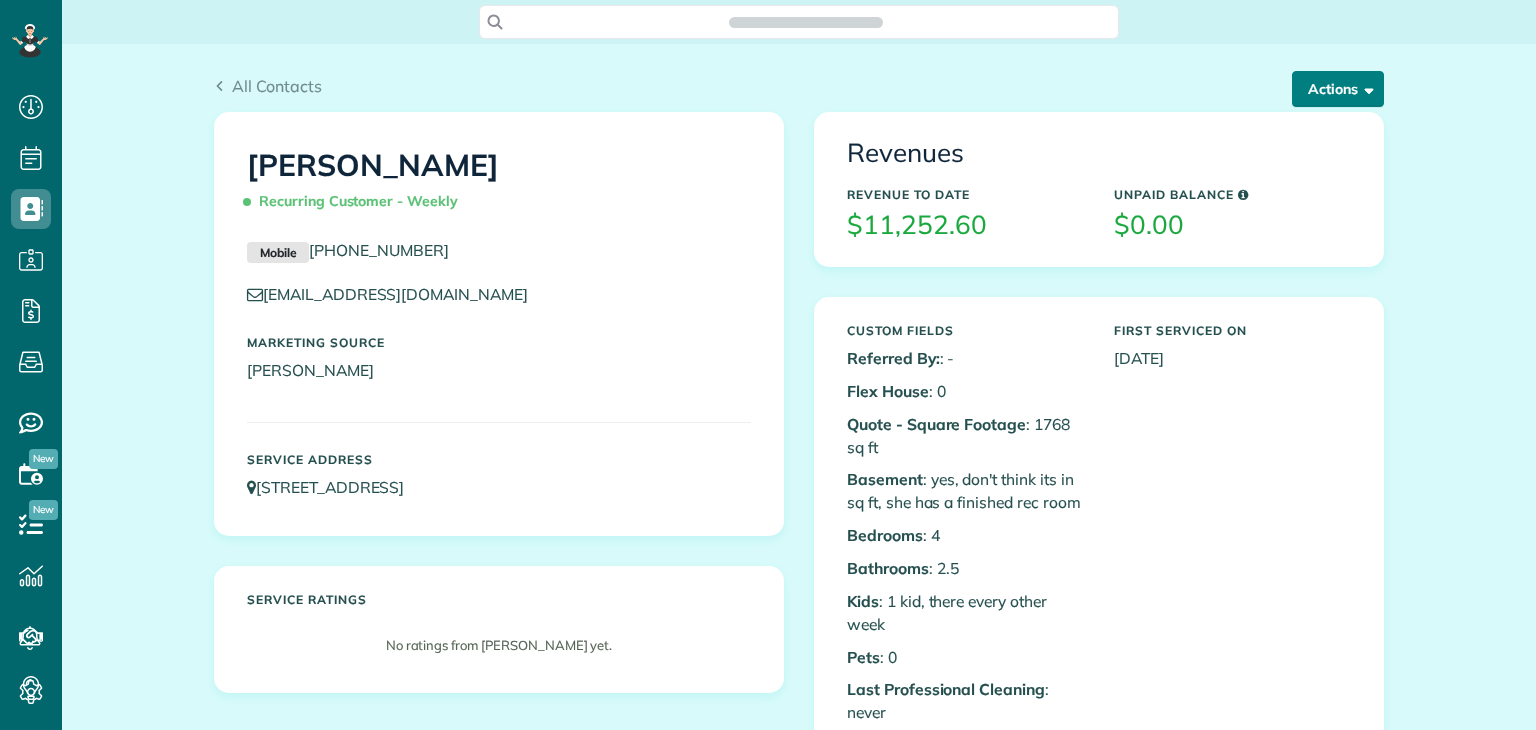 scroll, scrollTop: 0, scrollLeft: 0, axis: both 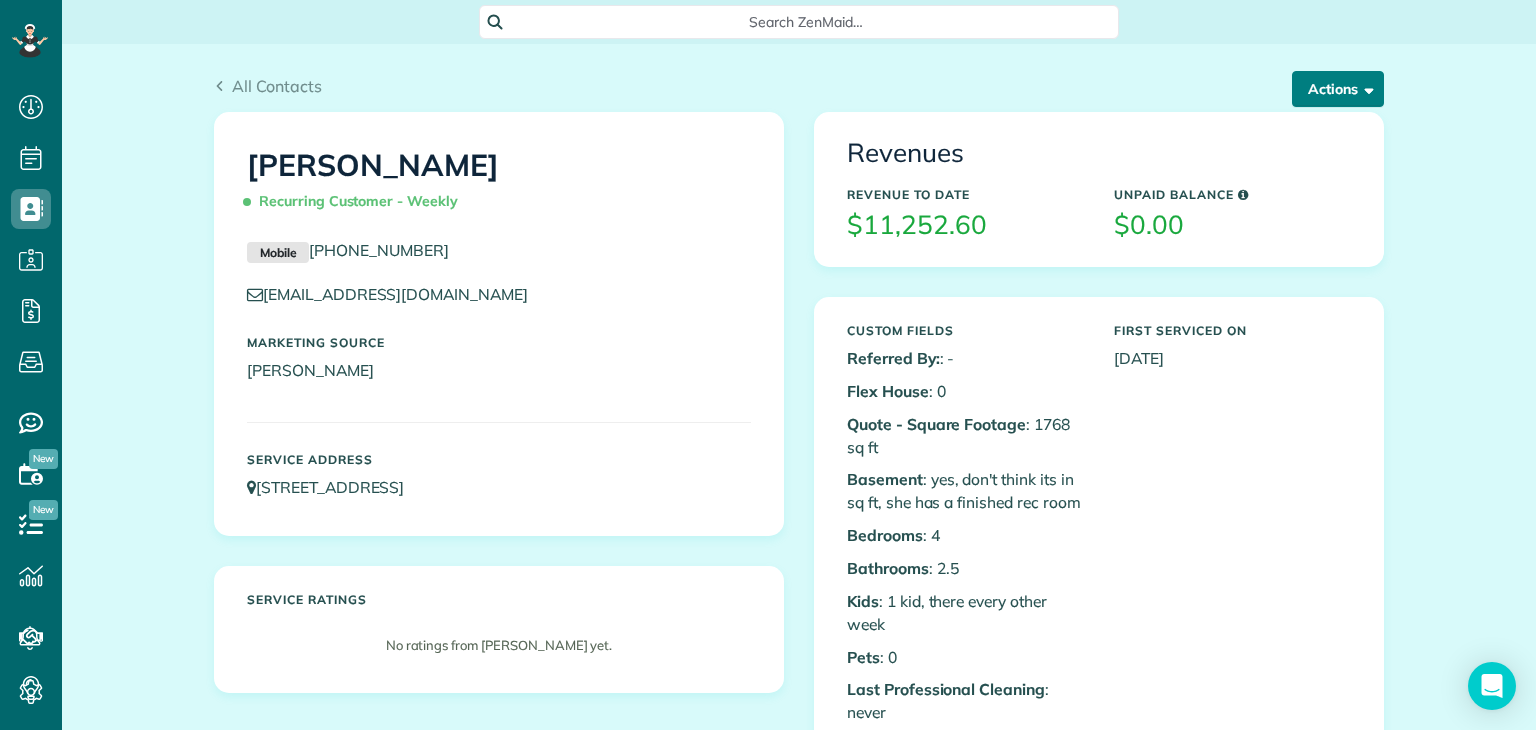 click on "Actions" at bounding box center [1338, 89] 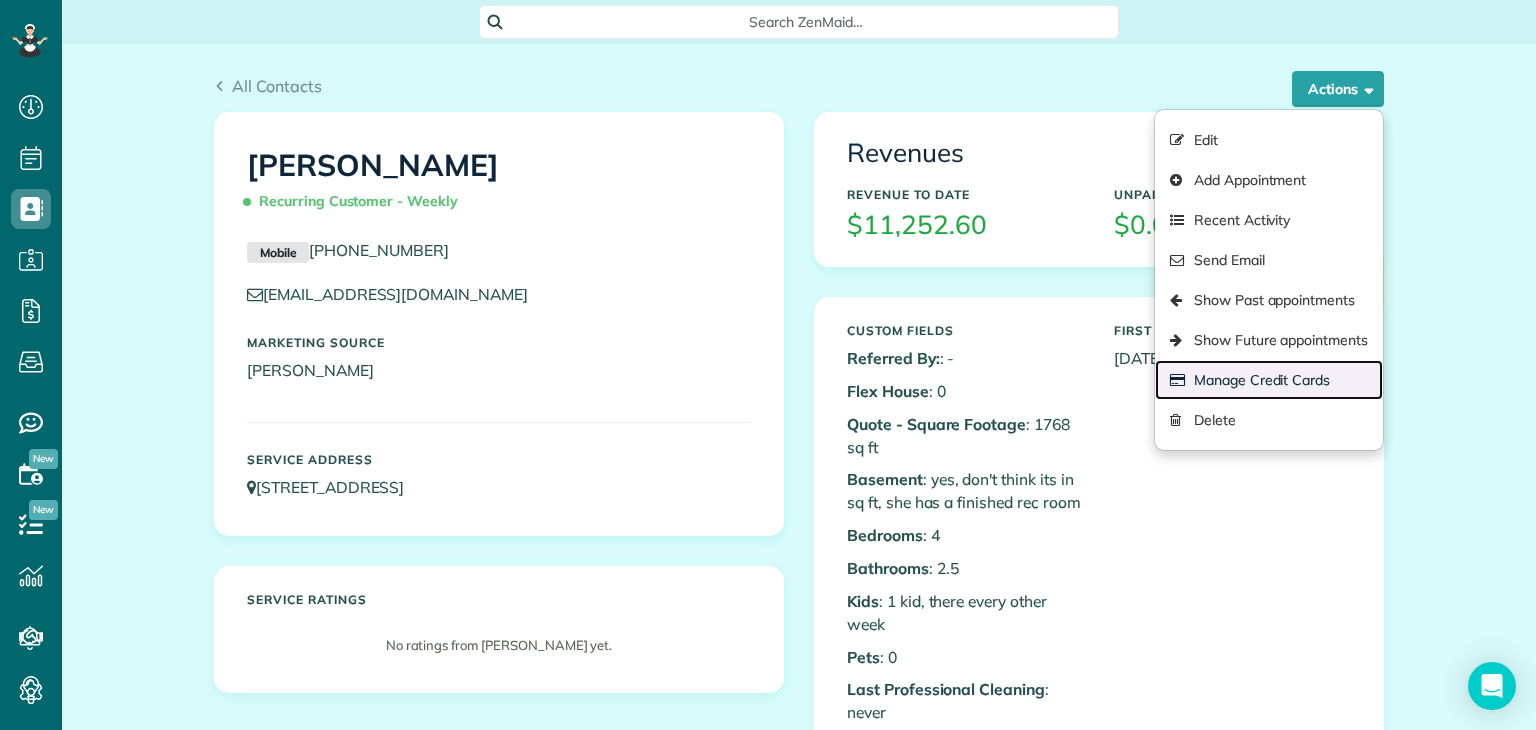 click on "Manage Credit Cards" at bounding box center (1269, 380) 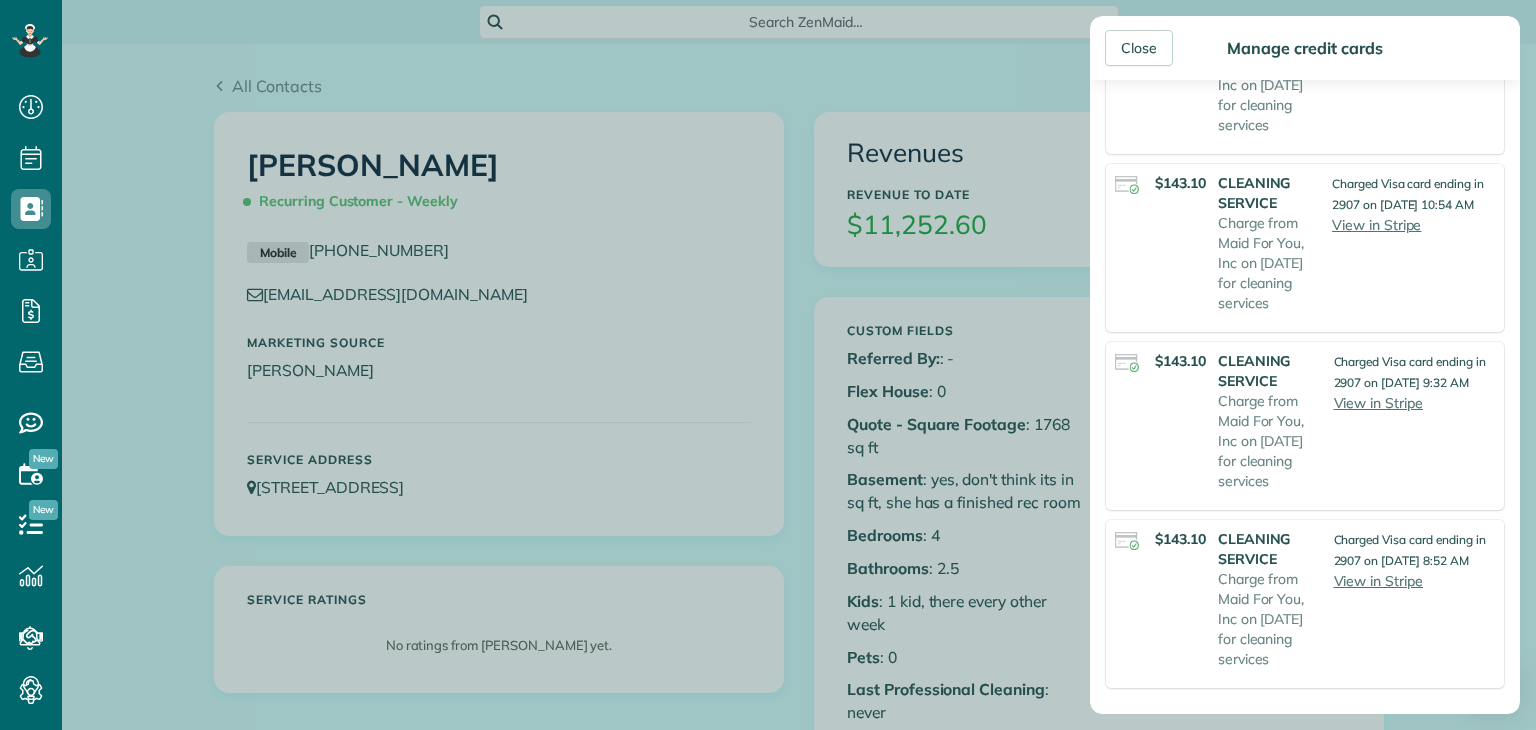 scroll, scrollTop: 4629, scrollLeft: 0, axis: vertical 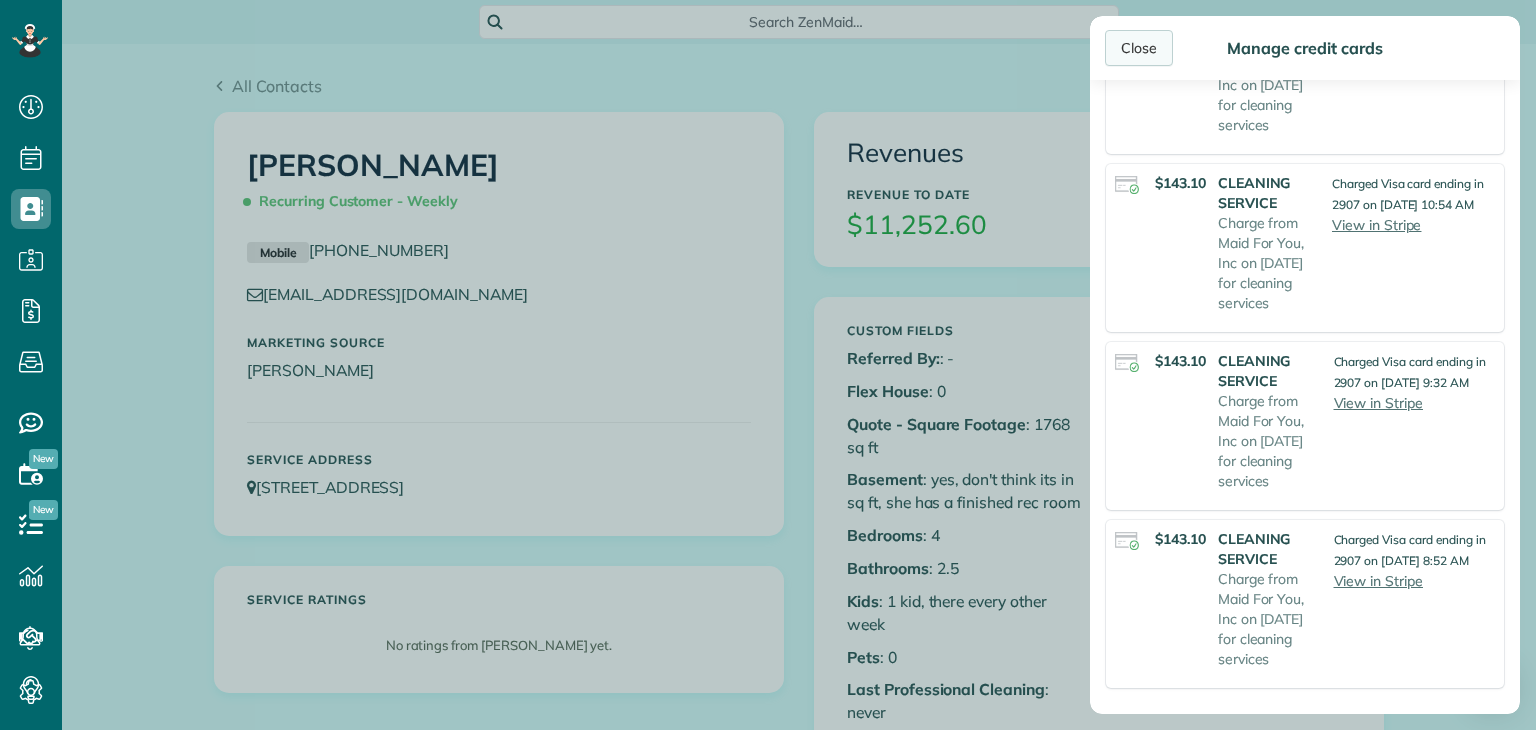 click on "Close" at bounding box center (1139, 48) 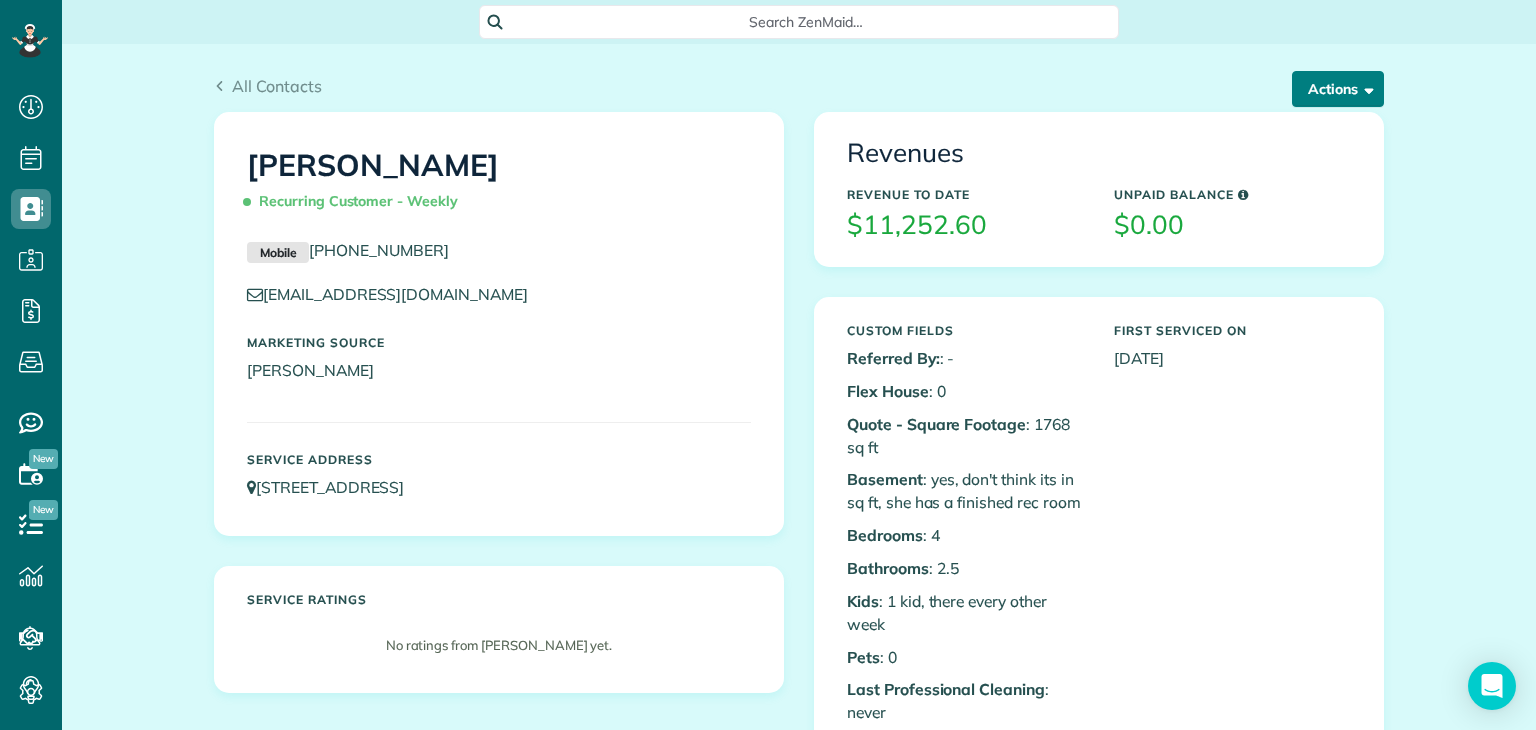 click on "Actions" at bounding box center (1338, 89) 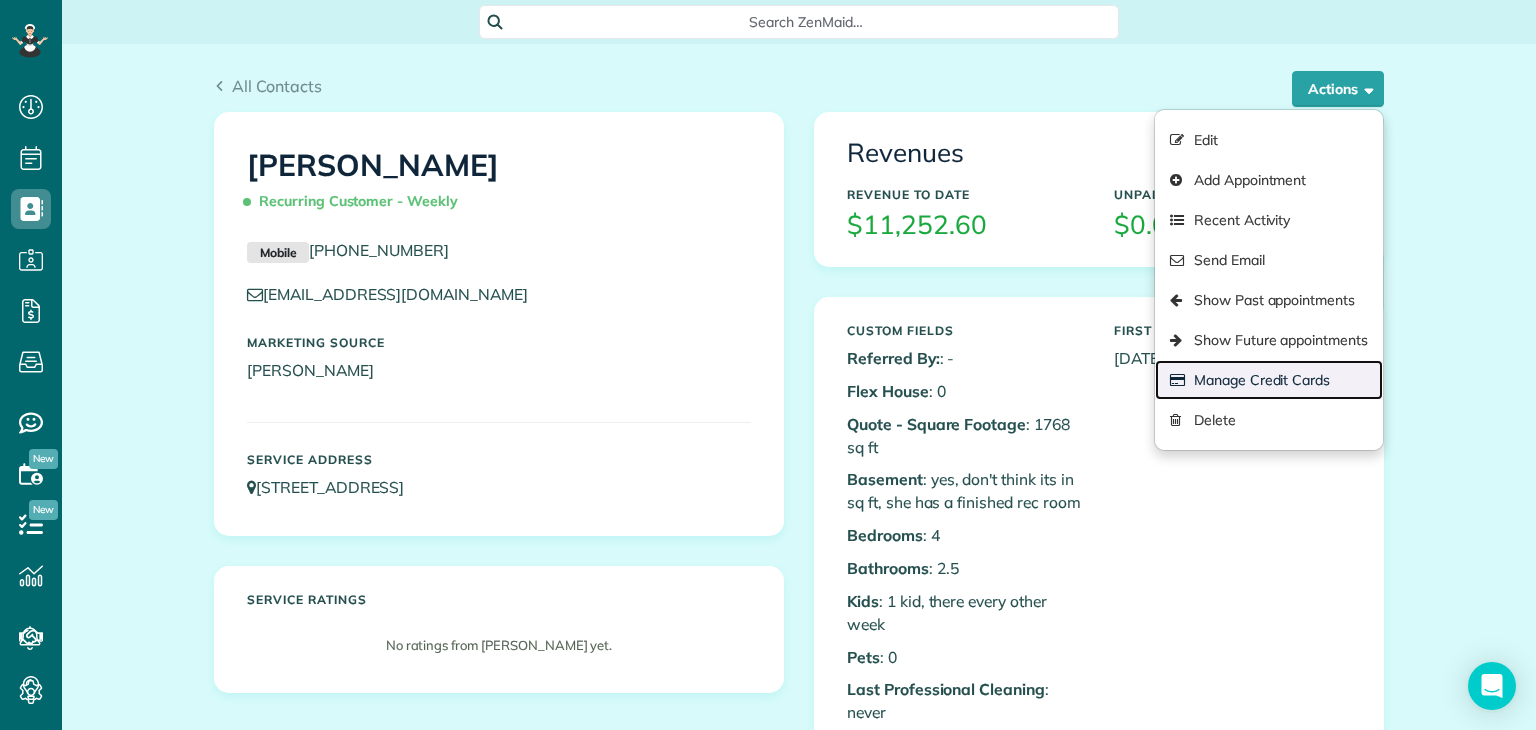 click on "Manage Credit Cards" at bounding box center (1269, 380) 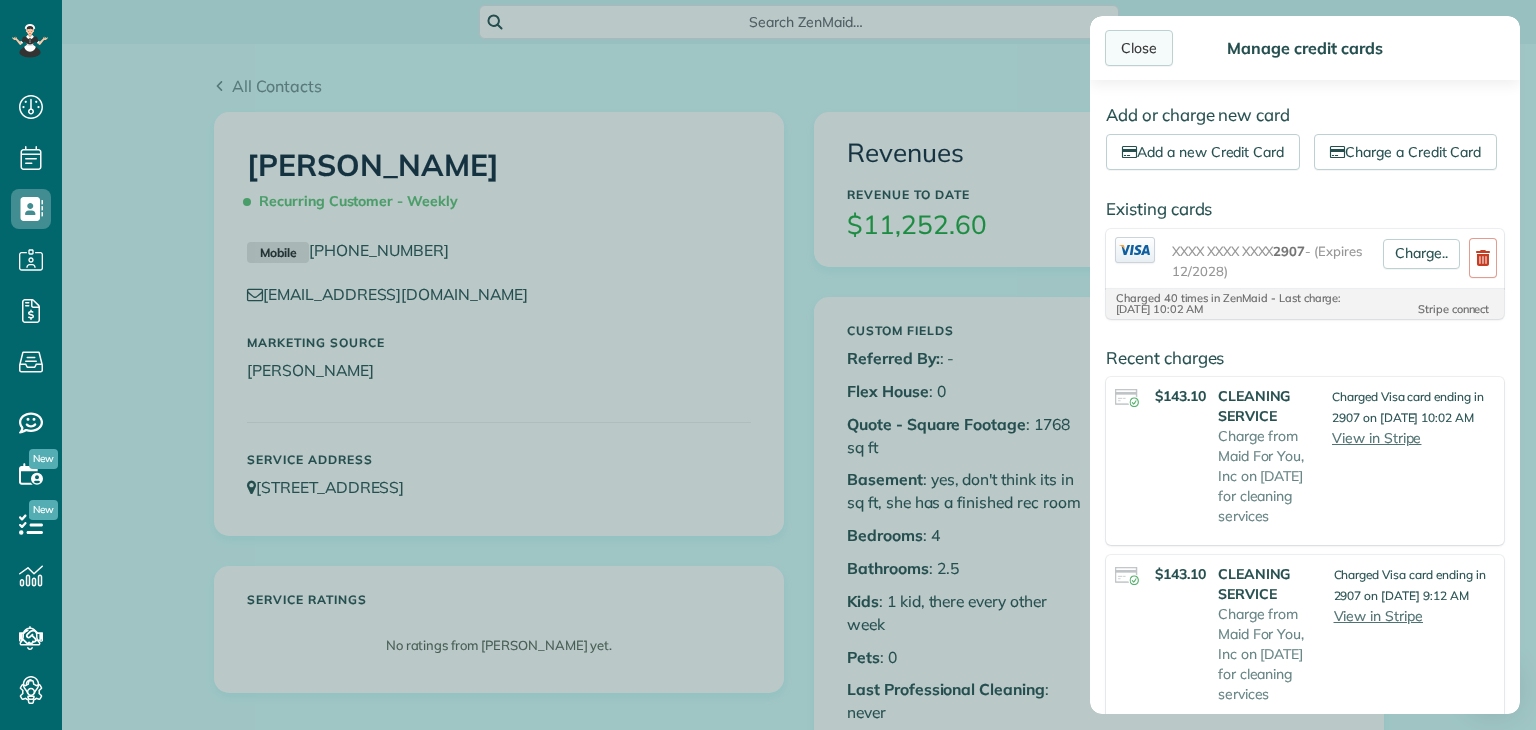 click on "Close" at bounding box center (1139, 48) 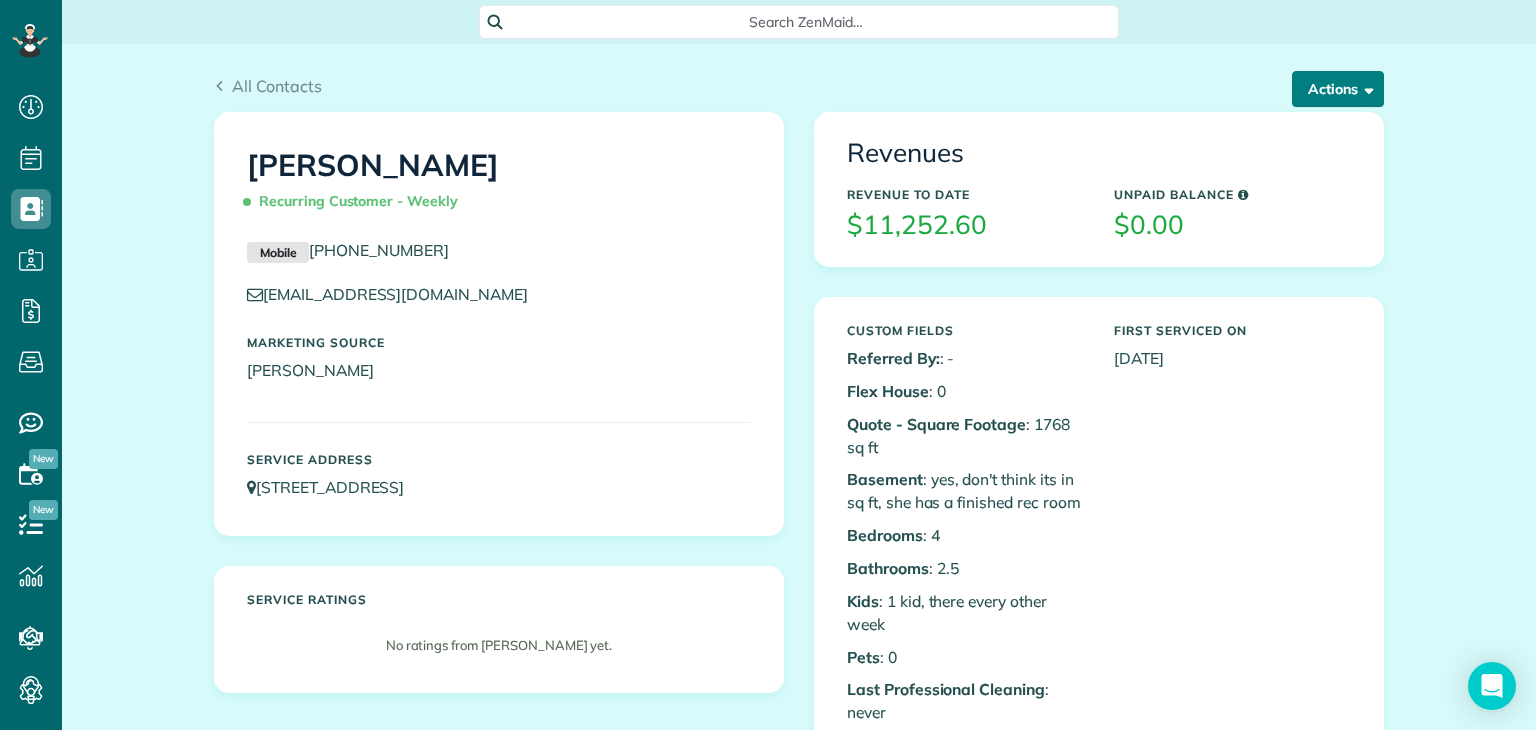 click on "Actions" at bounding box center [1338, 89] 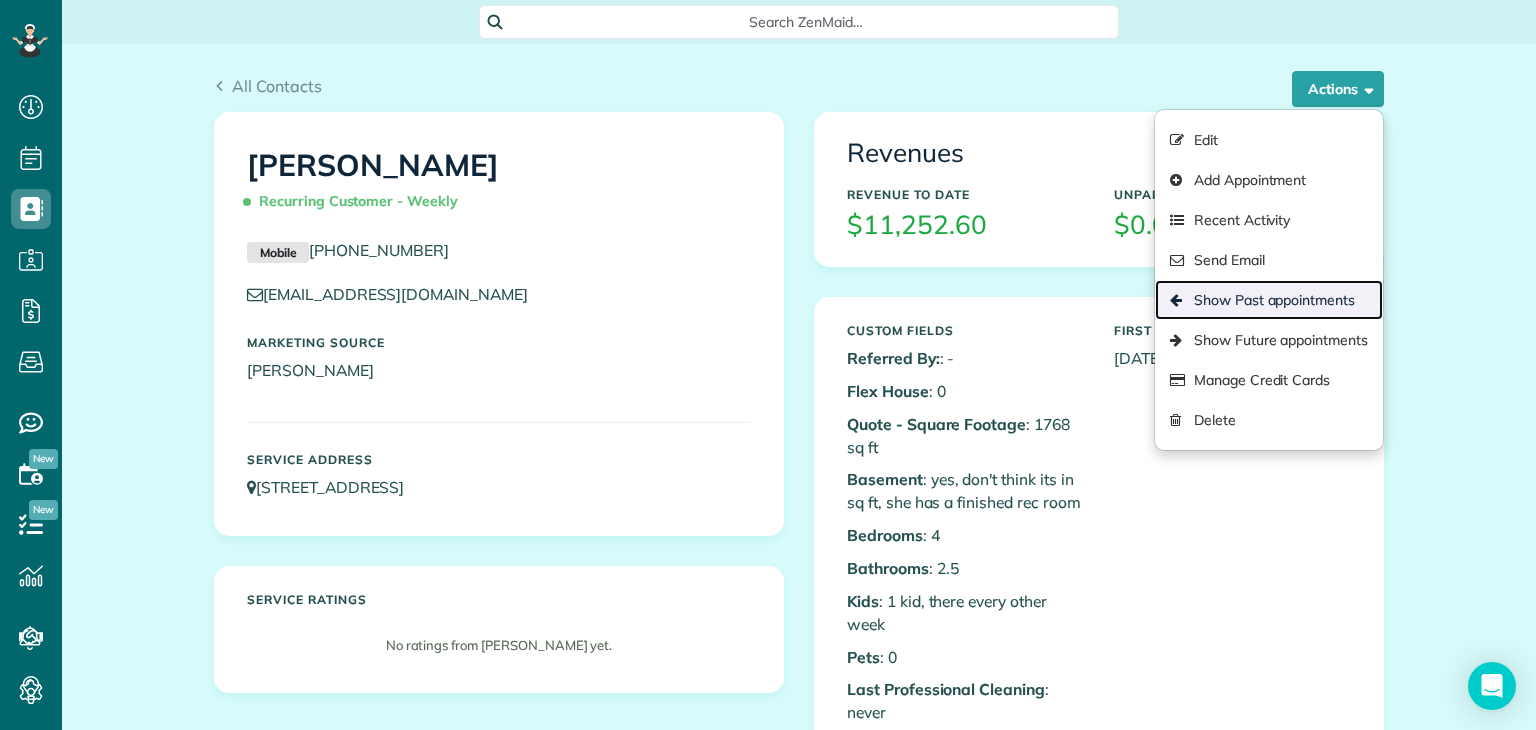 click on "Show Past appointments" at bounding box center (1269, 300) 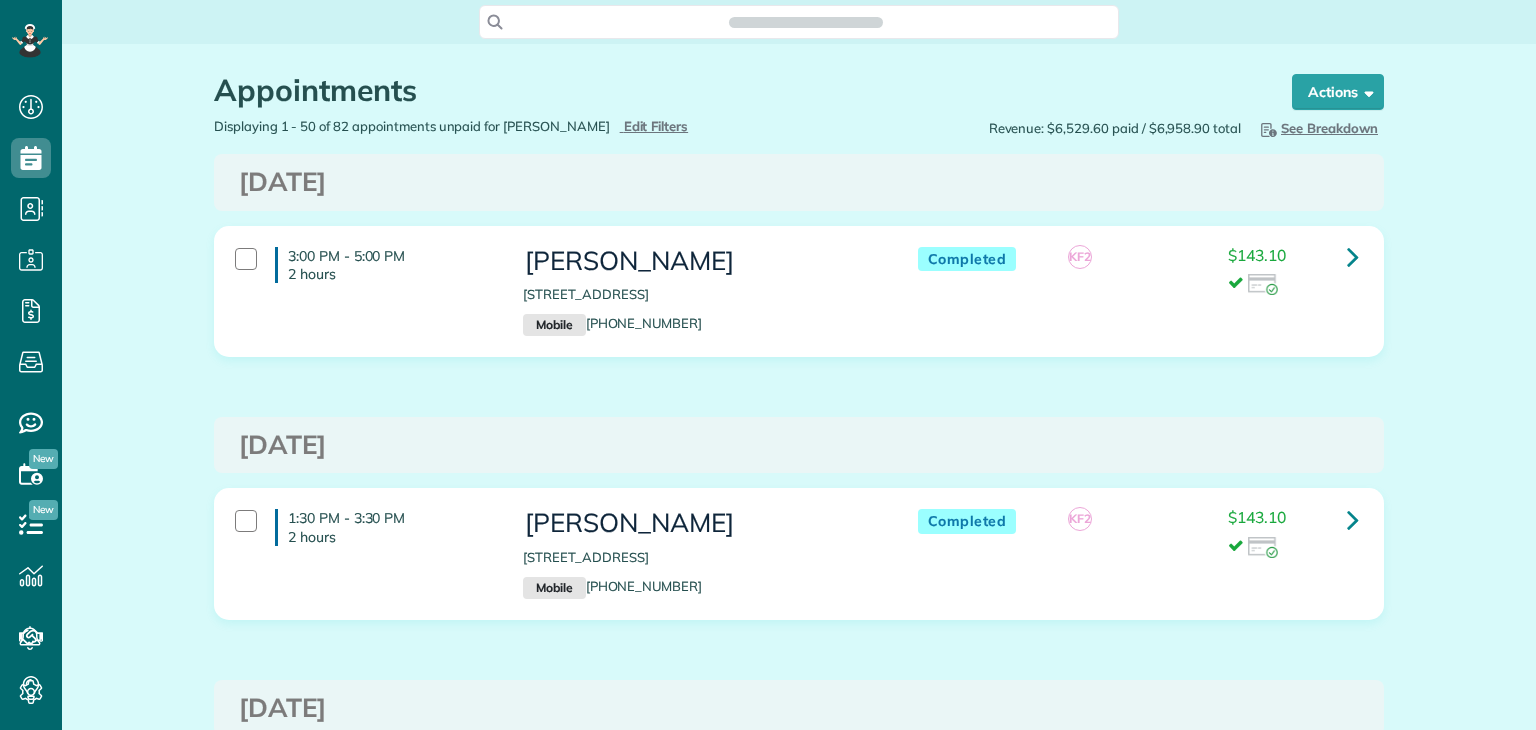 scroll, scrollTop: 0, scrollLeft: 0, axis: both 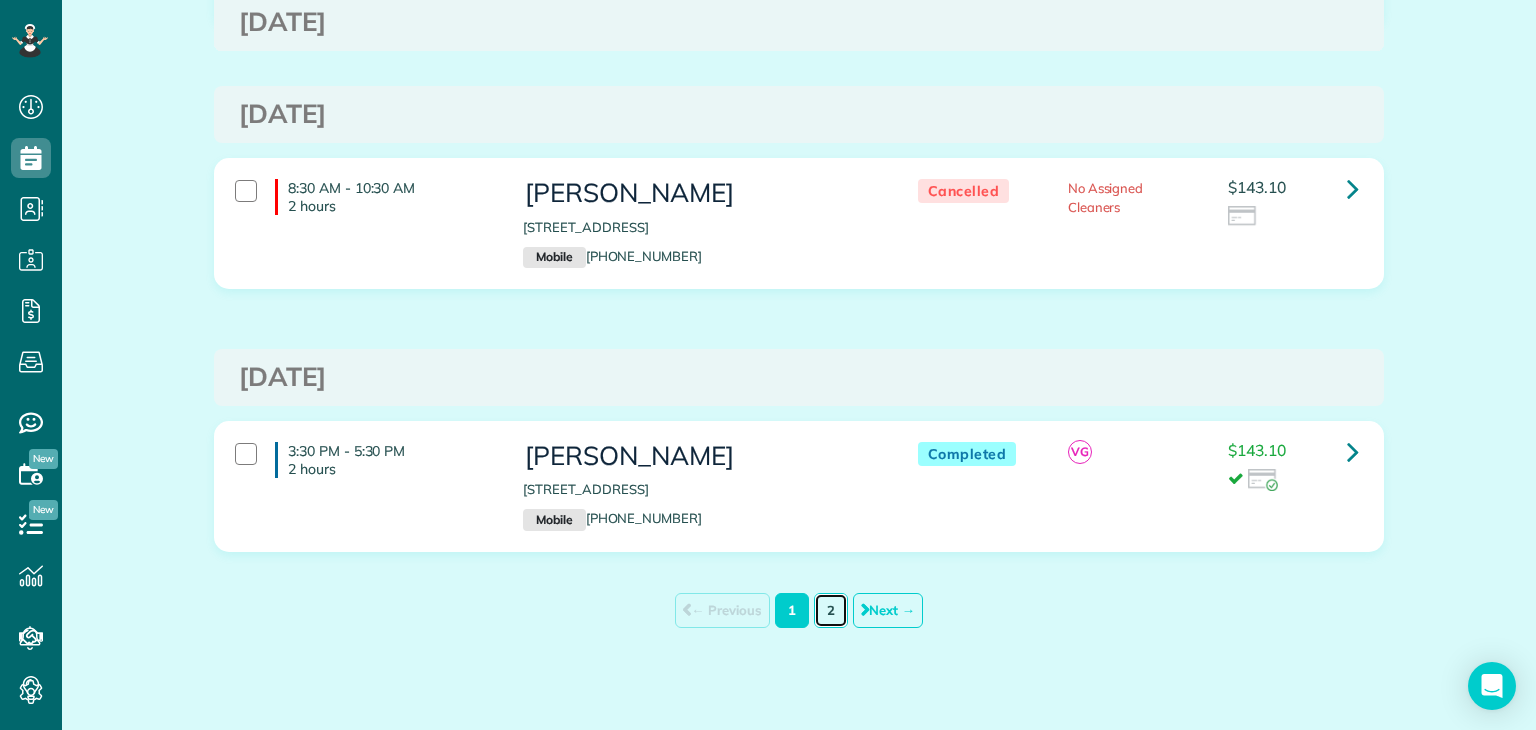 click on "2" at bounding box center (831, 610) 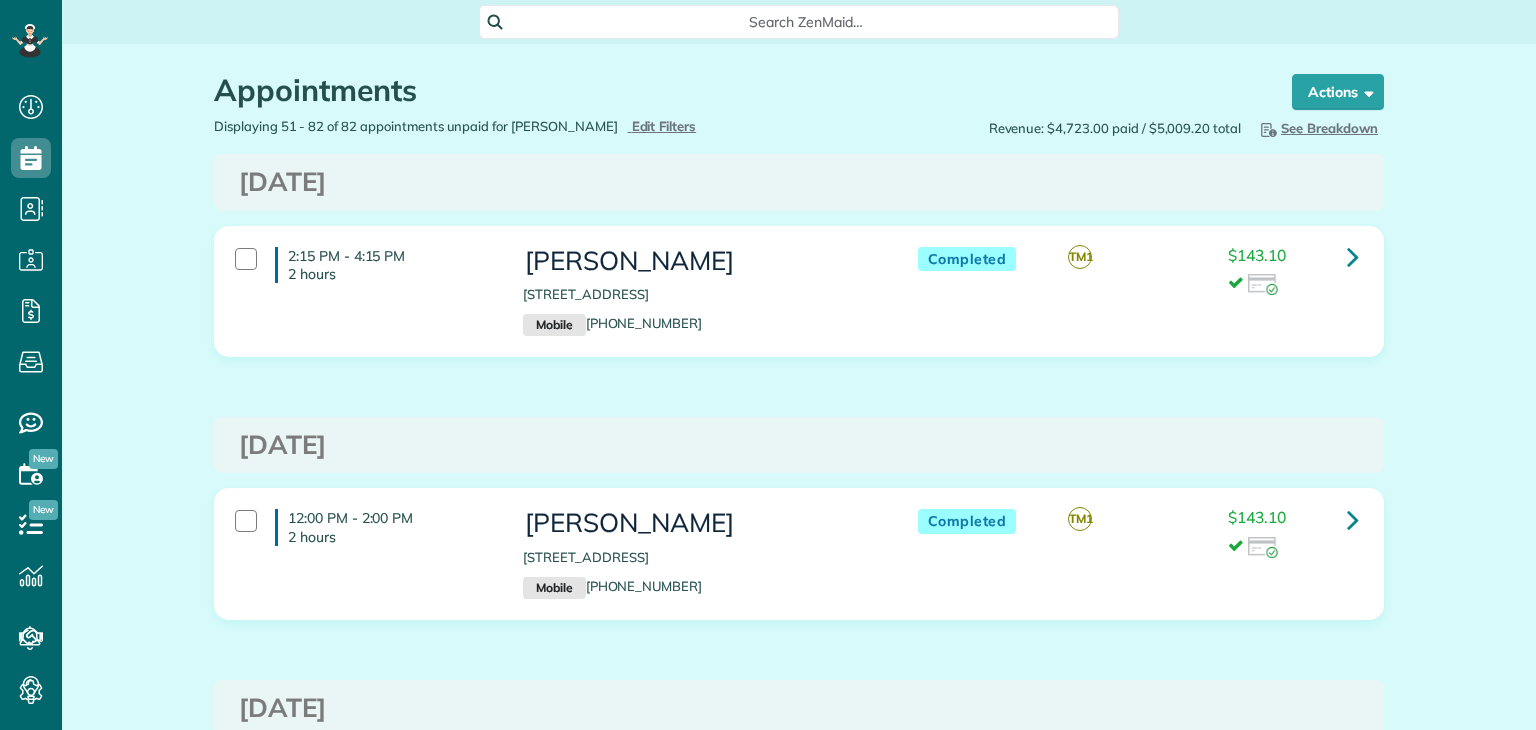 scroll, scrollTop: 0, scrollLeft: 0, axis: both 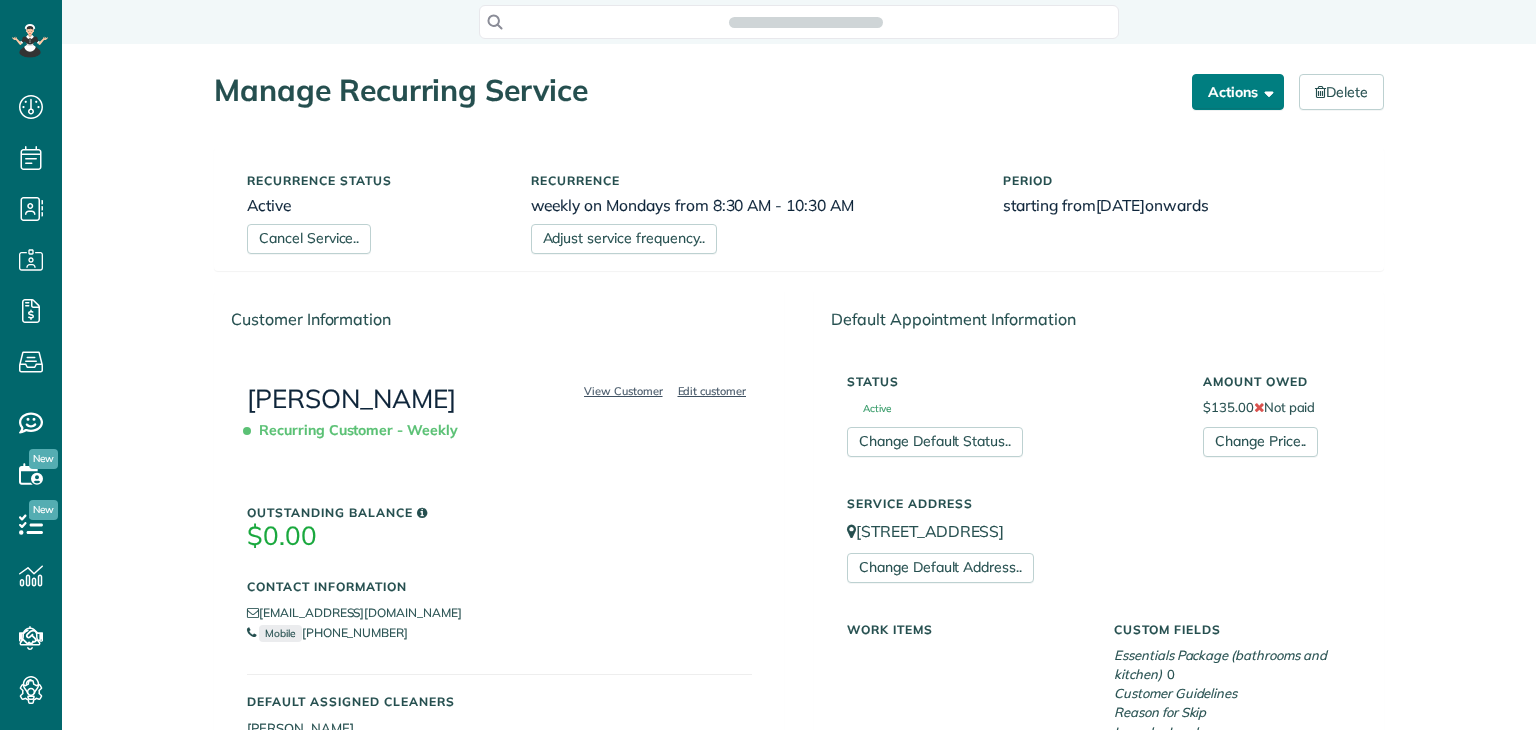click on "Actions" at bounding box center (1238, 92) 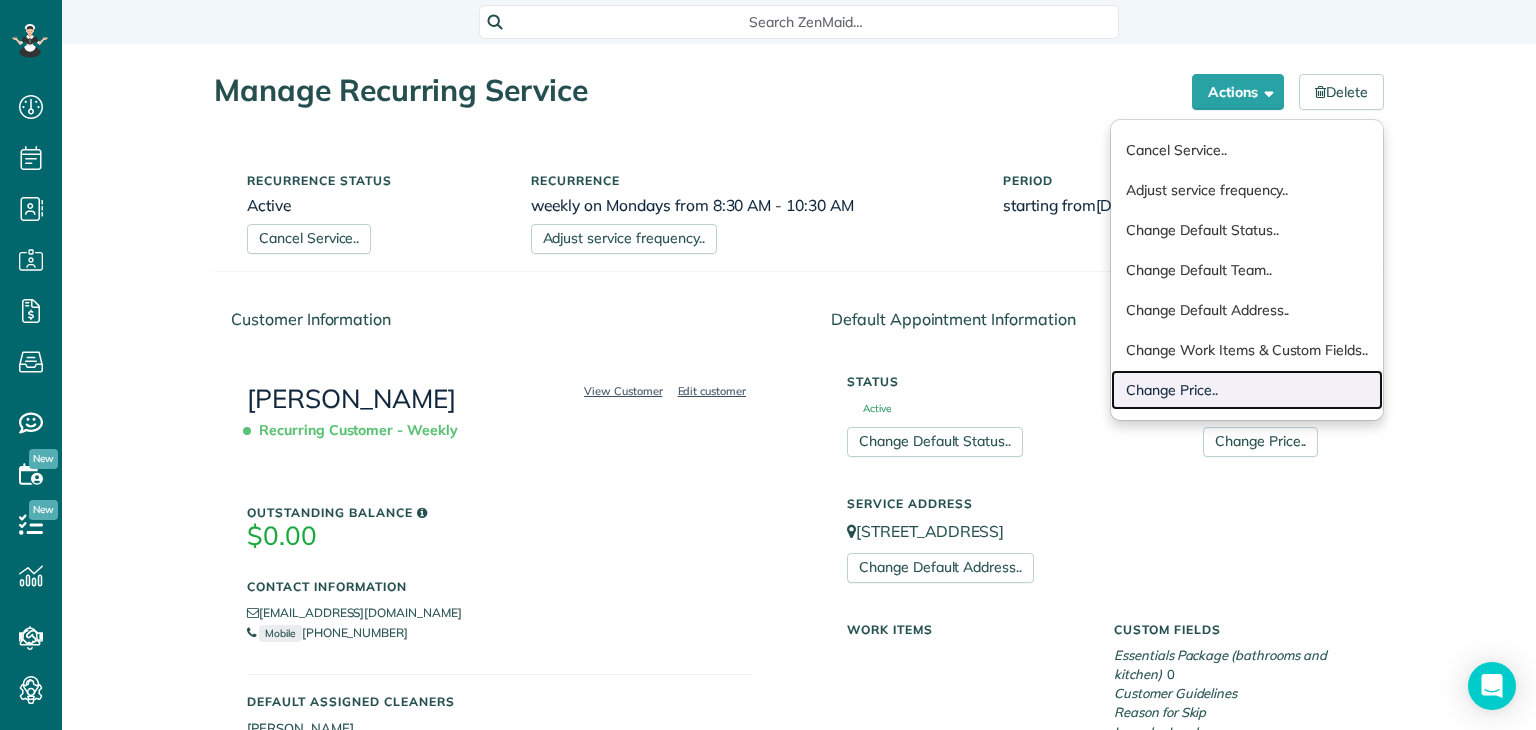 click on "Change Price.." at bounding box center [1247, 390] 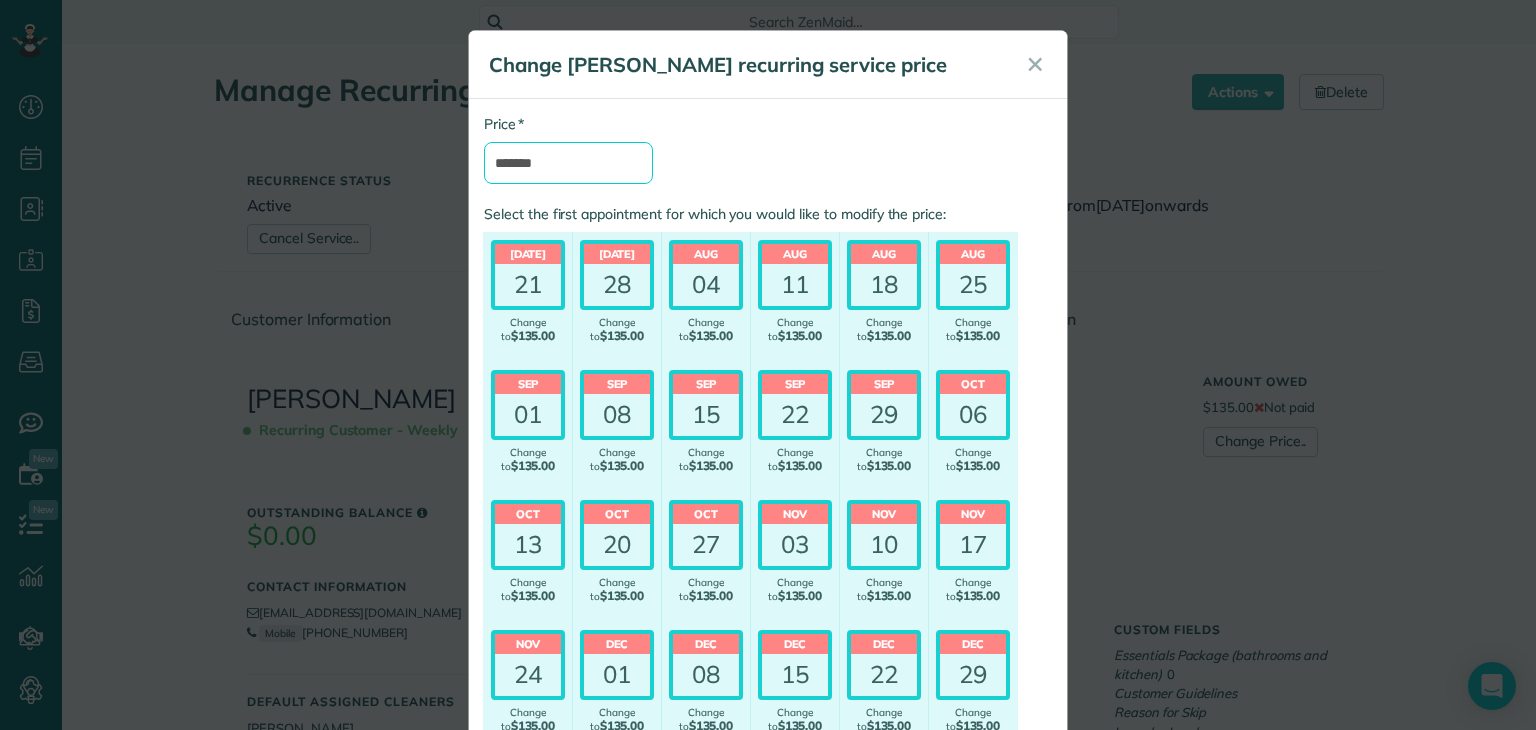 click on "*******" at bounding box center (568, 163) 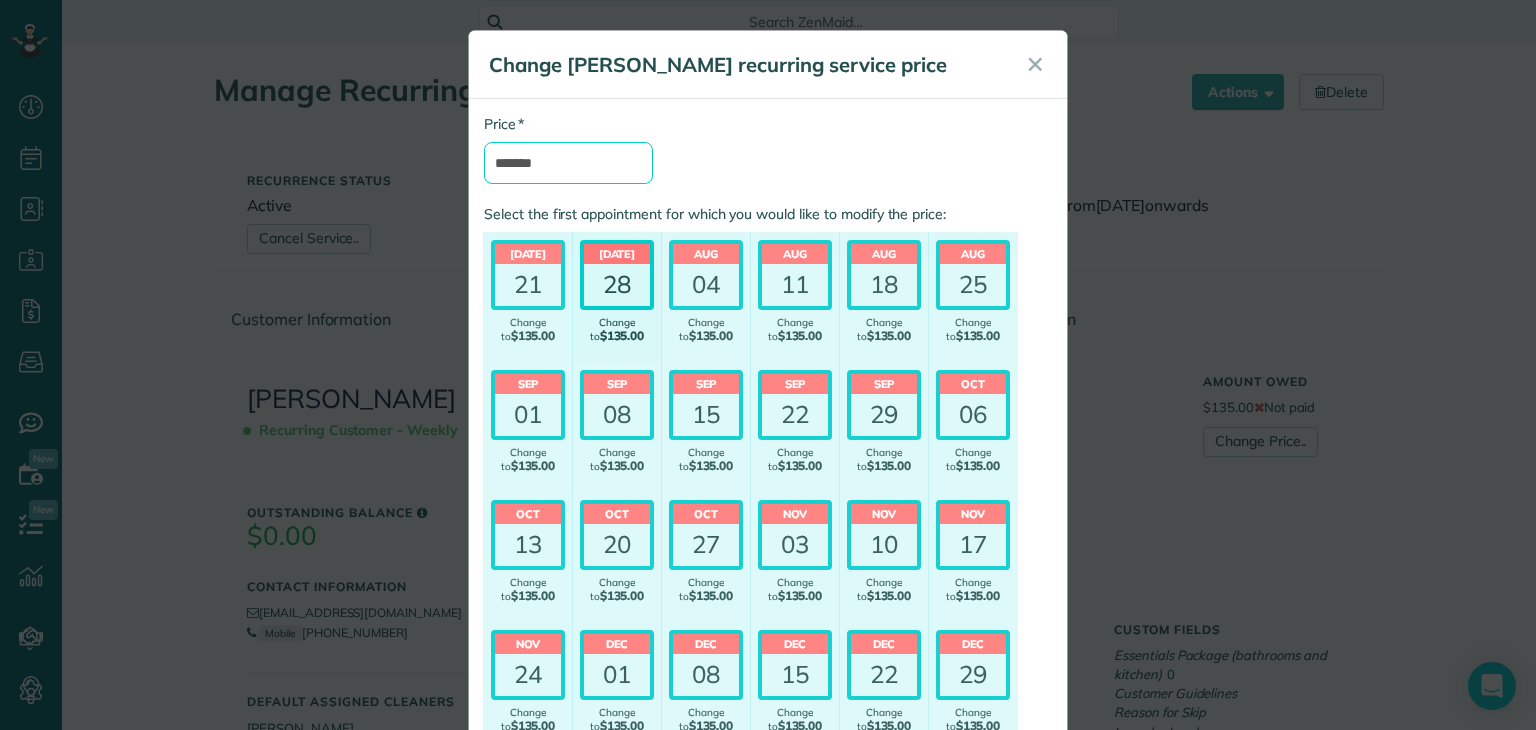 type on "*******" 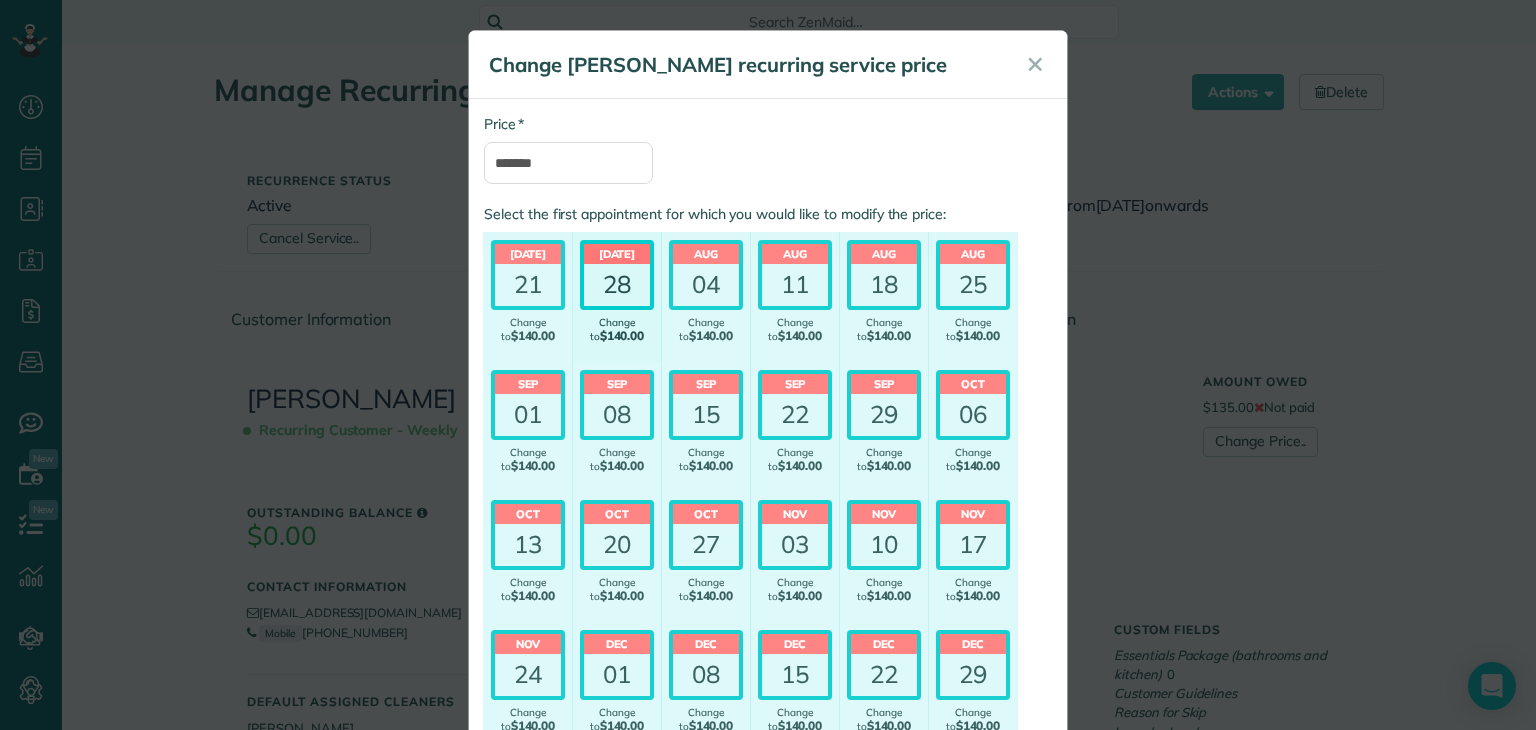 click on "28" at bounding box center (617, 285) 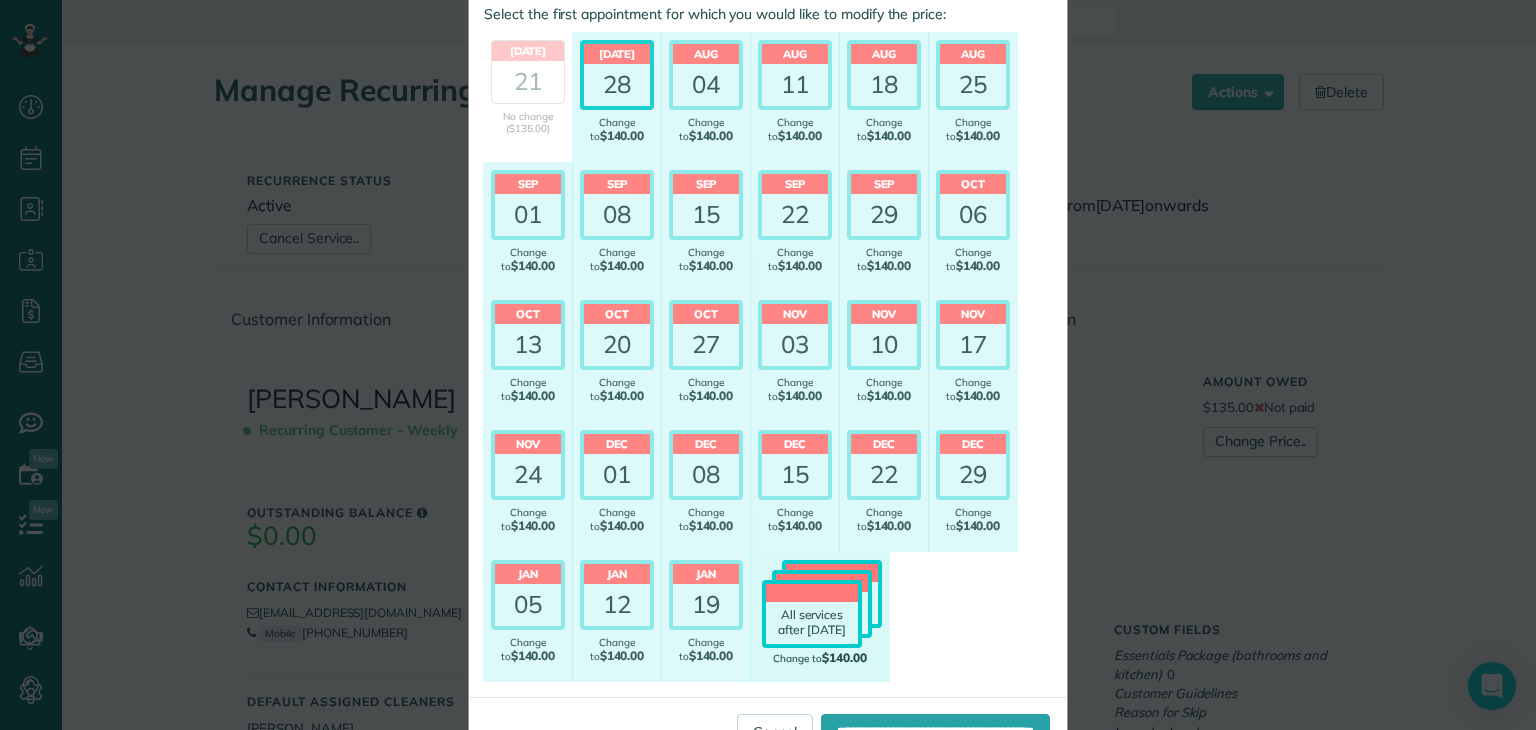 scroll, scrollTop: 268, scrollLeft: 0, axis: vertical 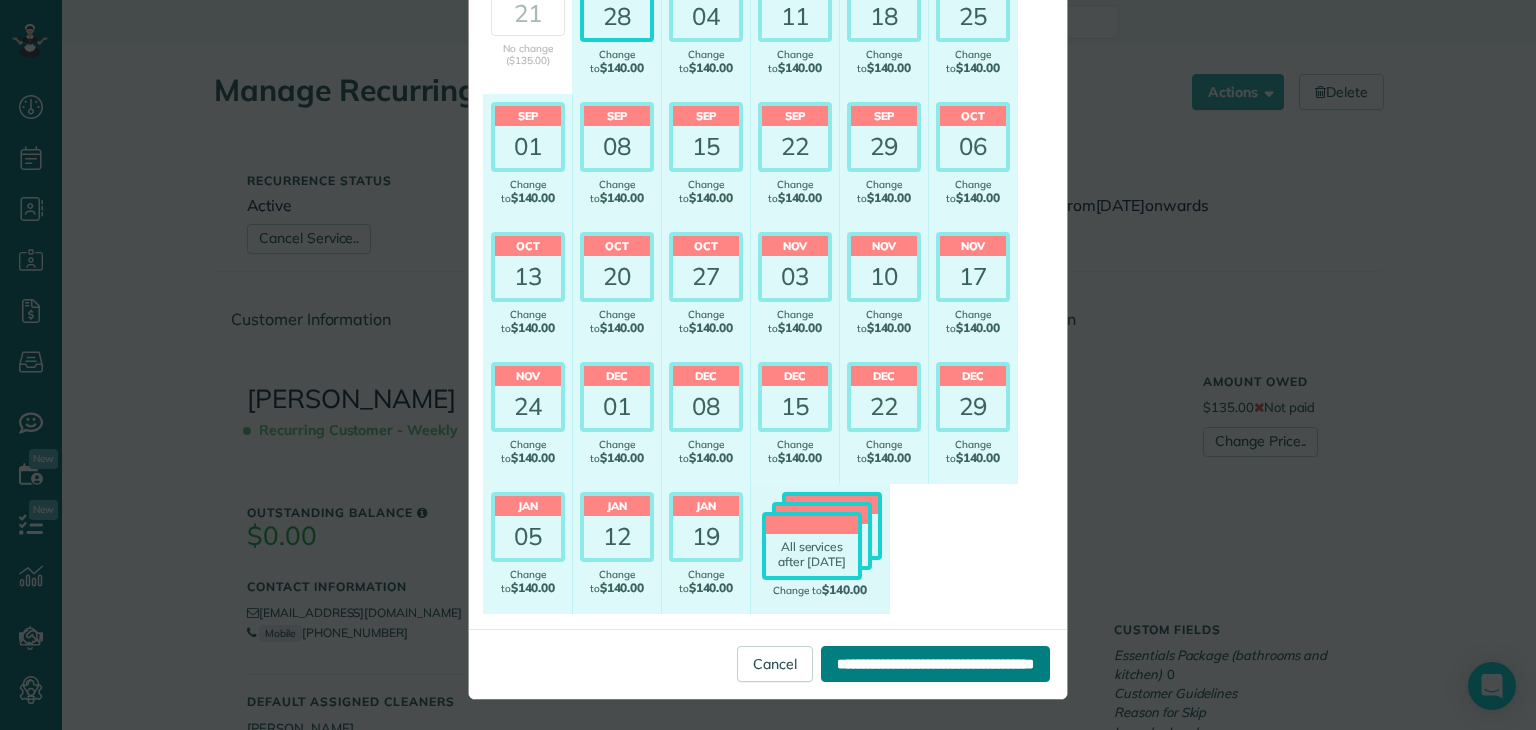 click on "**********" at bounding box center (935, 664) 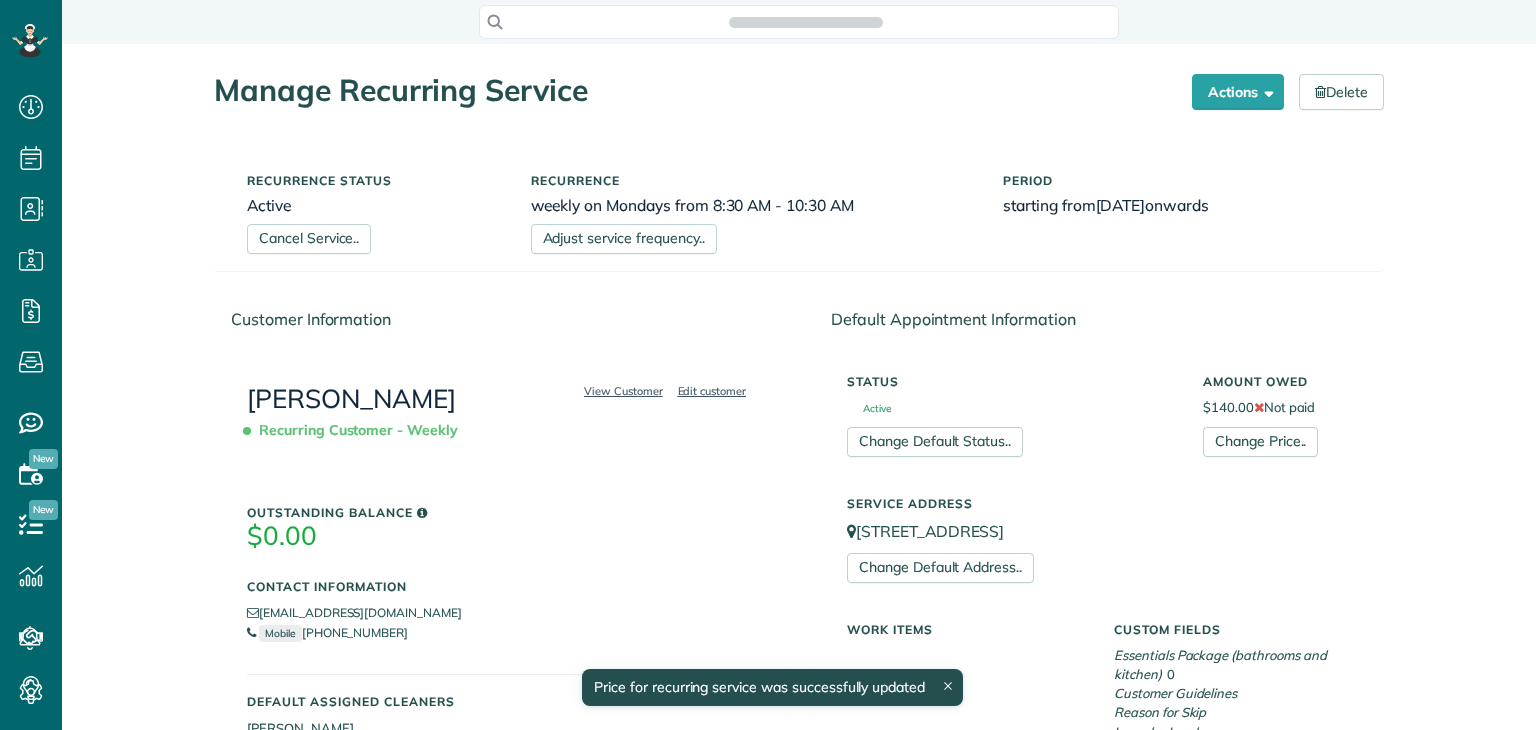 scroll, scrollTop: 0, scrollLeft: 0, axis: both 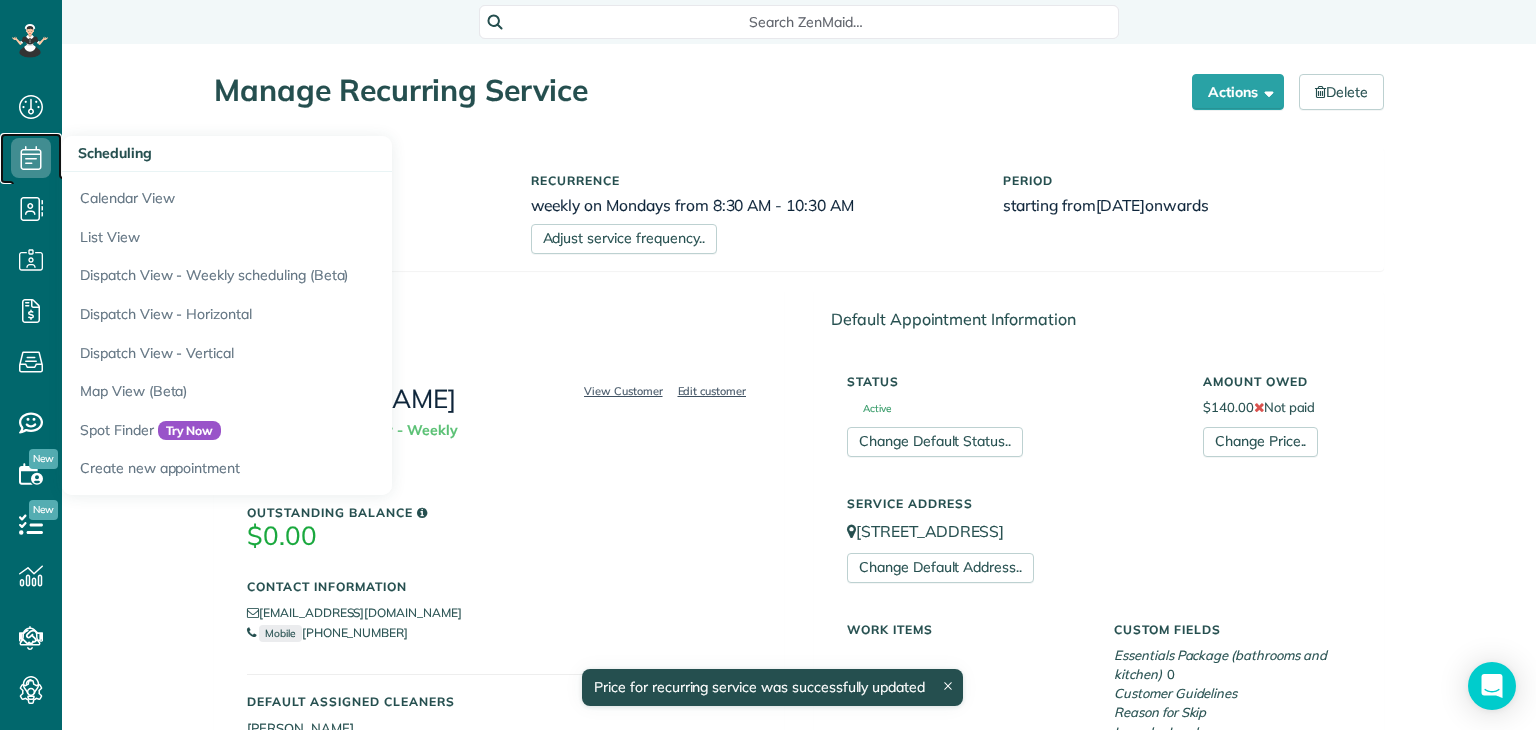 click 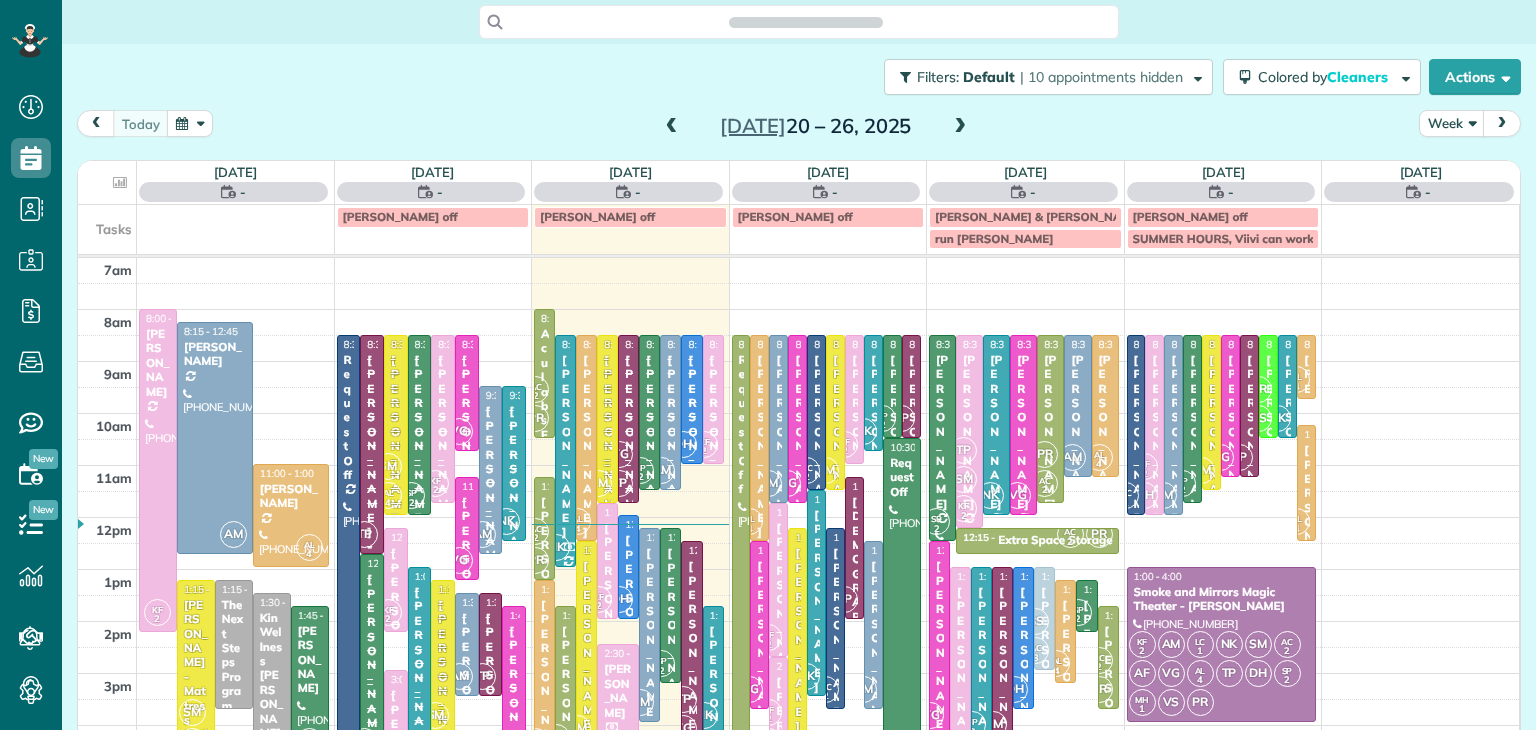 scroll, scrollTop: 0, scrollLeft: 0, axis: both 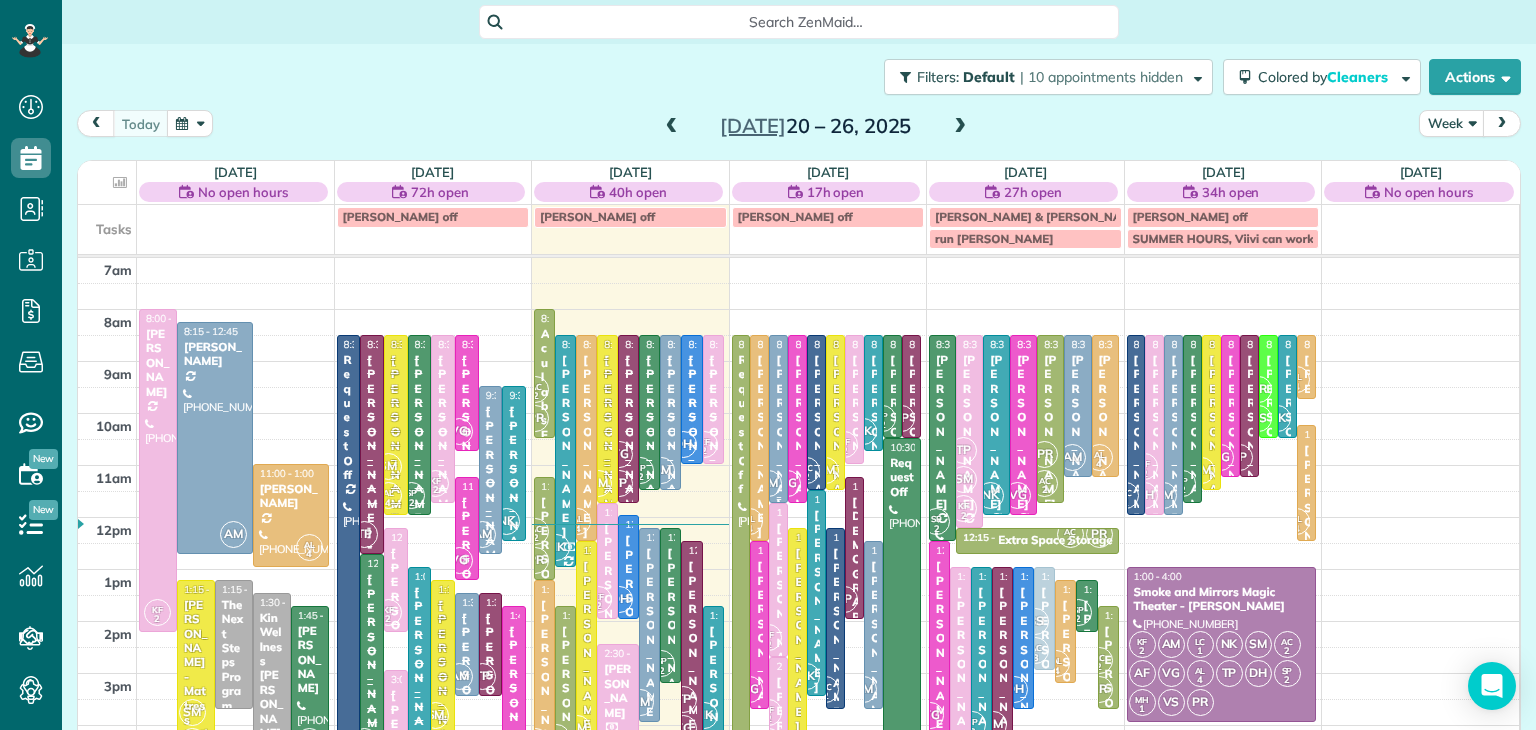 click on "[PERSON_NAME]" at bounding box center (778, 446) 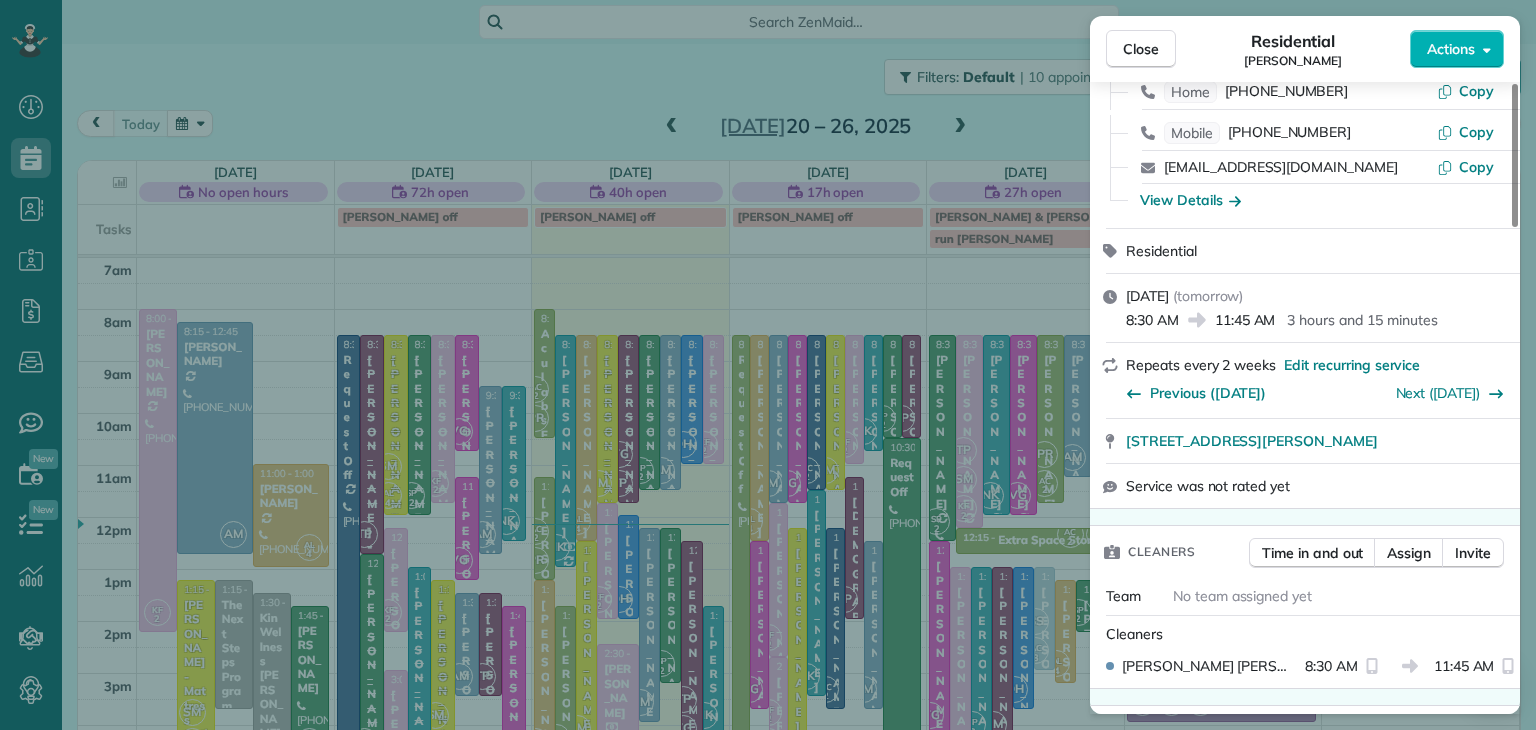 scroll, scrollTop: 94, scrollLeft: 0, axis: vertical 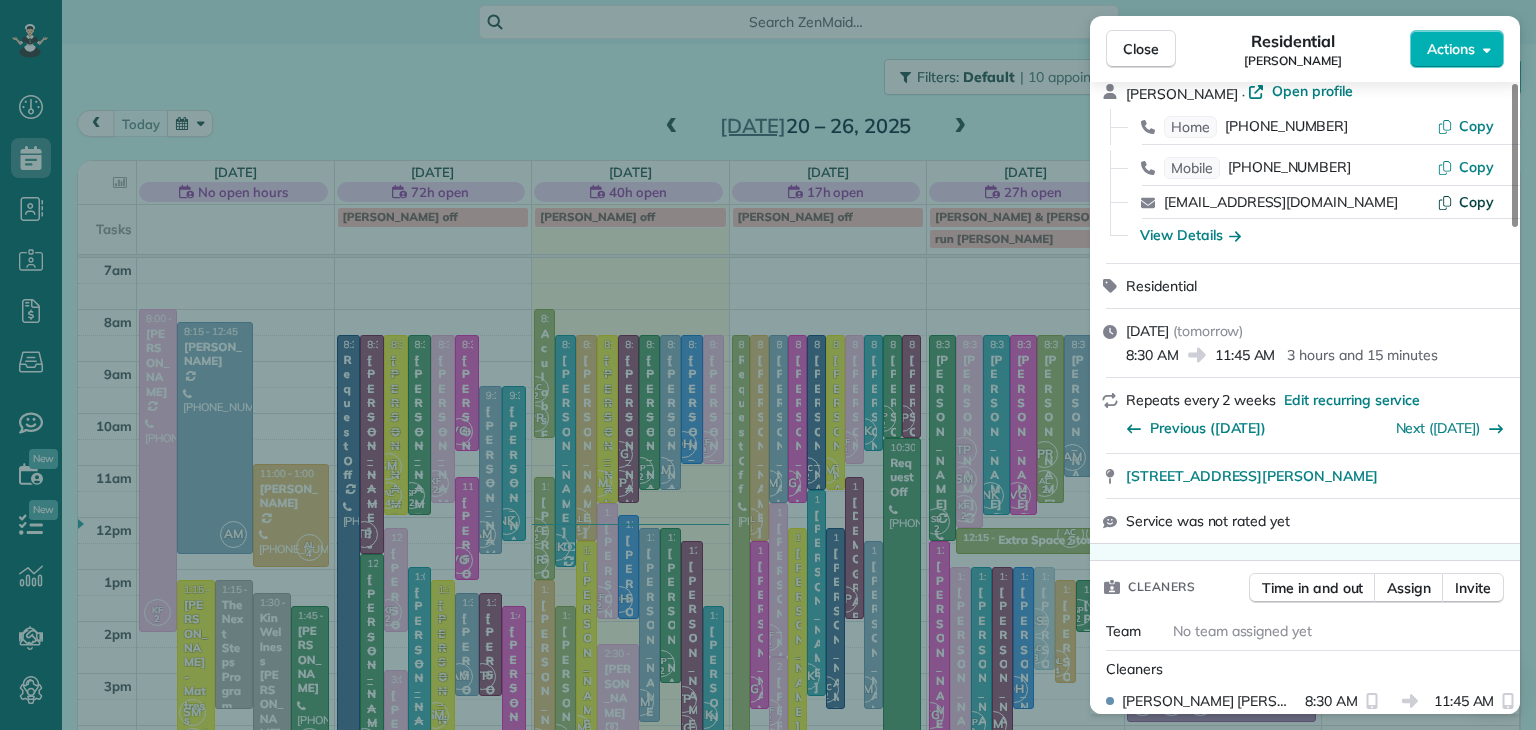 click on "Copy" at bounding box center [1476, 202] 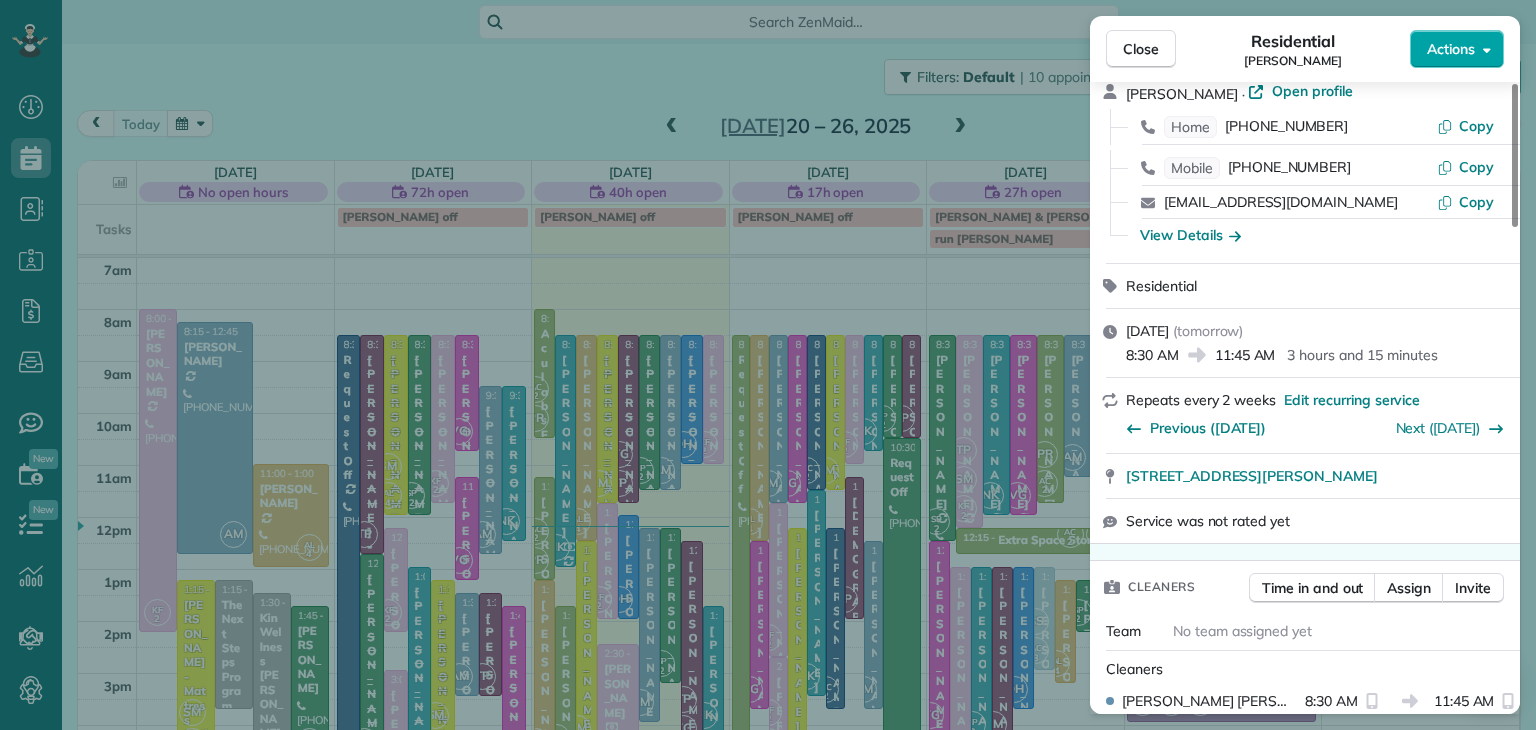 click on "Actions" at bounding box center (1451, 49) 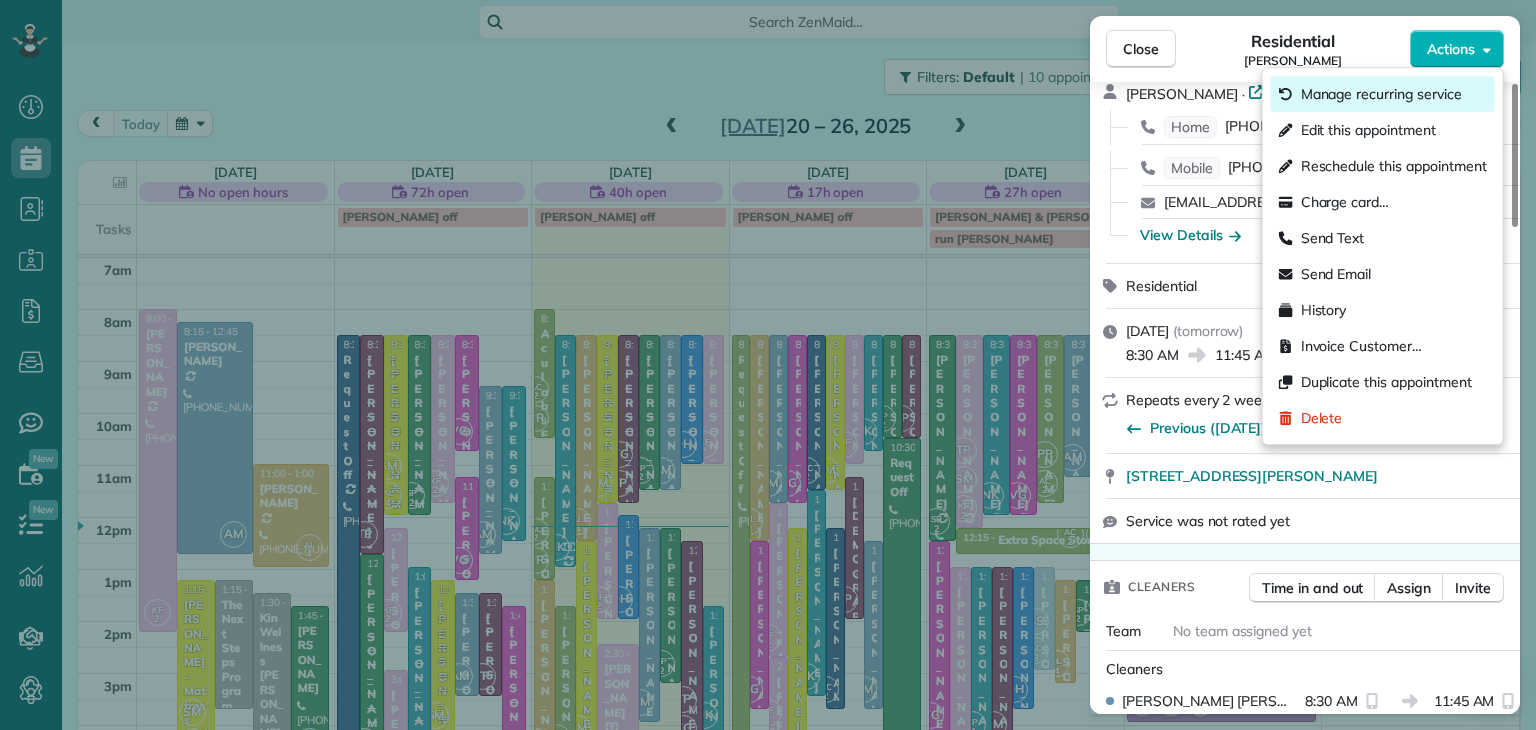 click on "Manage recurring service" at bounding box center (1381, 94) 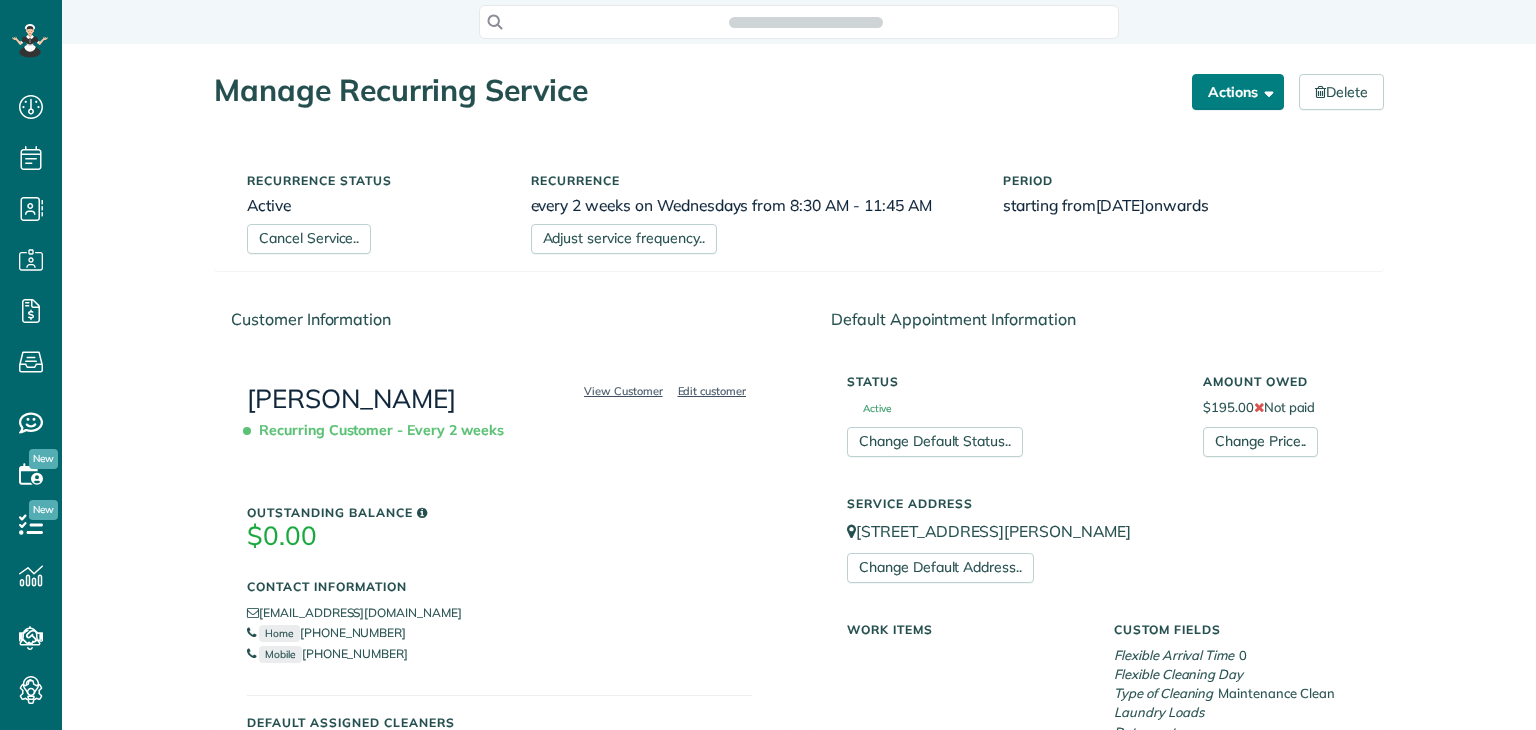 click on "Actions" at bounding box center [1238, 92] 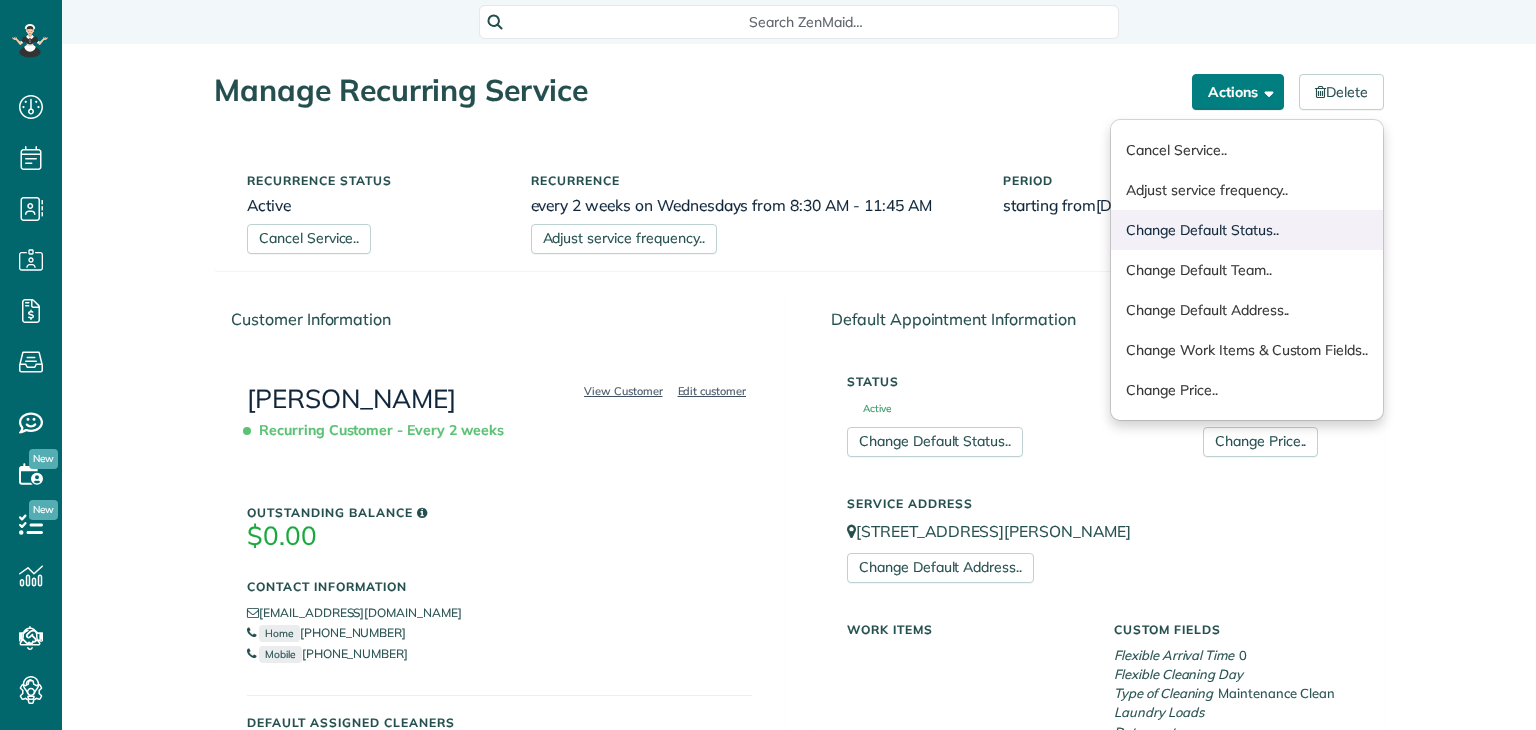scroll, scrollTop: 729, scrollLeft: 61, axis: both 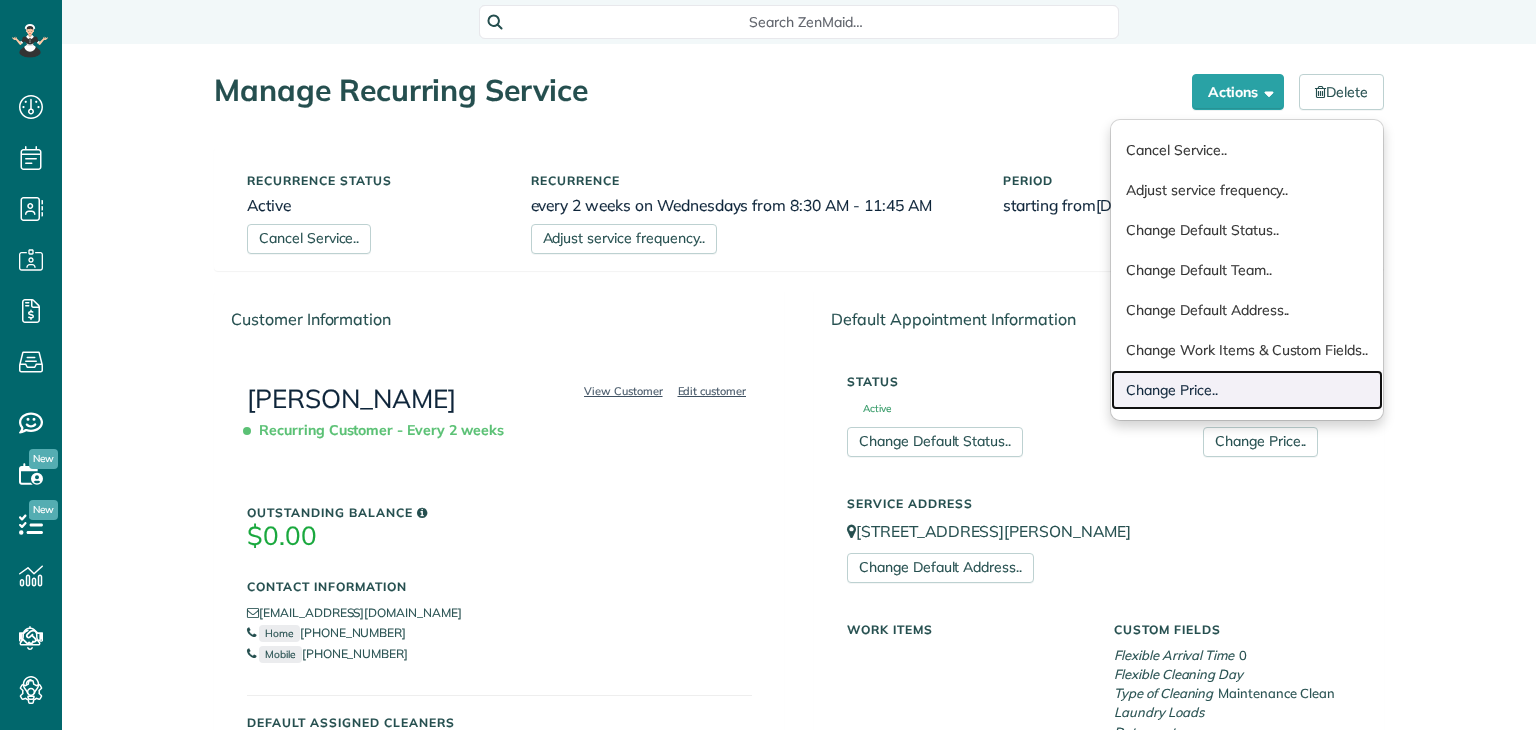 click on "Change Price.." at bounding box center (1247, 390) 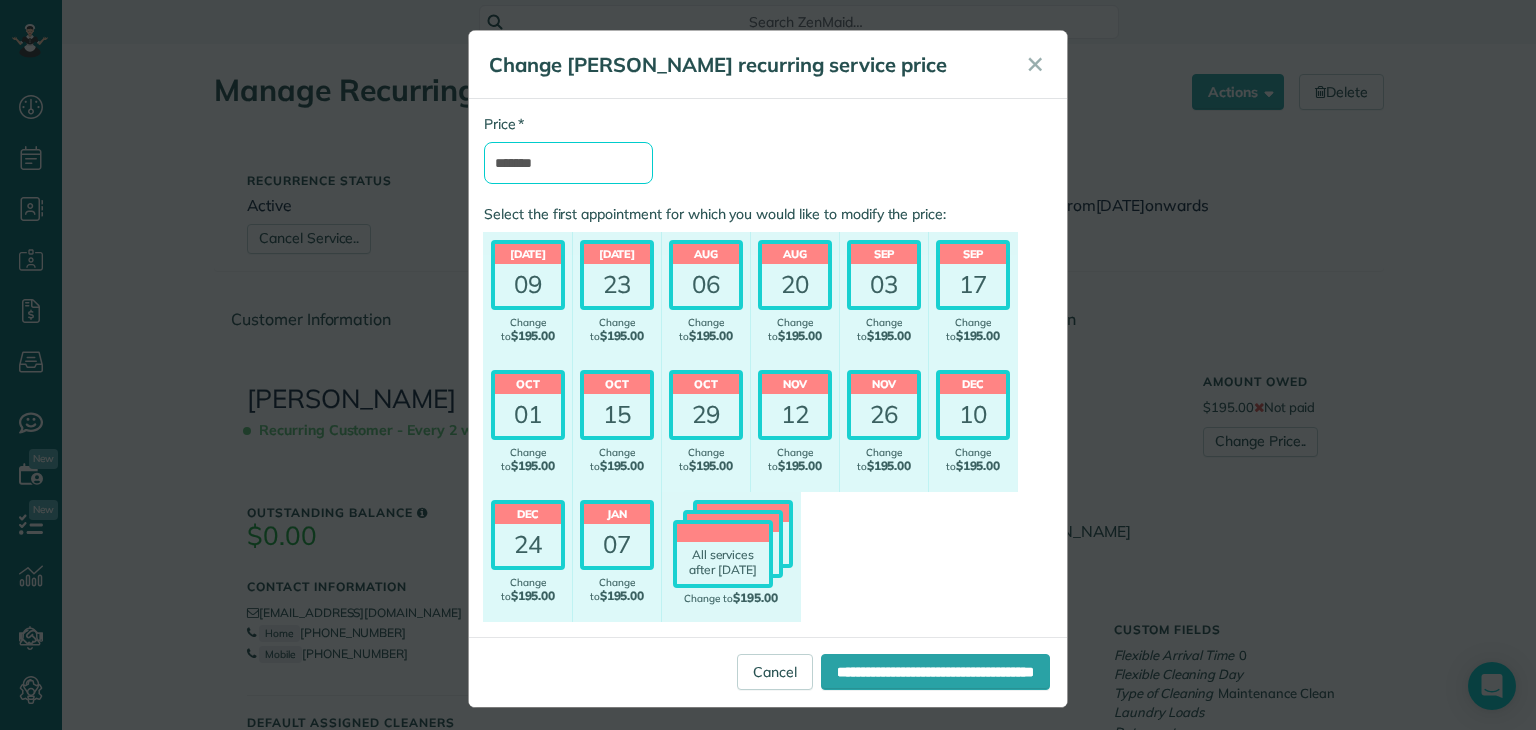 click on "*******" at bounding box center (568, 163) 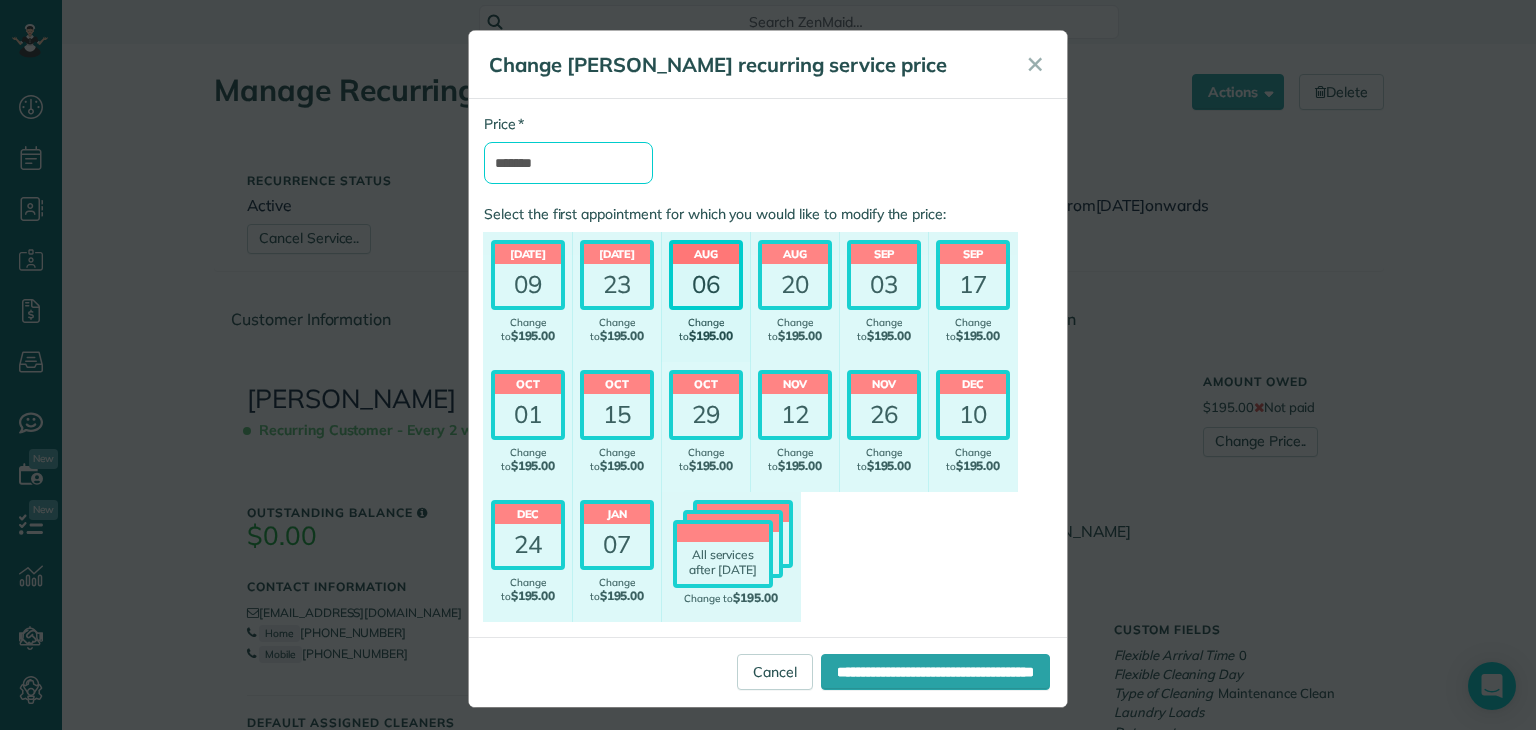 type on "*******" 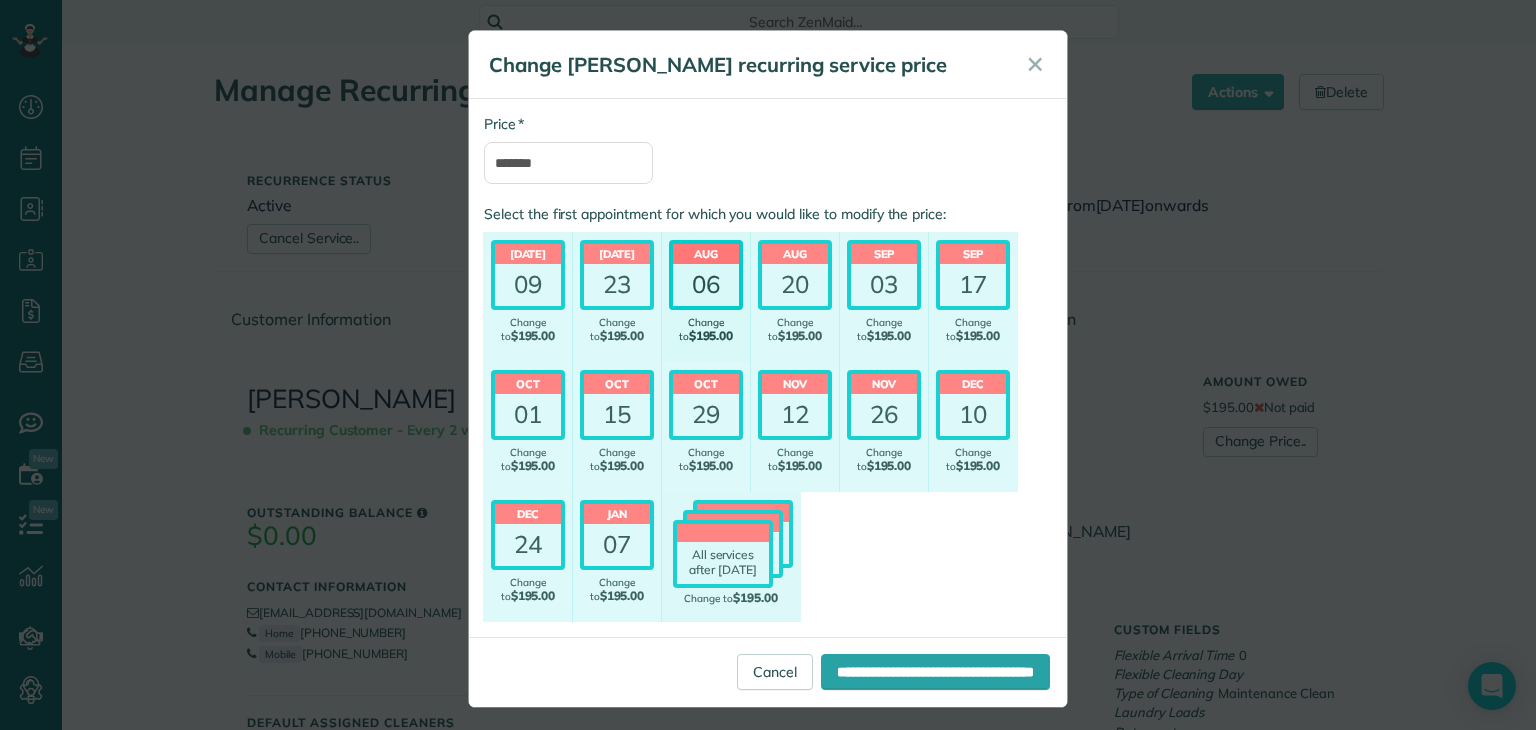 click on "06" at bounding box center (706, 285) 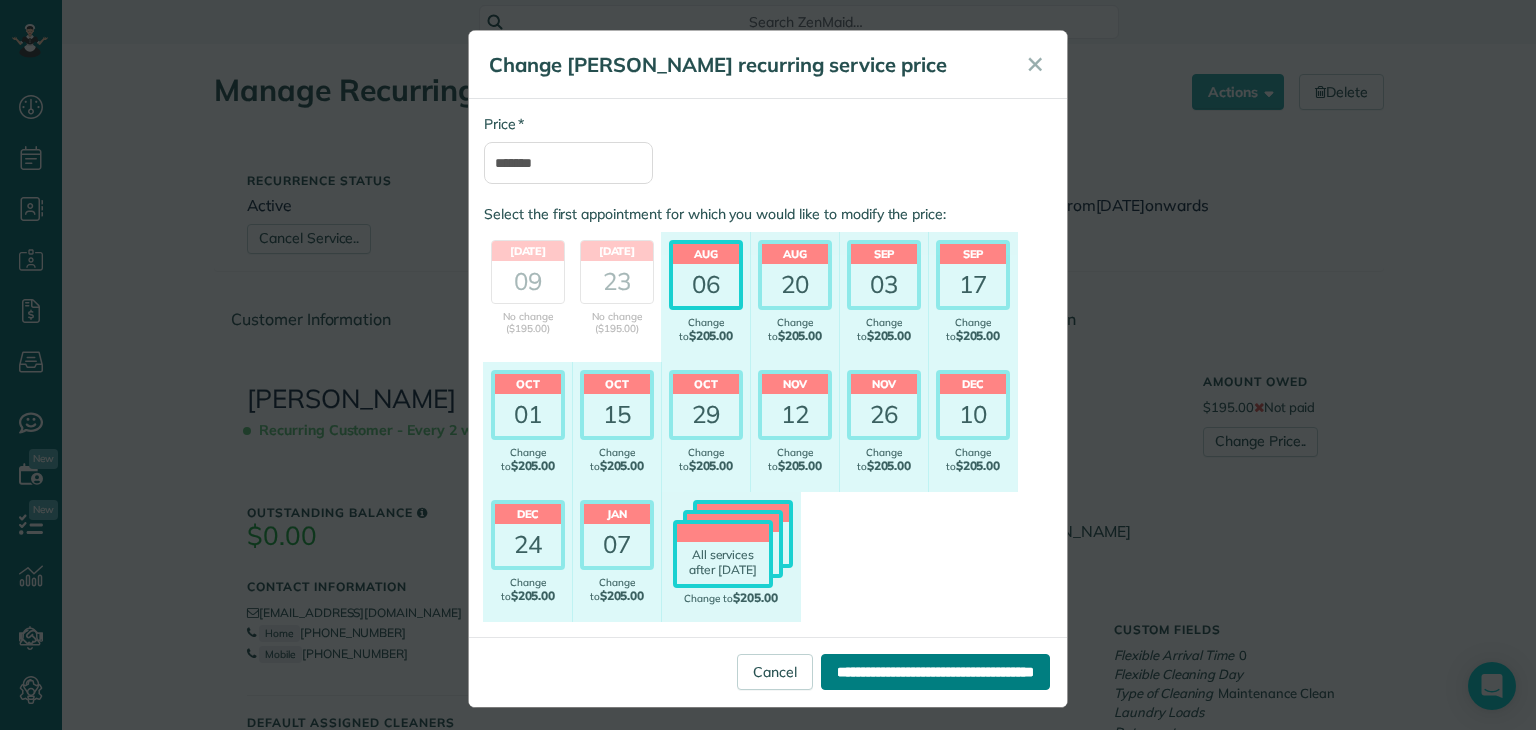 click on "**********" at bounding box center [935, 672] 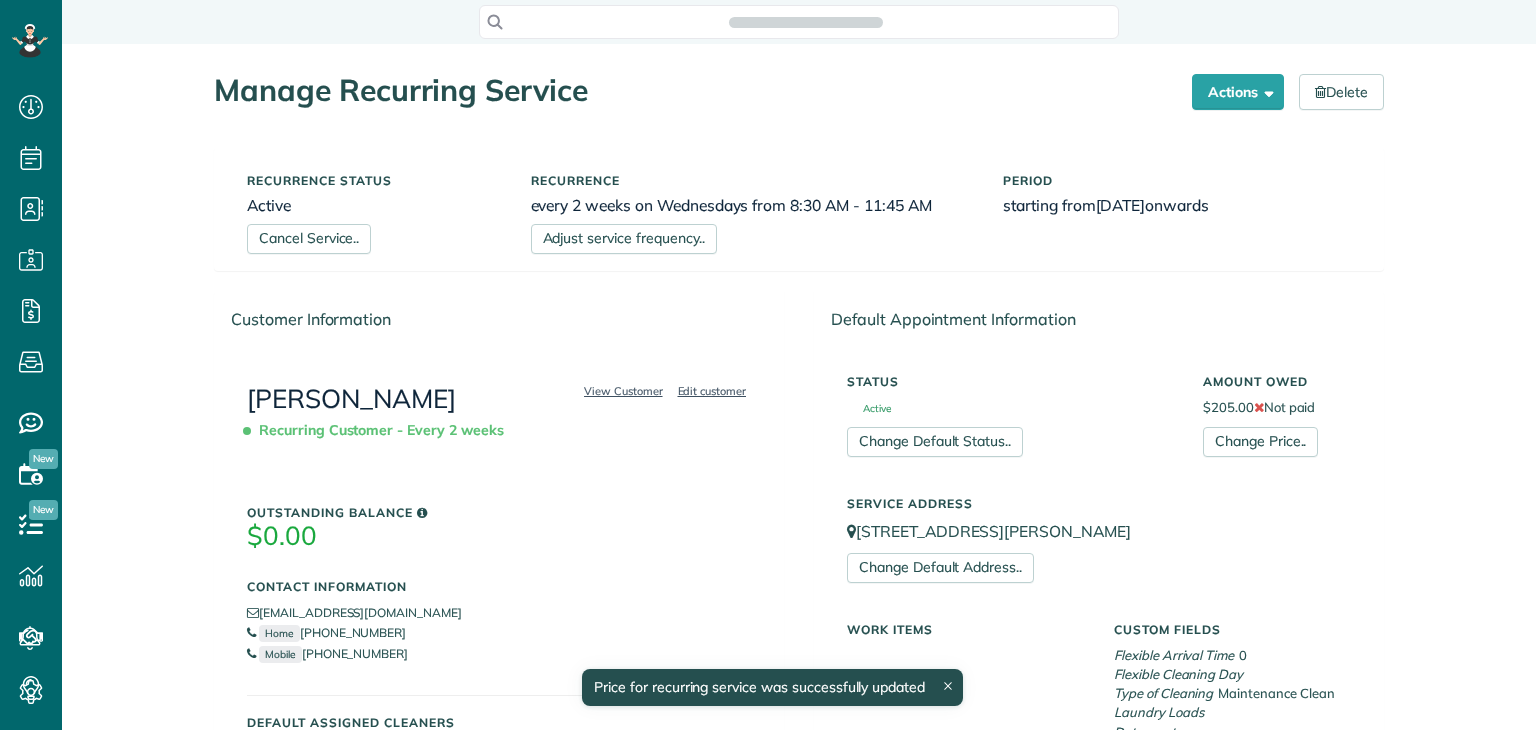 scroll, scrollTop: 0, scrollLeft: 0, axis: both 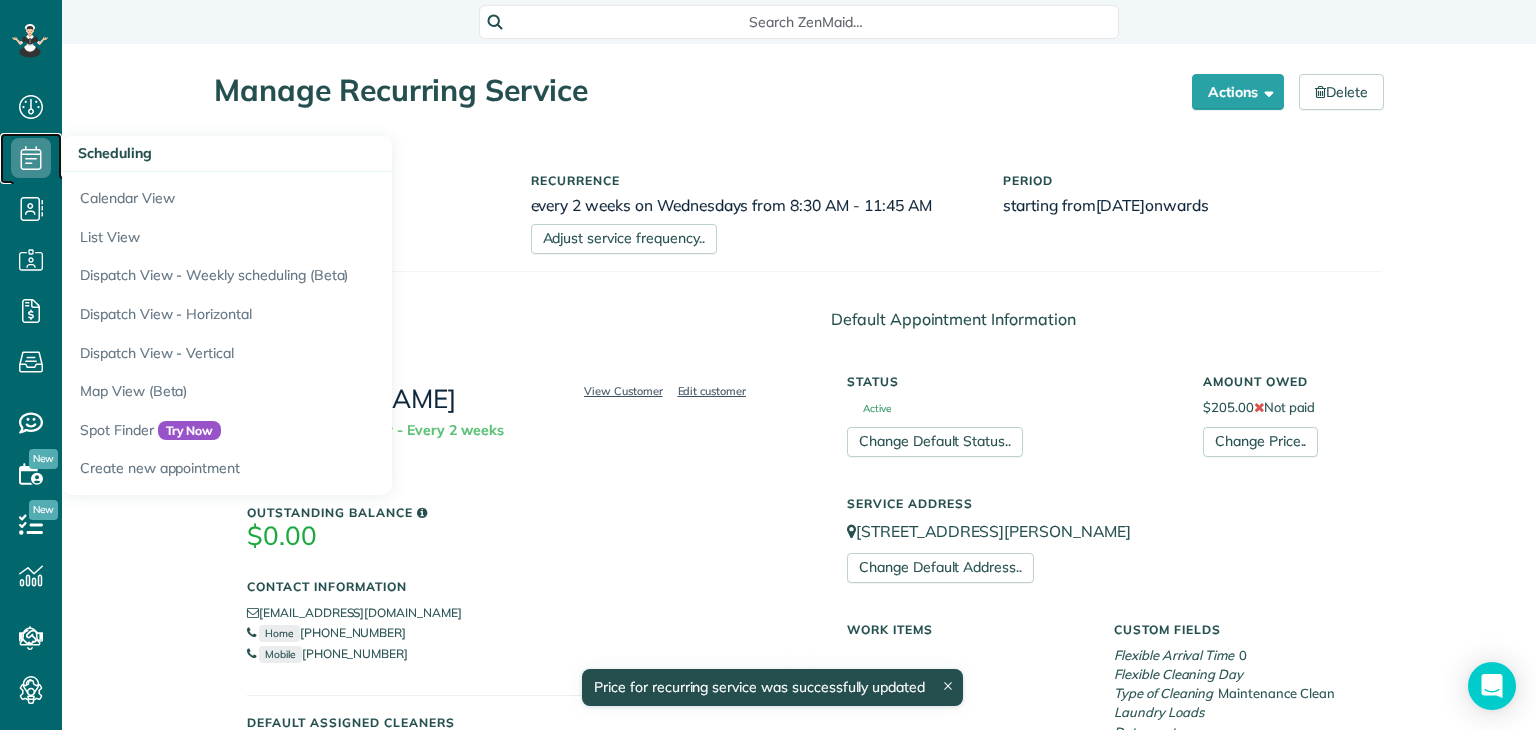 click 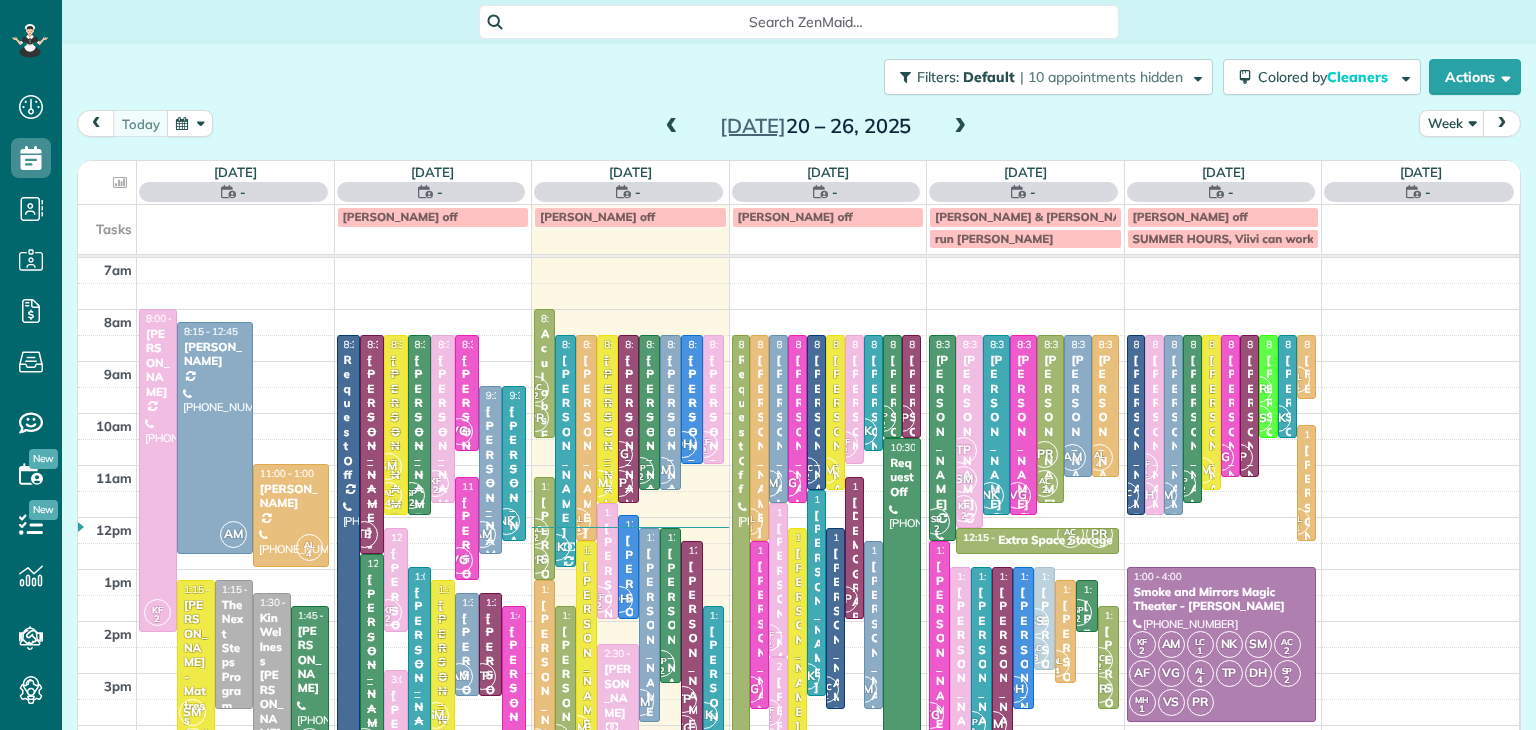 scroll, scrollTop: 0, scrollLeft: 0, axis: both 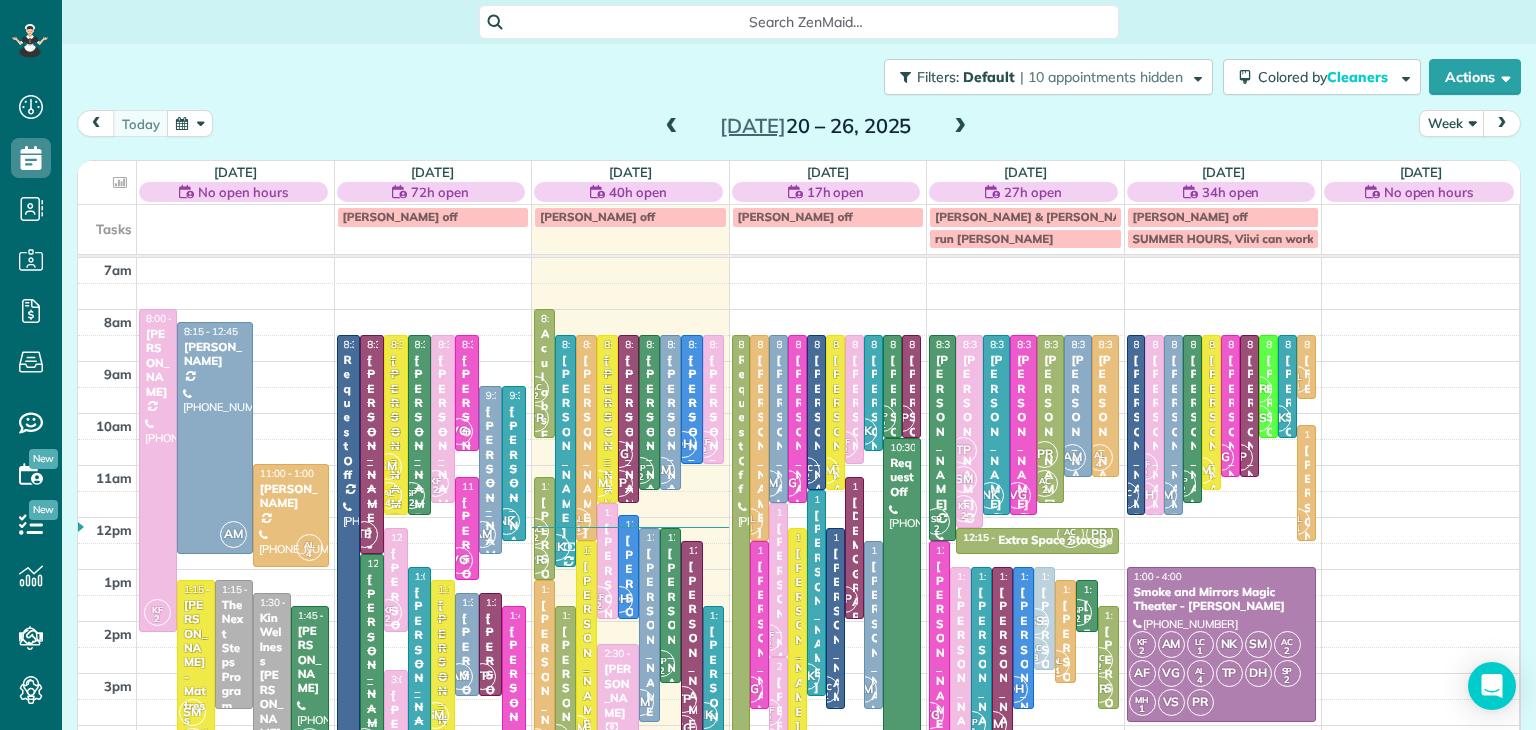 click at bounding box center [672, 127] 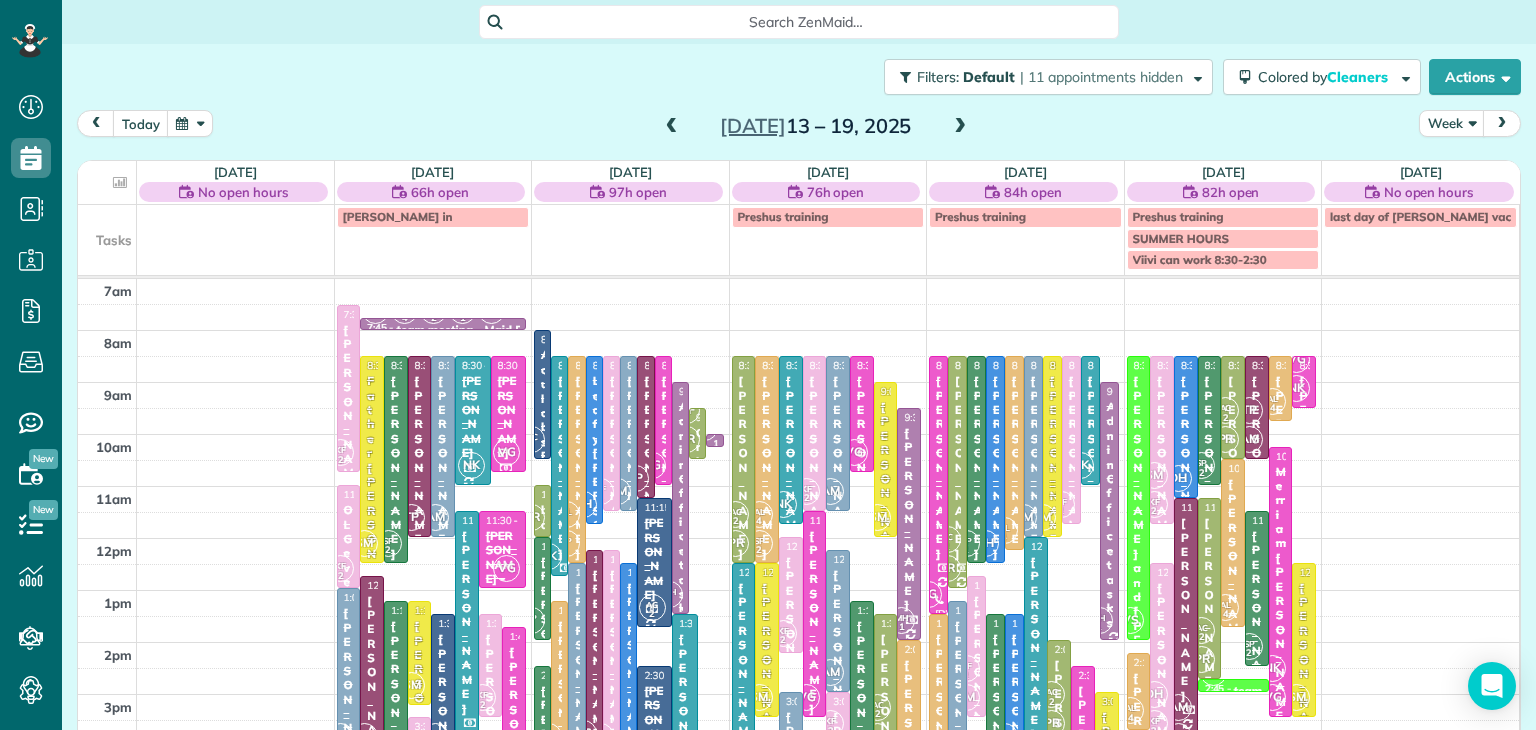 click at bounding box center (672, 127) 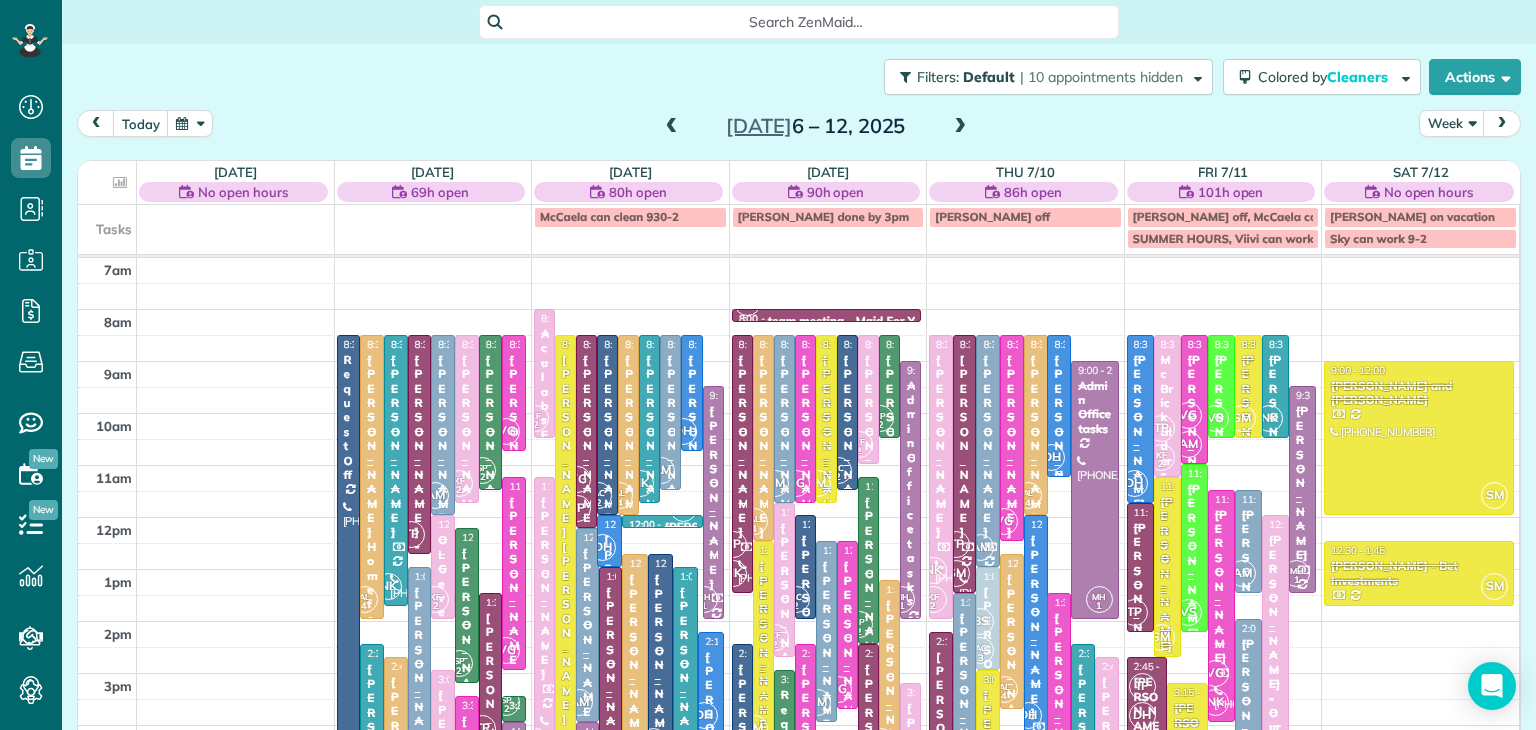 click on "DH" at bounding box center [1051, 457] 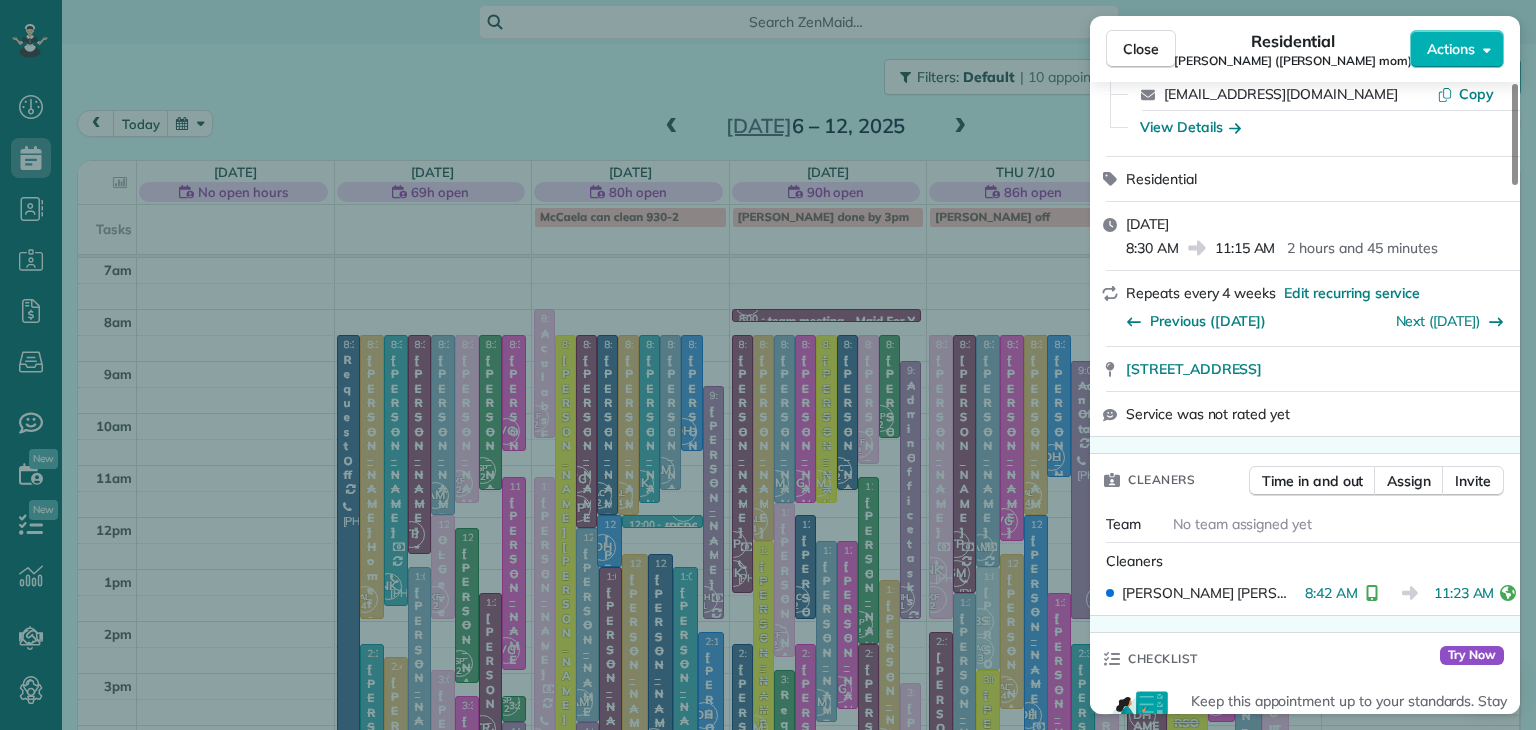 scroll, scrollTop: 319, scrollLeft: 0, axis: vertical 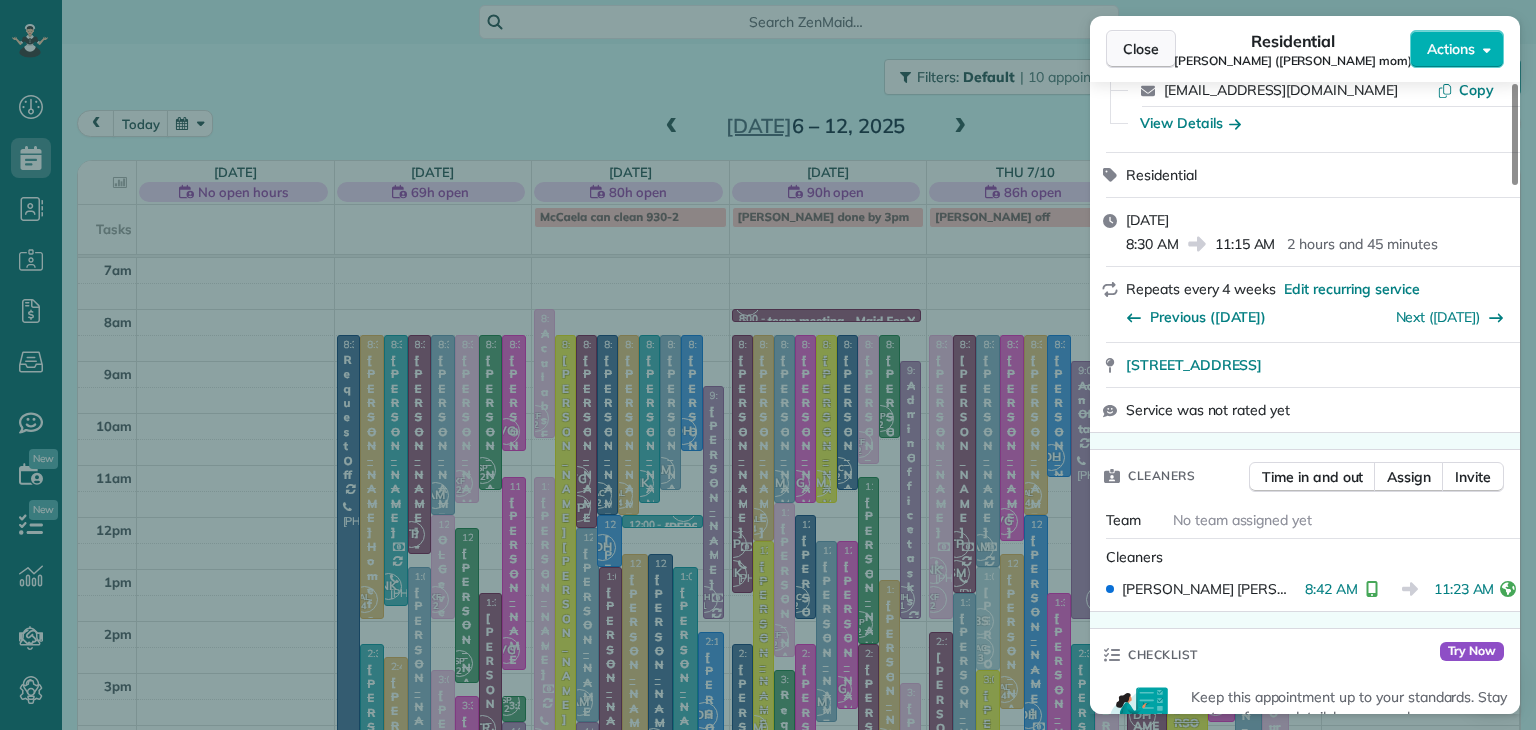 click on "Close" at bounding box center [1141, 49] 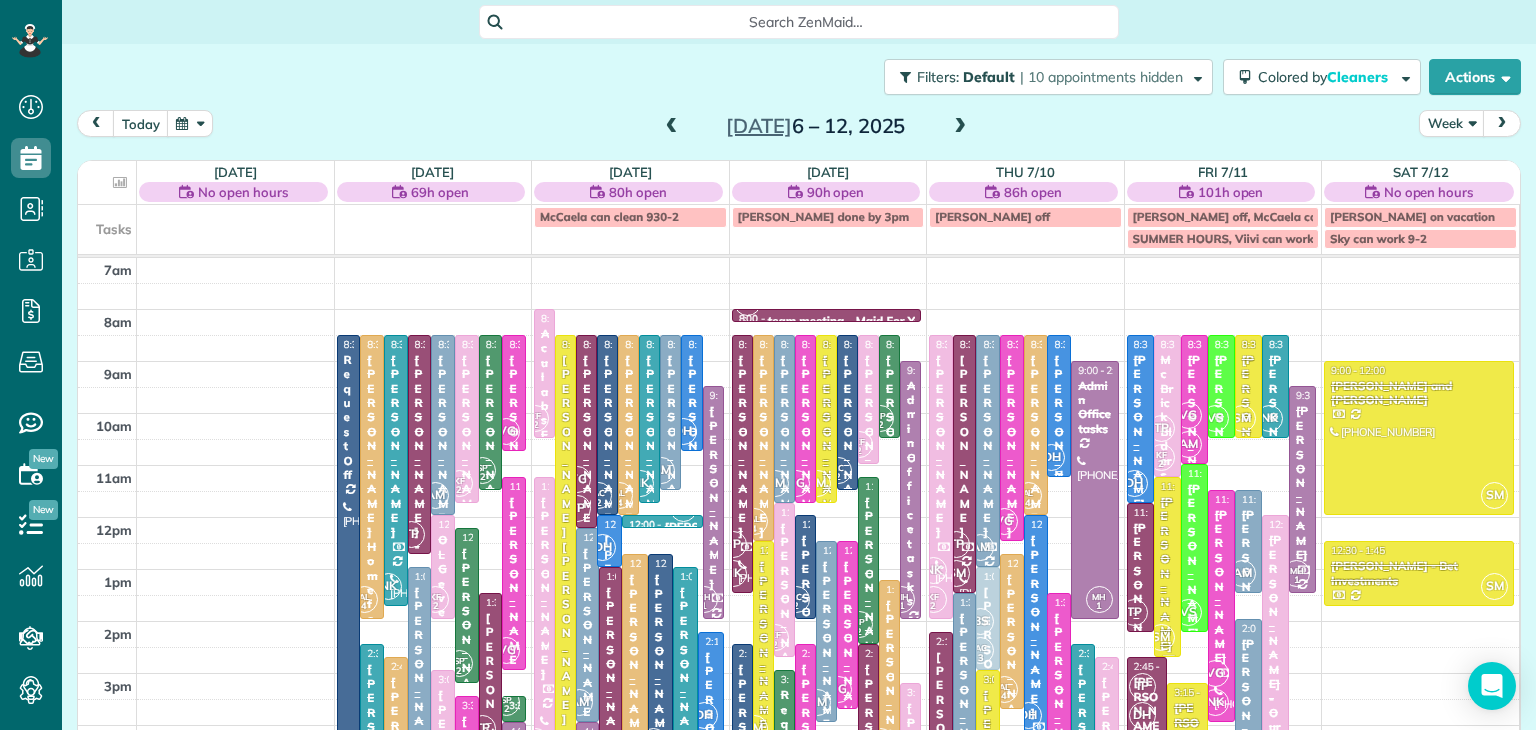 click on "Barbara Smith - Jennifer McClellan's mom" at bounding box center [1059, 568] 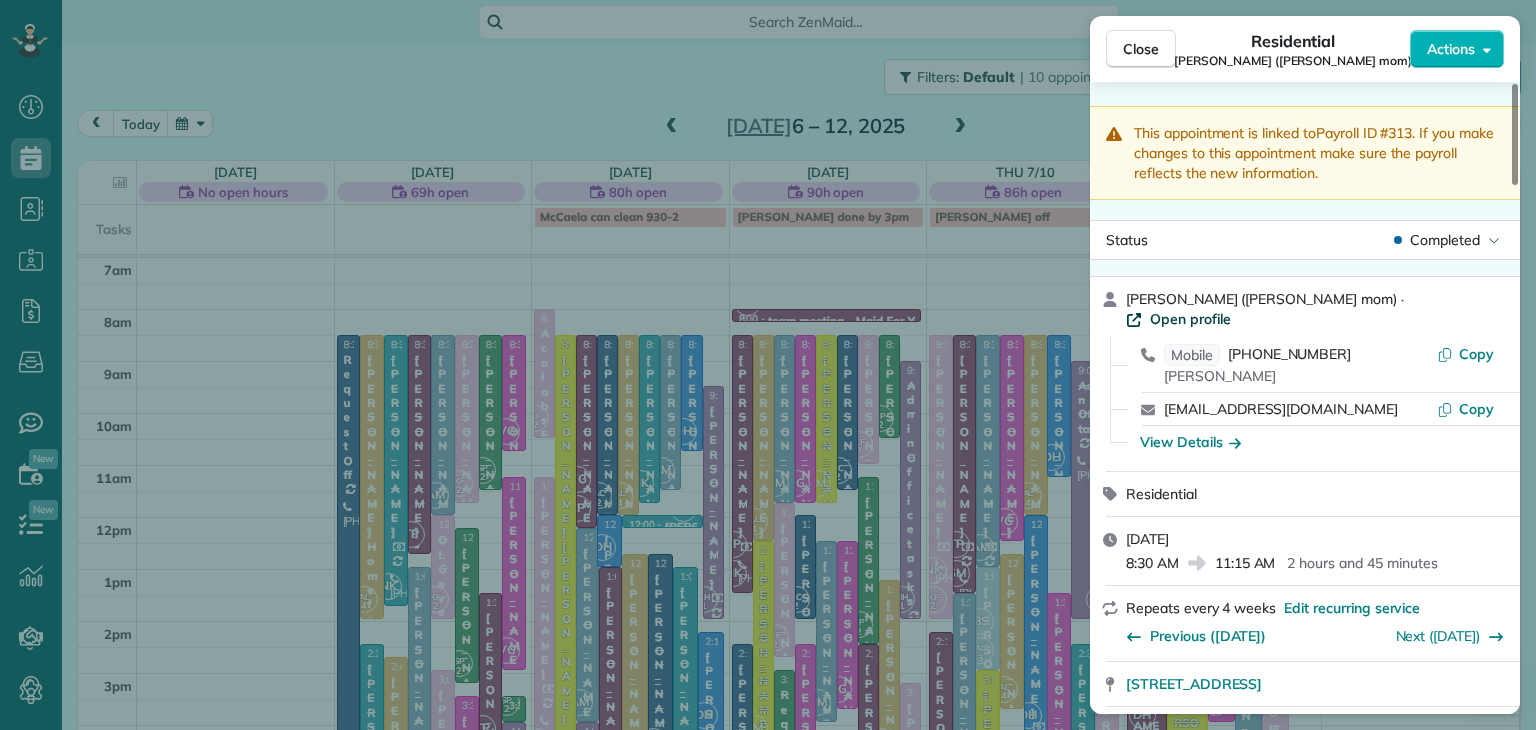 click on "Open profile" at bounding box center [1190, 319] 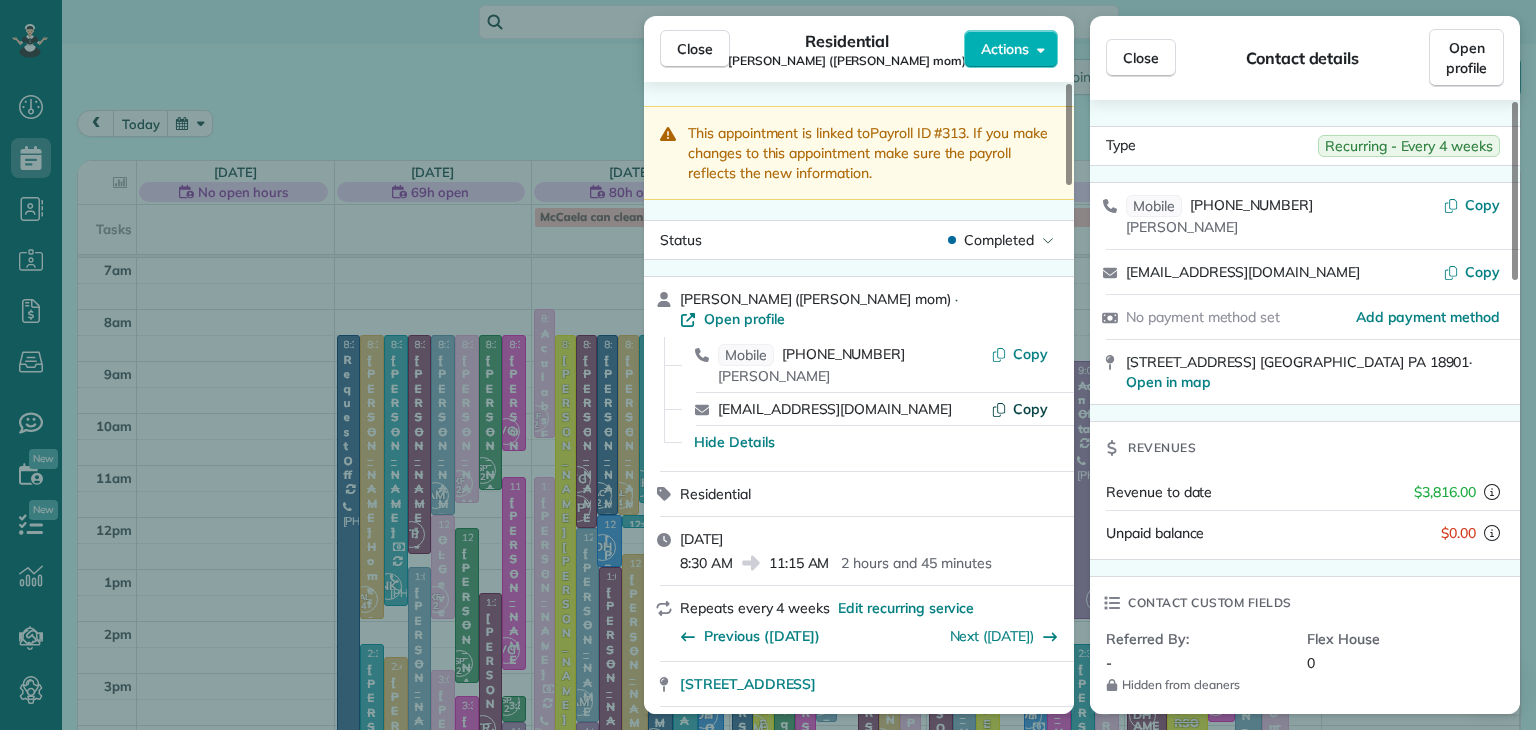 click on "Copy" at bounding box center [1030, 409] 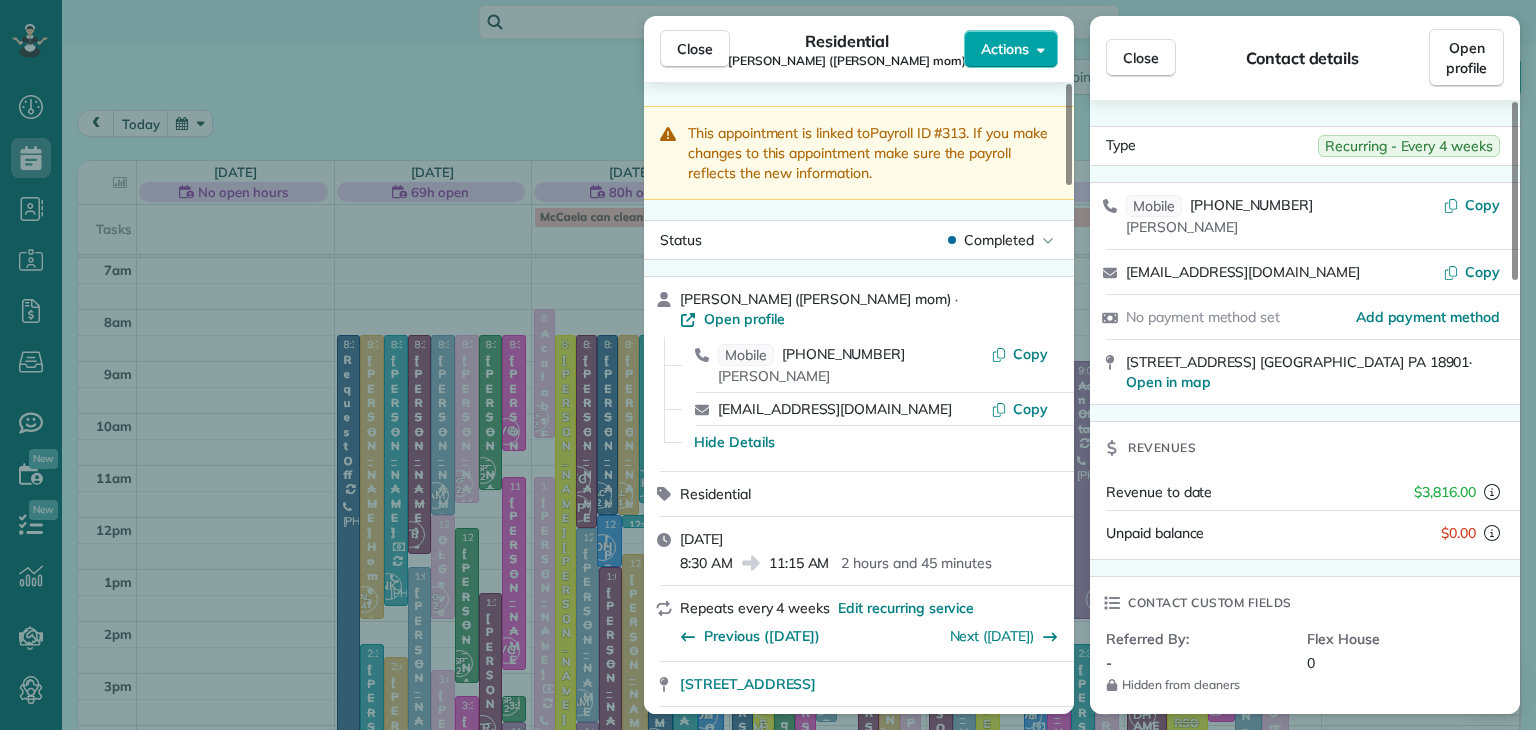 click on "Actions" at bounding box center [1005, 49] 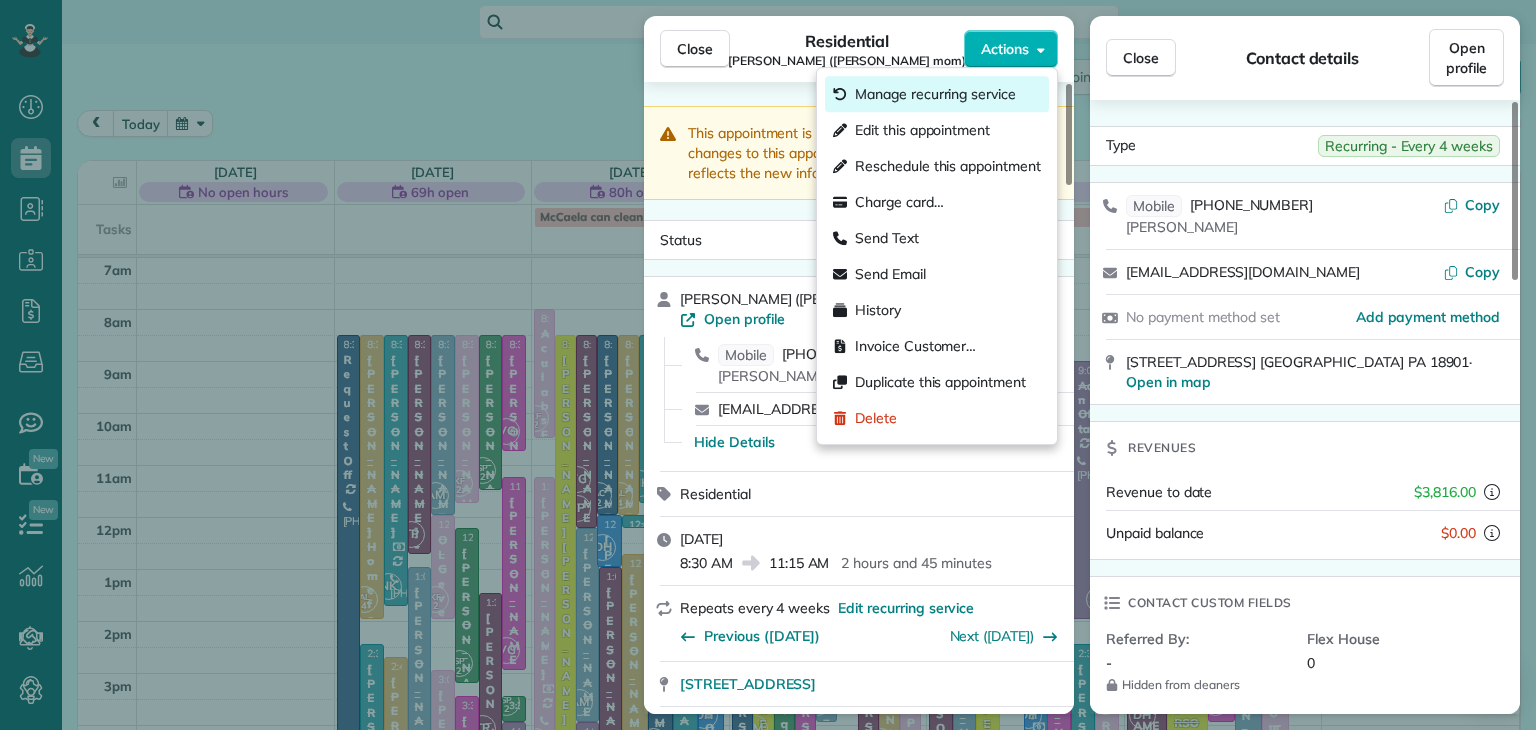 click on "Manage recurring service" at bounding box center (935, 94) 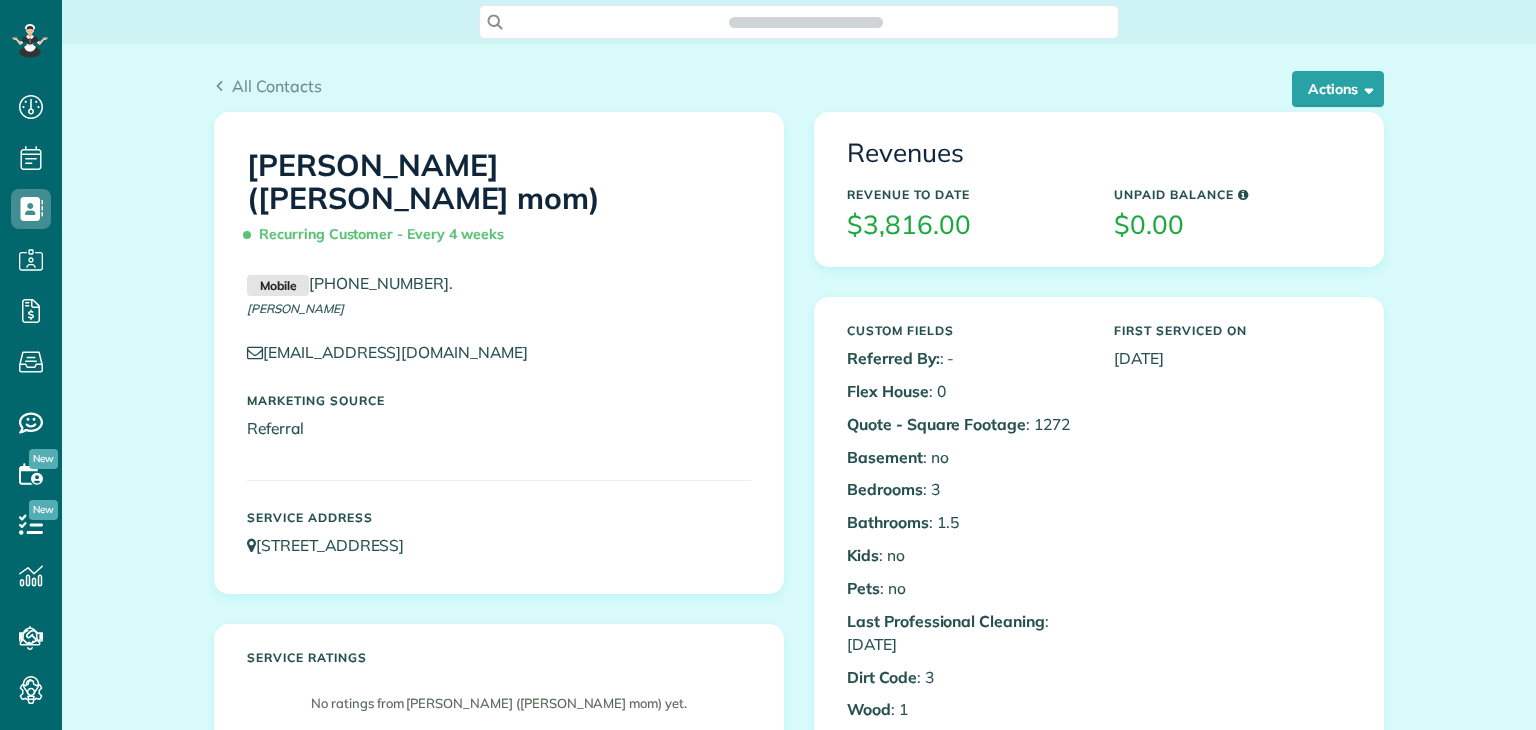 scroll, scrollTop: 0, scrollLeft: 0, axis: both 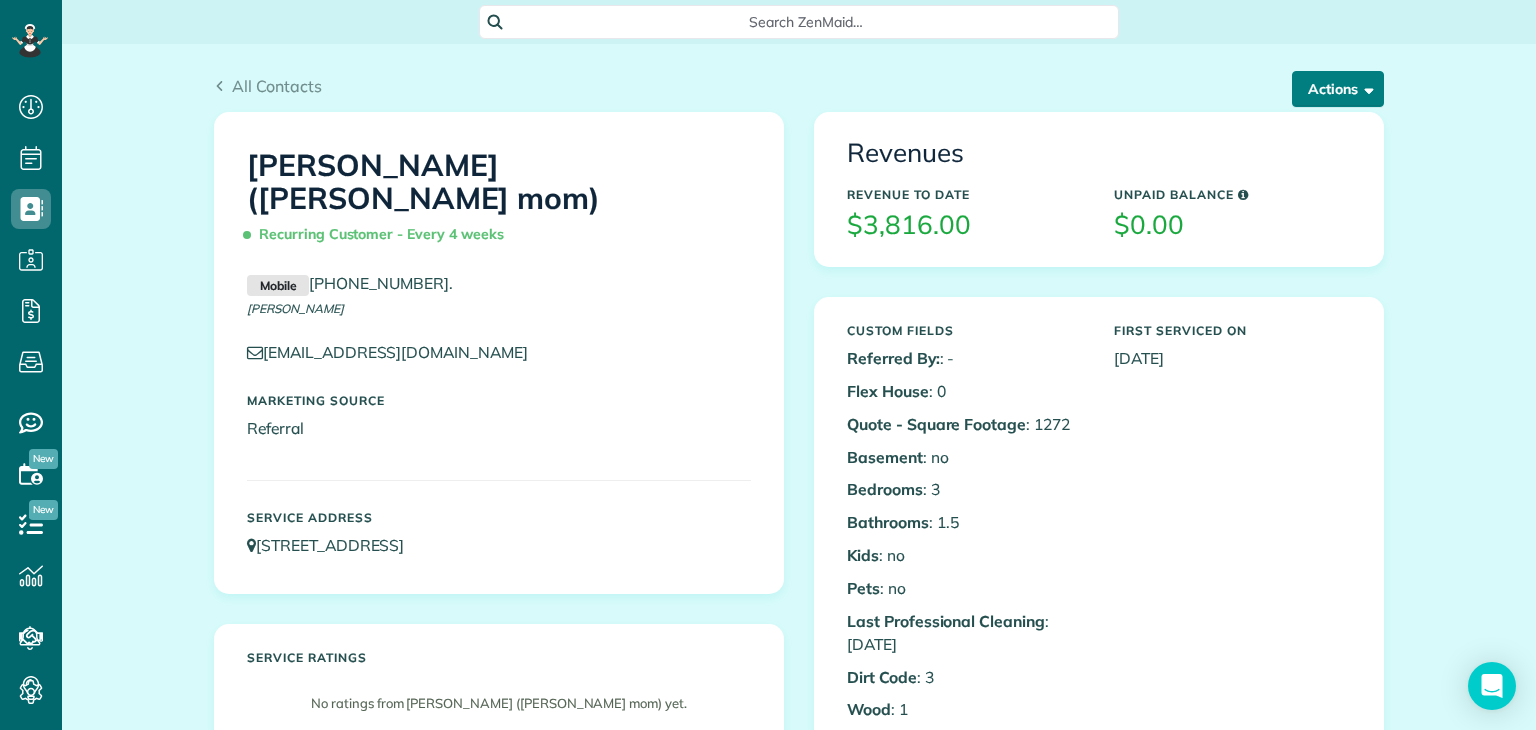 click on "Actions" at bounding box center [1338, 89] 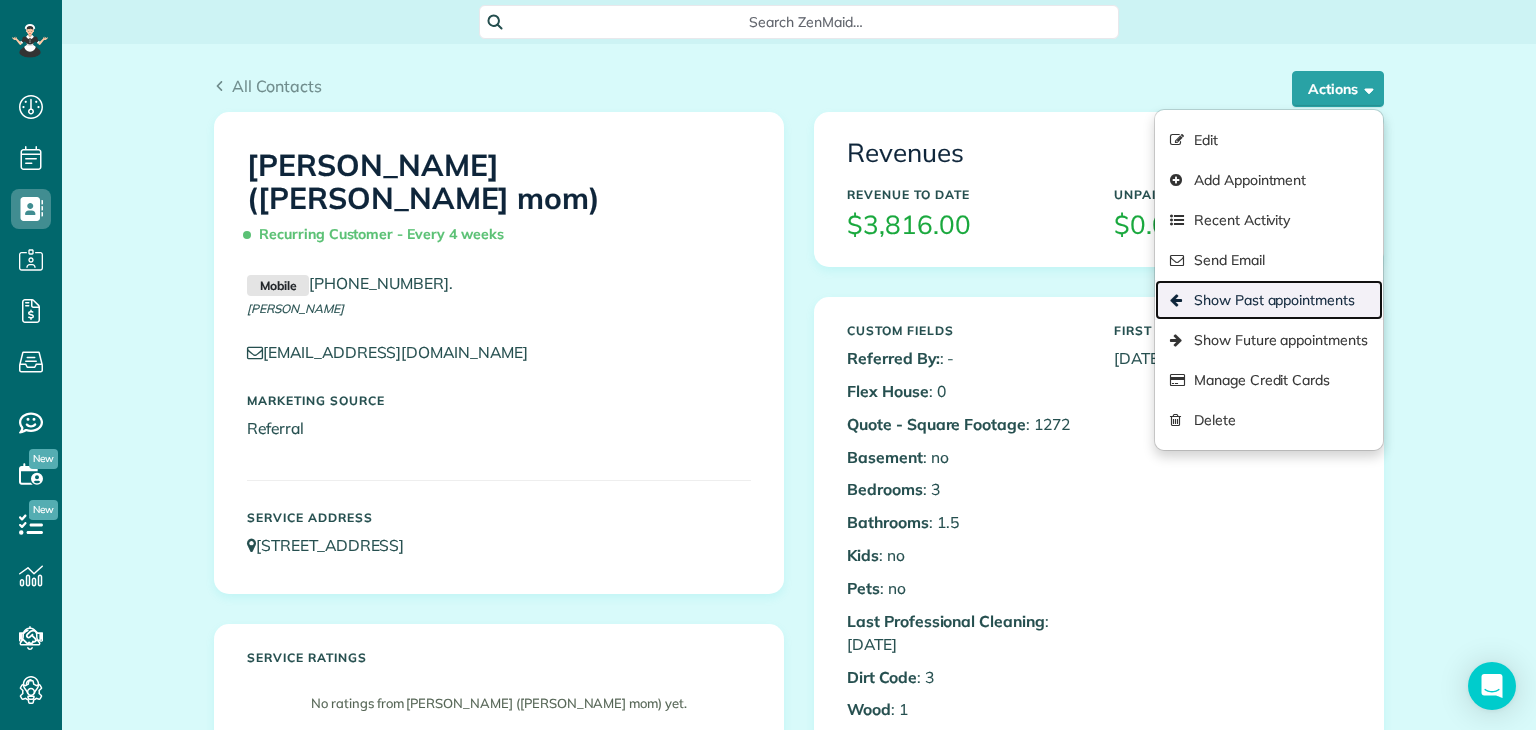 click on "Show Past appointments" at bounding box center [1269, 300] 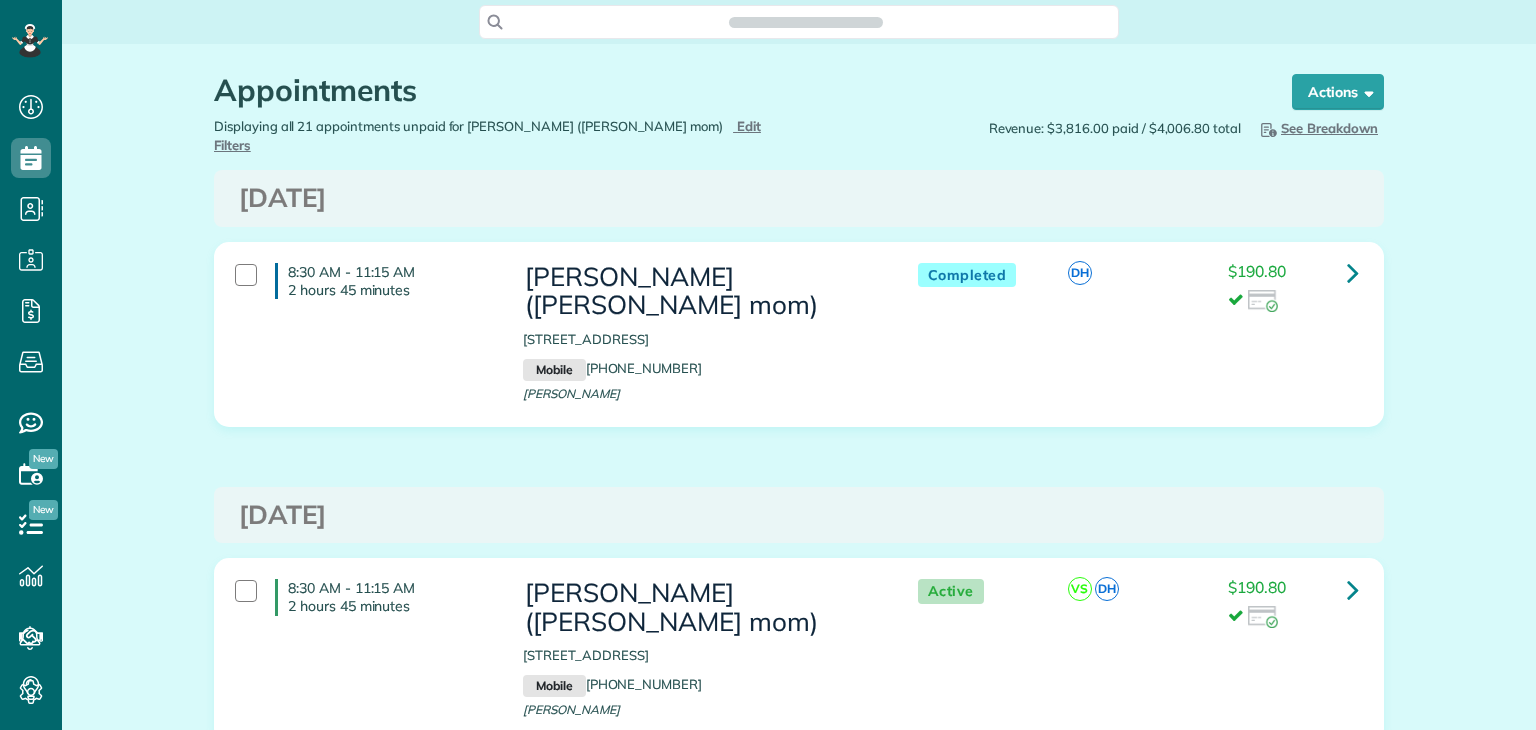 scroll, scrollTop: 0, scrollLeft: 0, axis: both 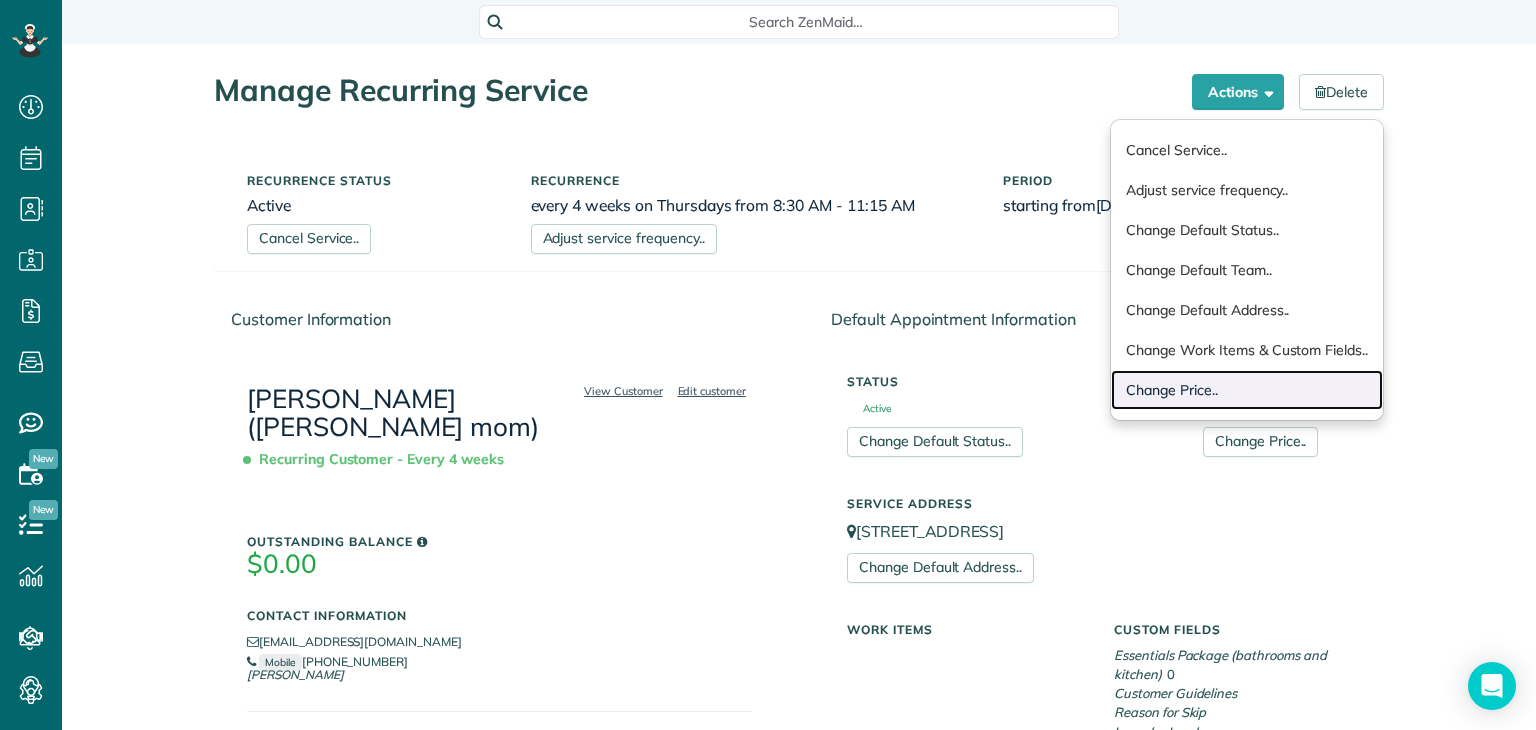 click on "Change Price.." at bounding box center [1247, 390] 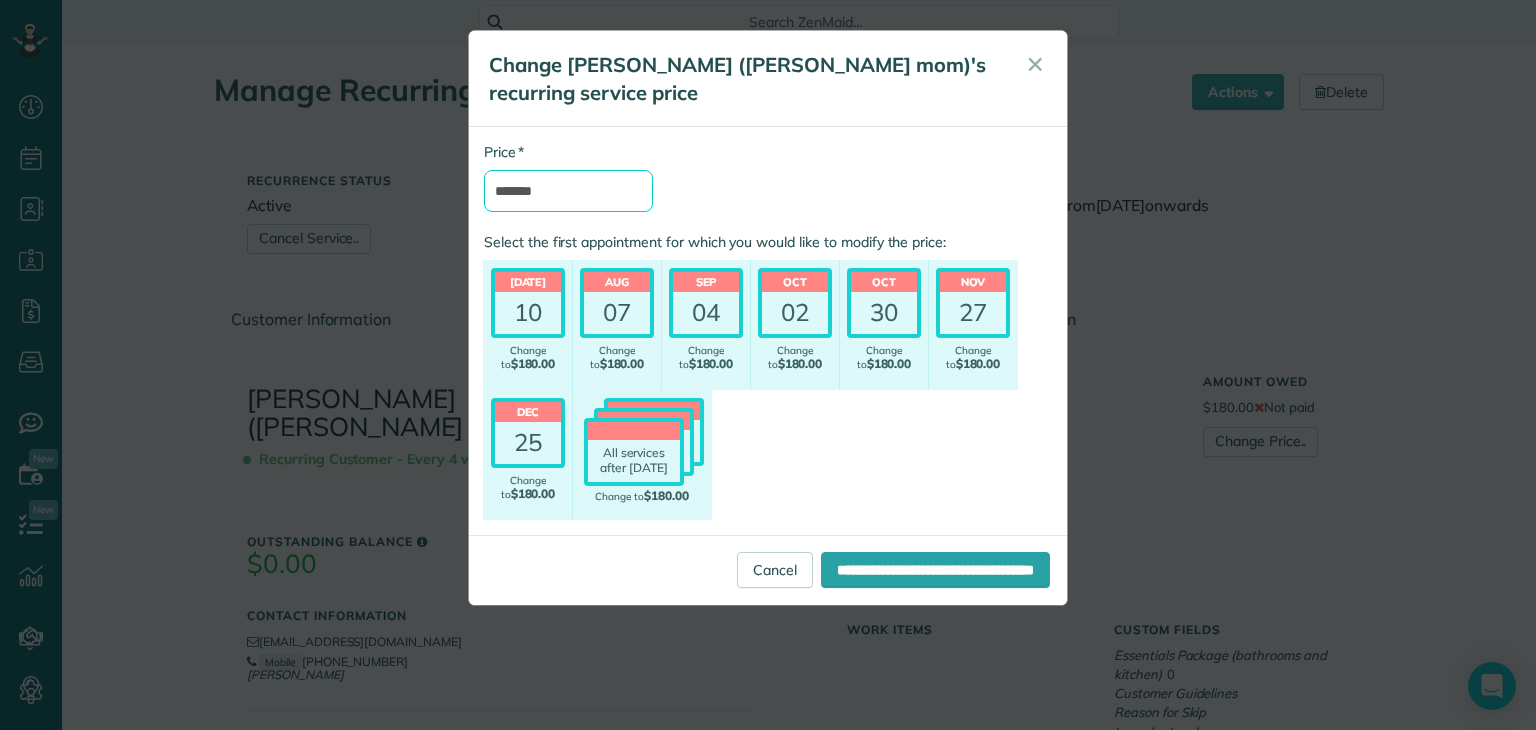click on "*******" at bounding box center (568, 191) 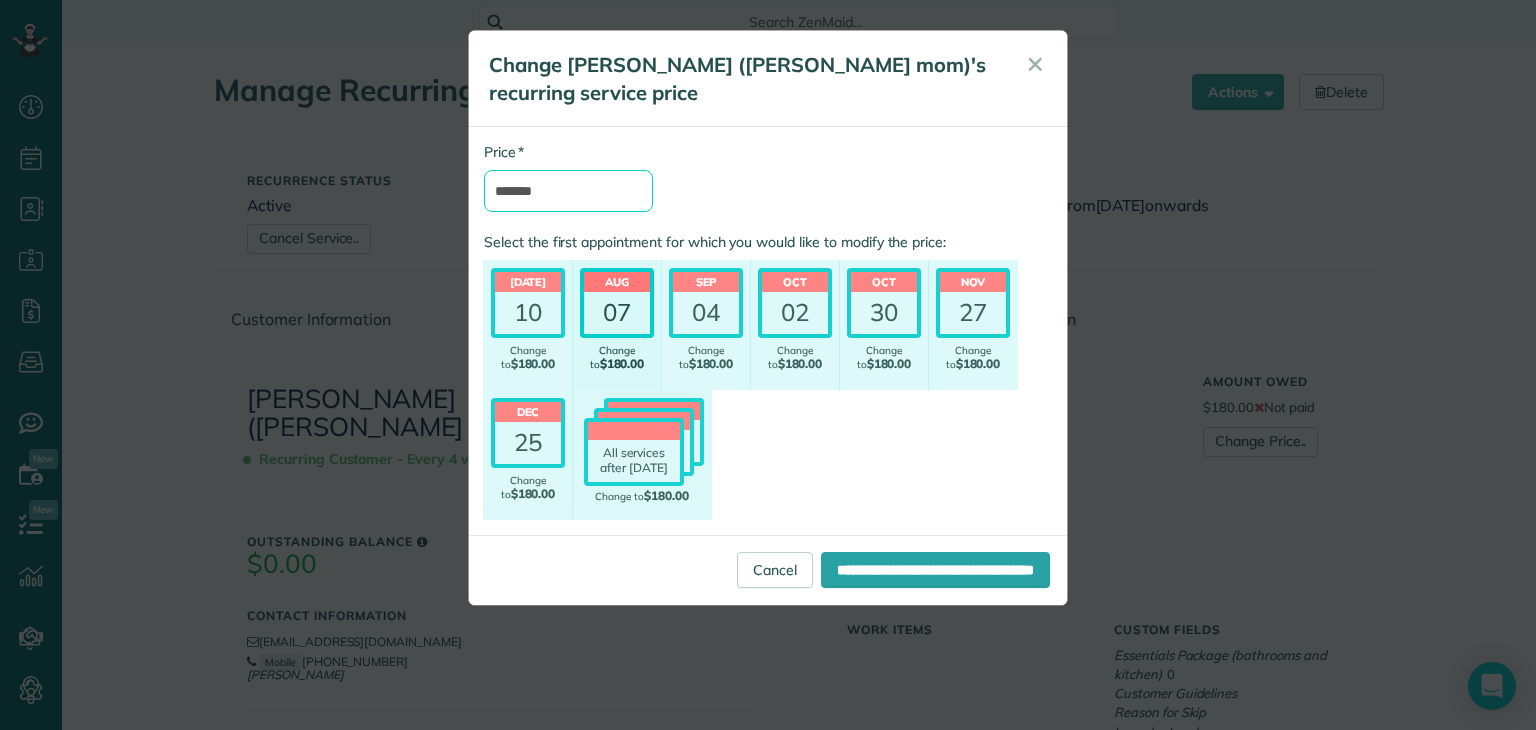 type on "*******" 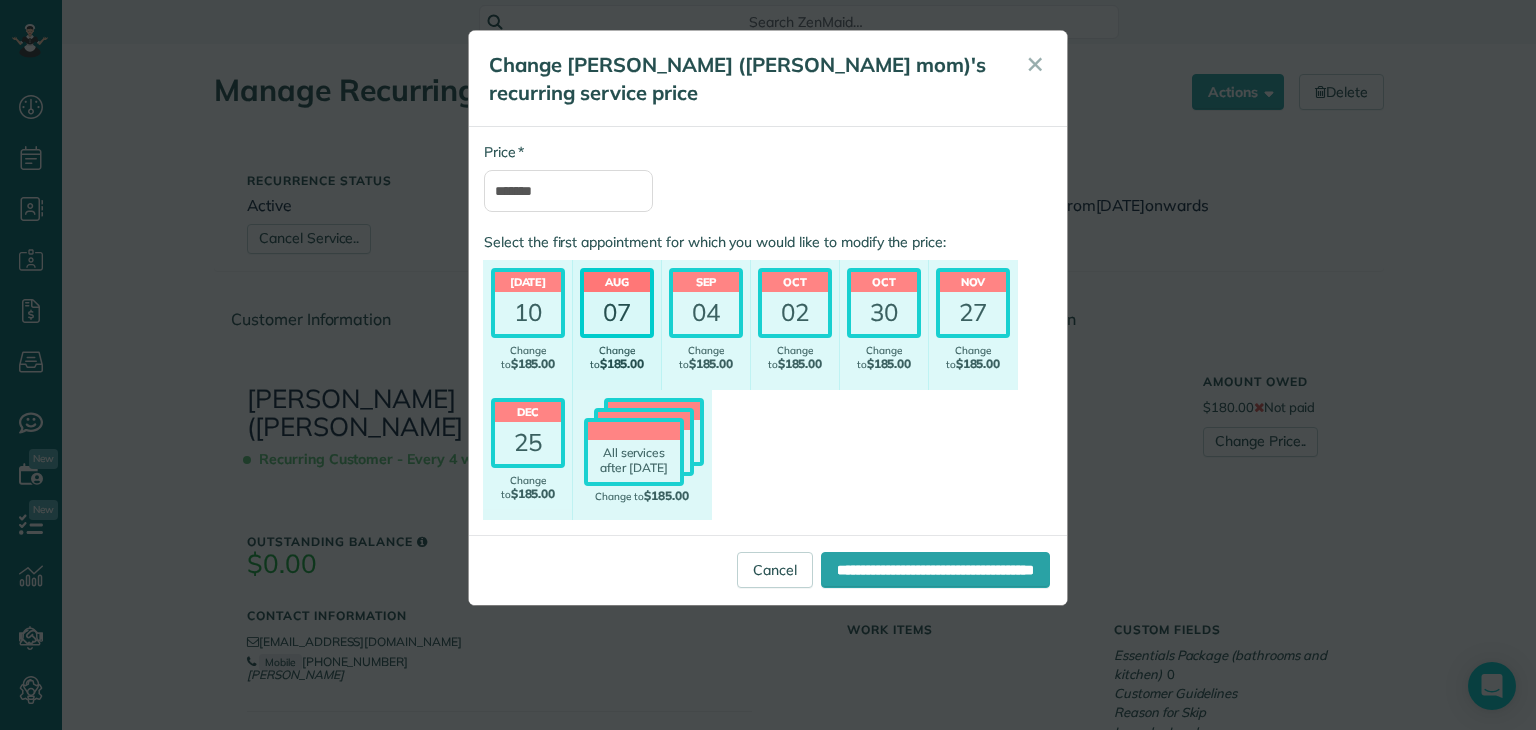 click on "07" at bounding box center [617, 313] 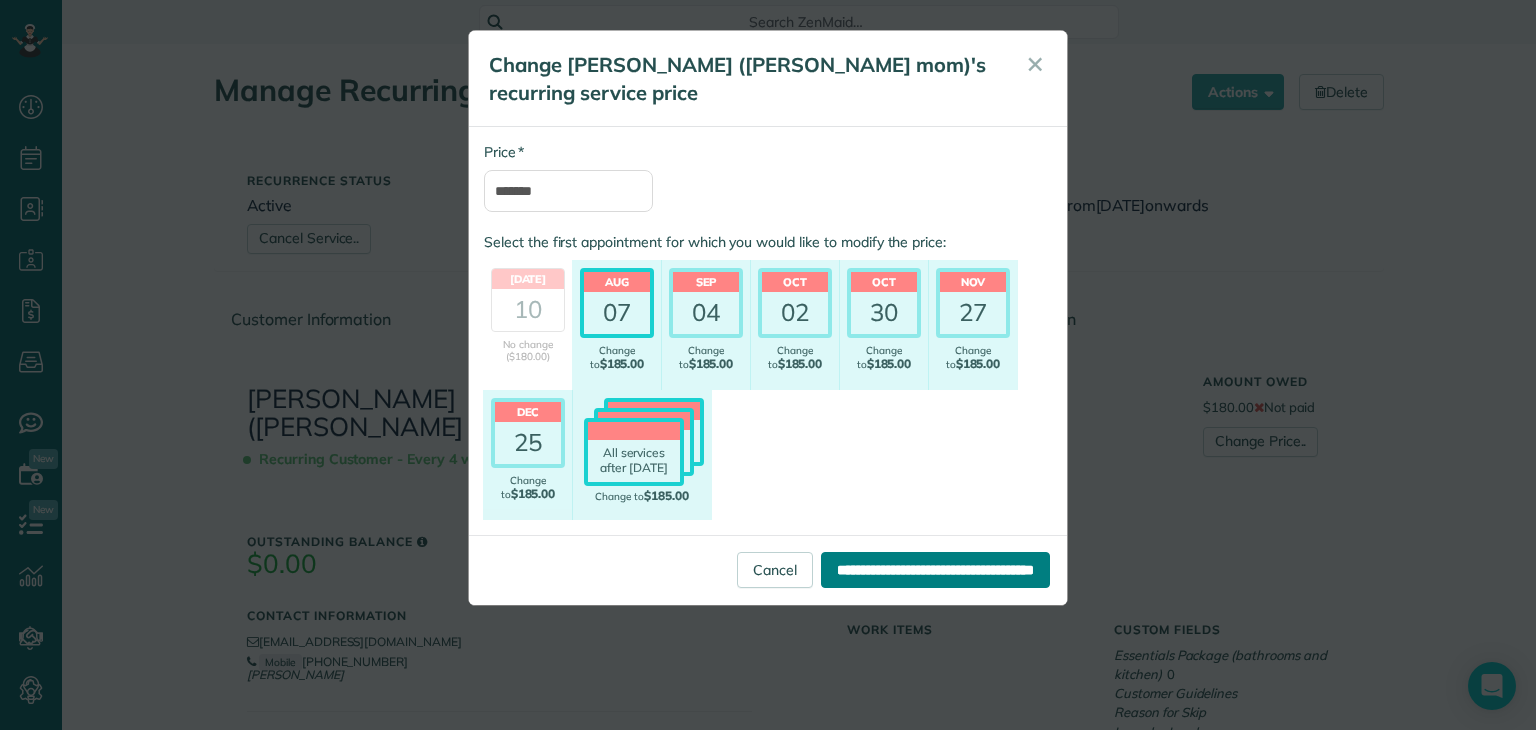 click on "**********" at bounding box center [935, 570] 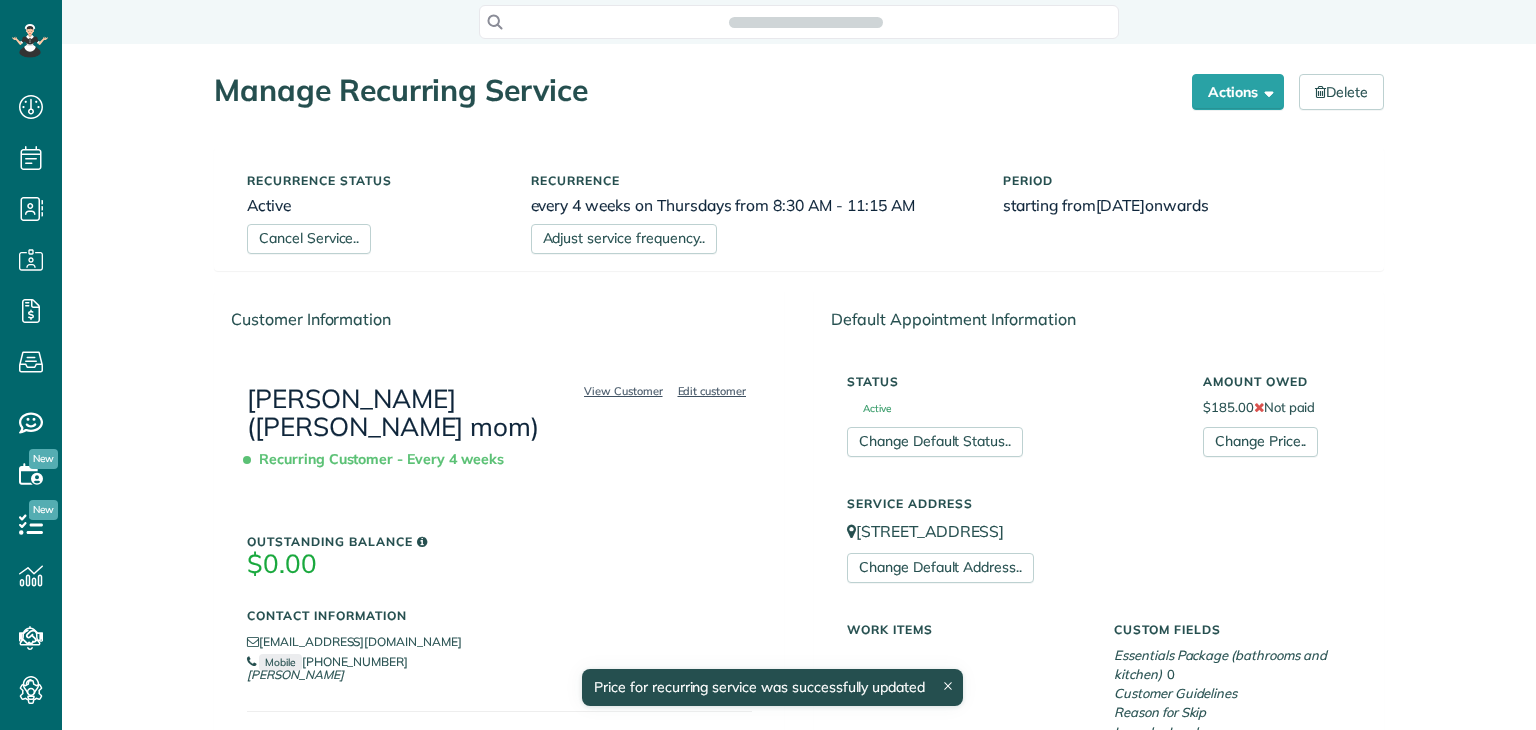 scroll, scrollTop: 0, scrollLeft: 0, axis: both 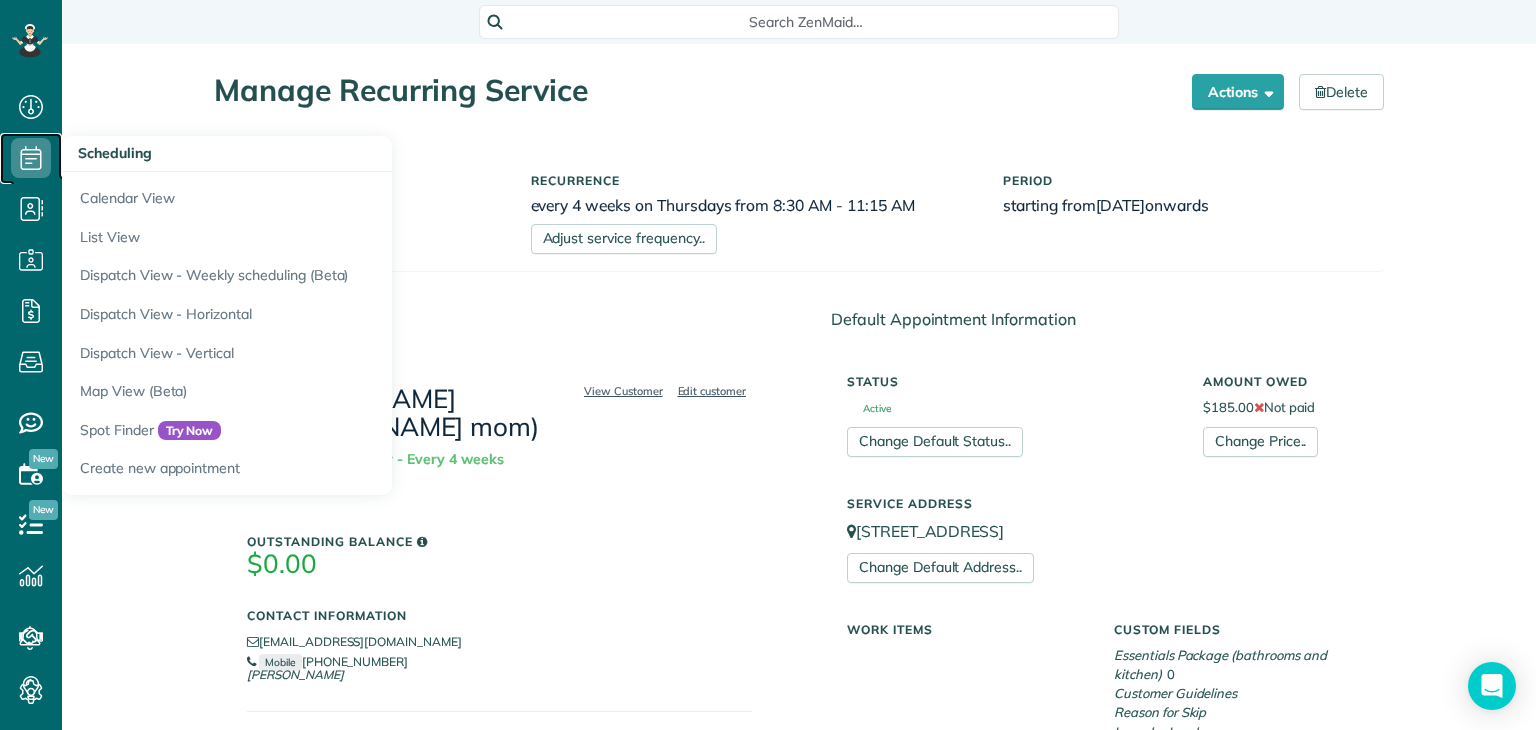 click 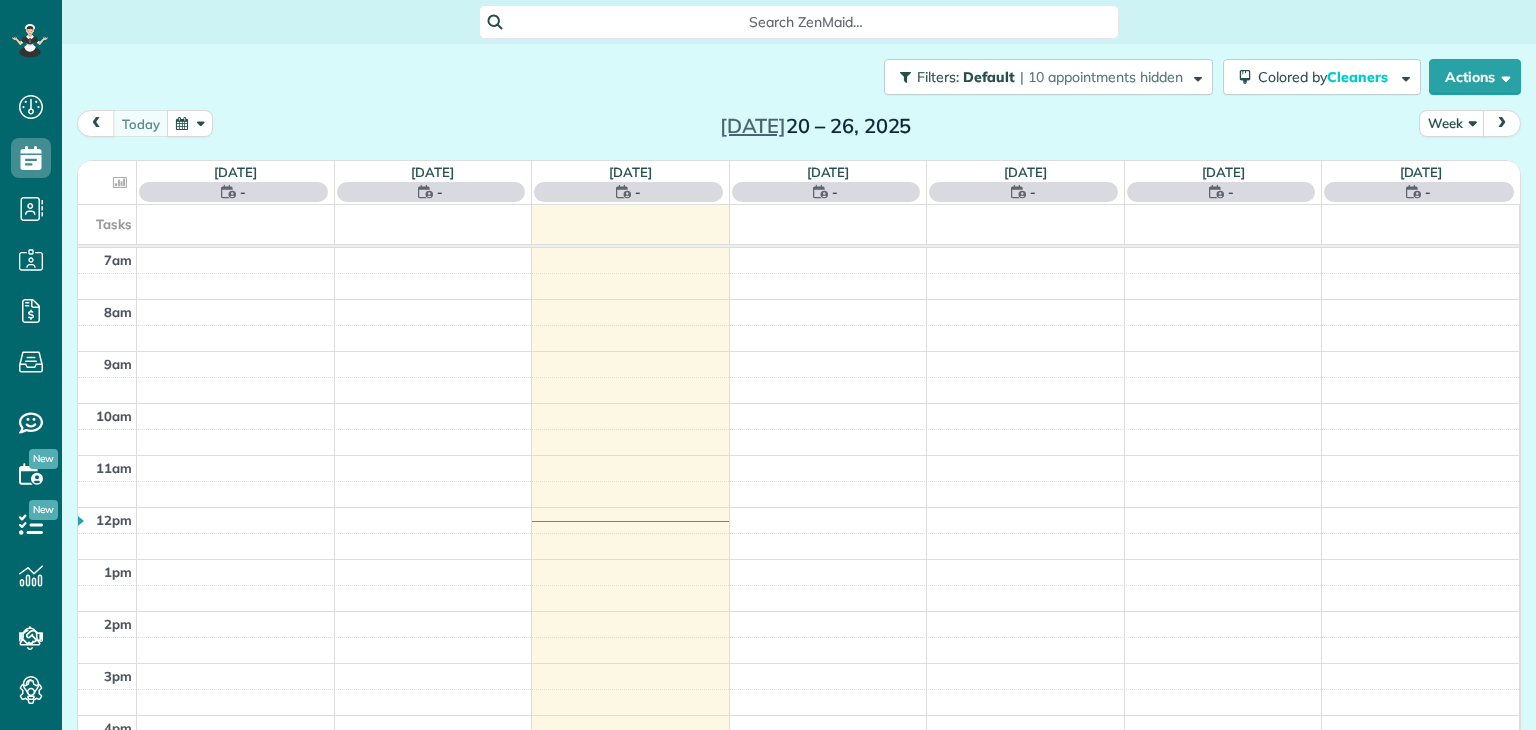 scroll, scrollTop: 0, scrollLeft: 0, axis: both 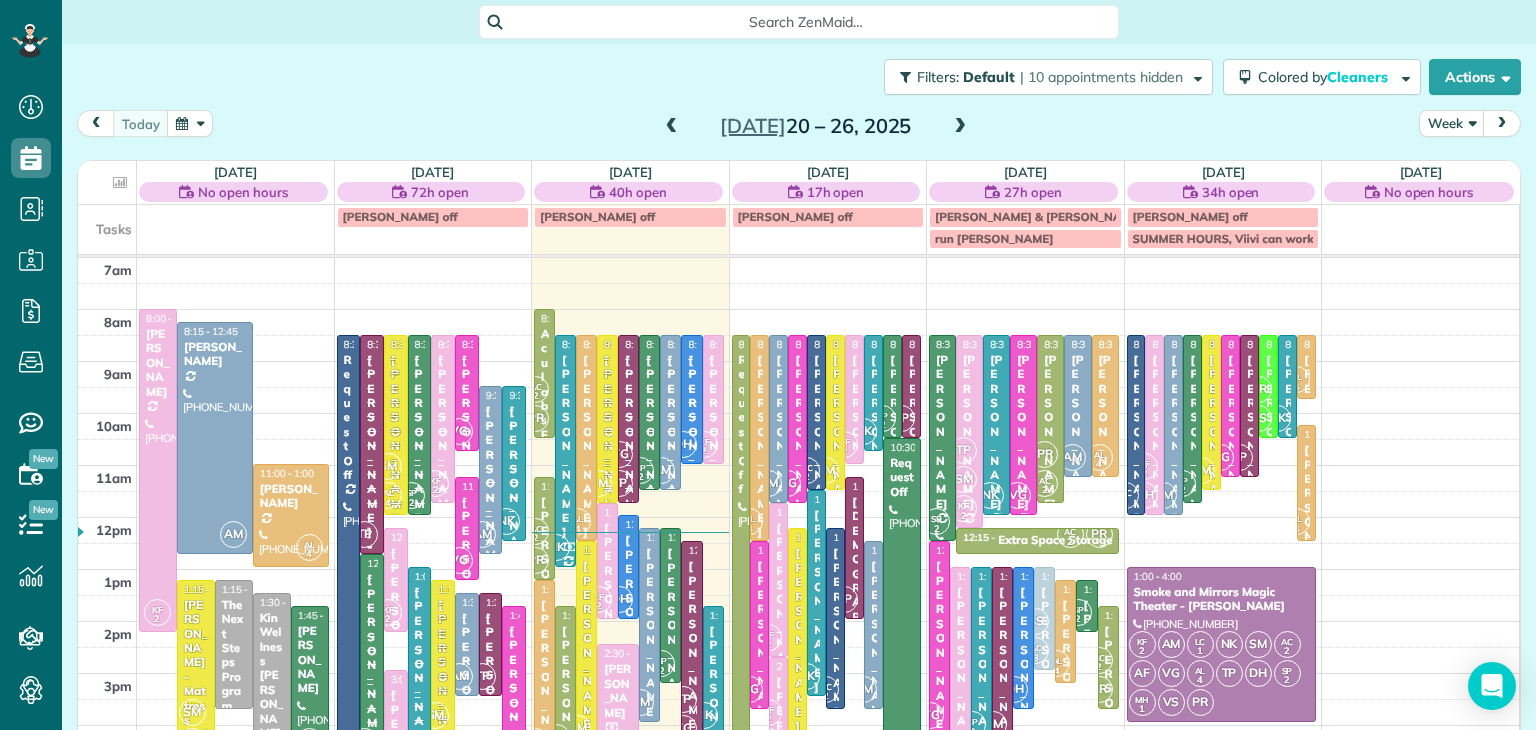 click on "AL 4" at bounding box center (1296, 521) 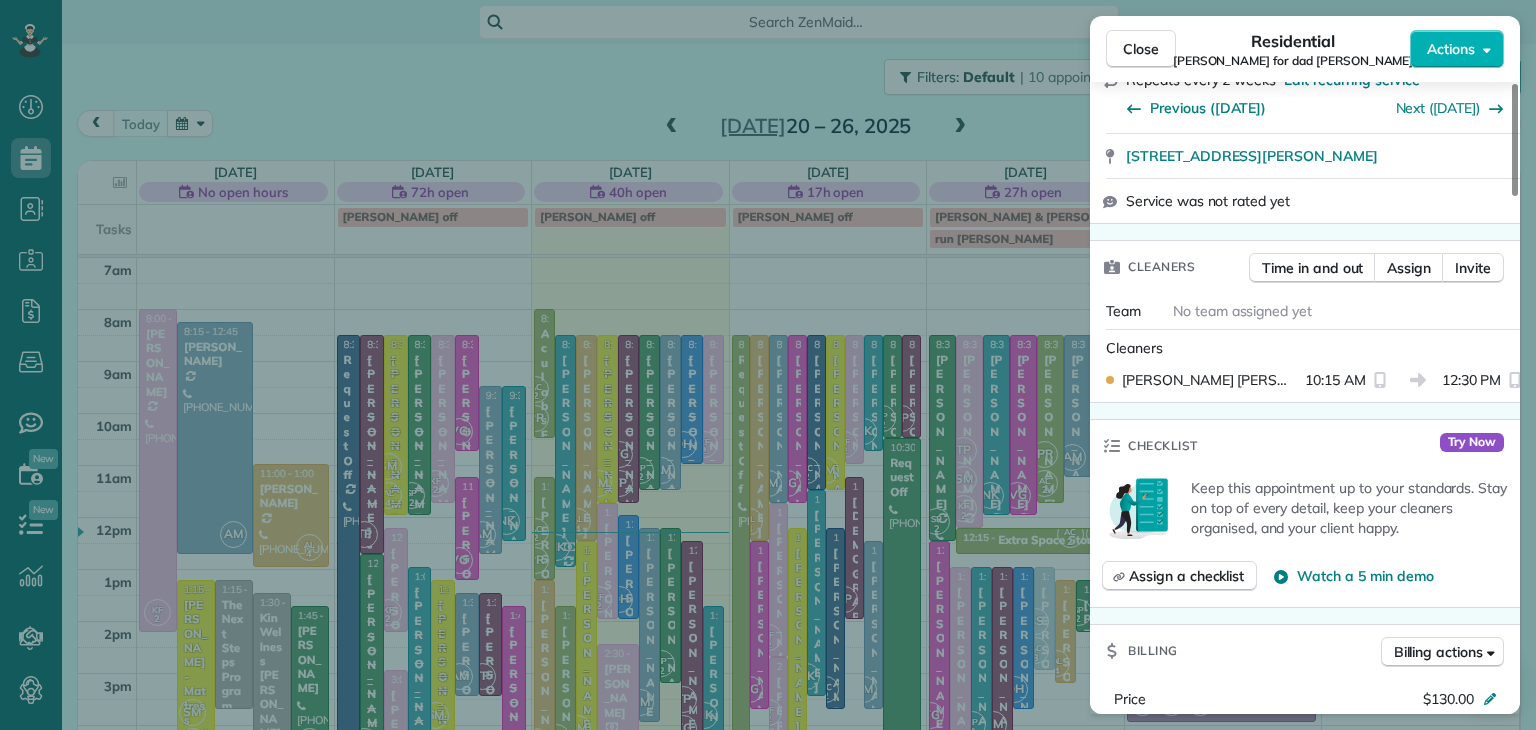 scroll, scrollTop: 715, scrollLeft: 0, axis: vertical 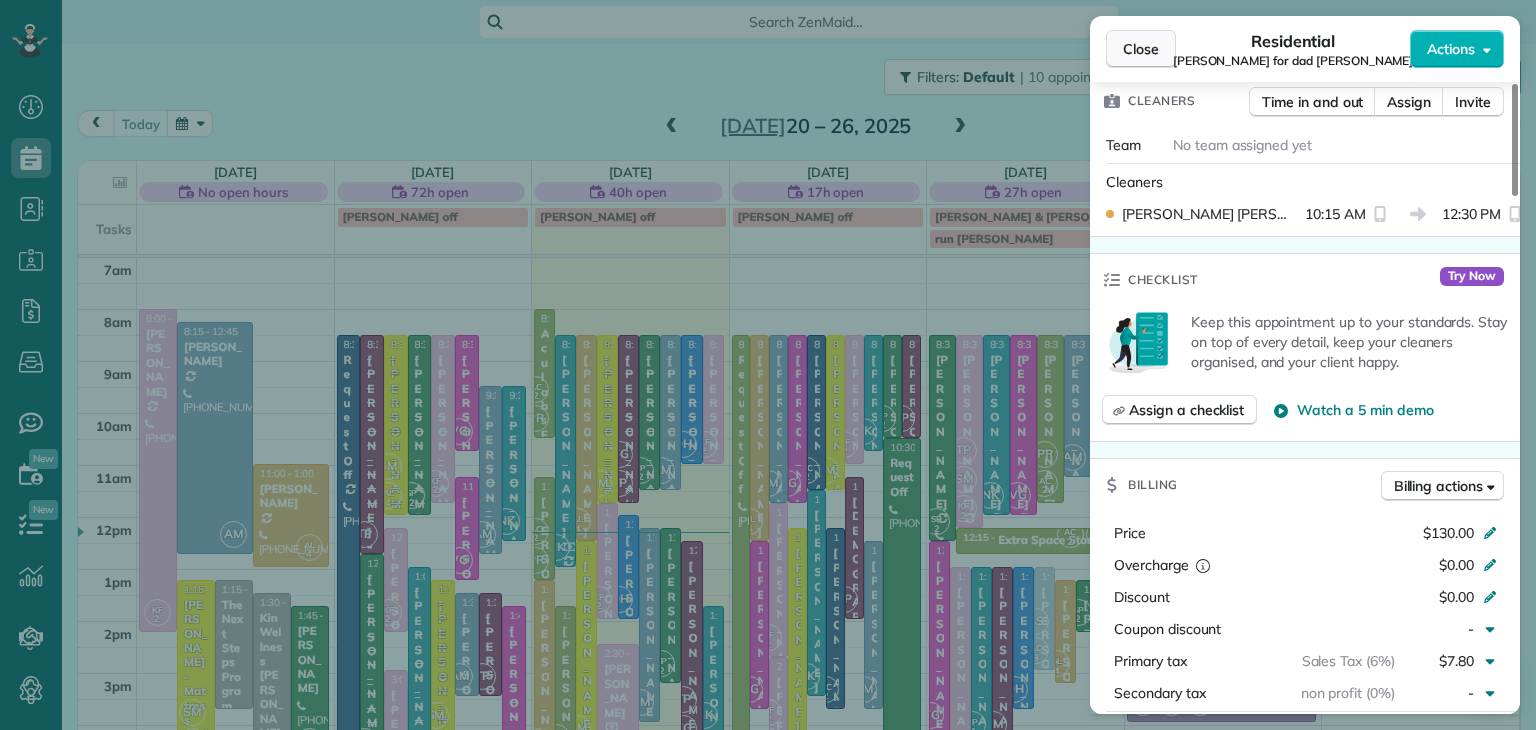 click on "Close" at bounding box center (1141, 49) 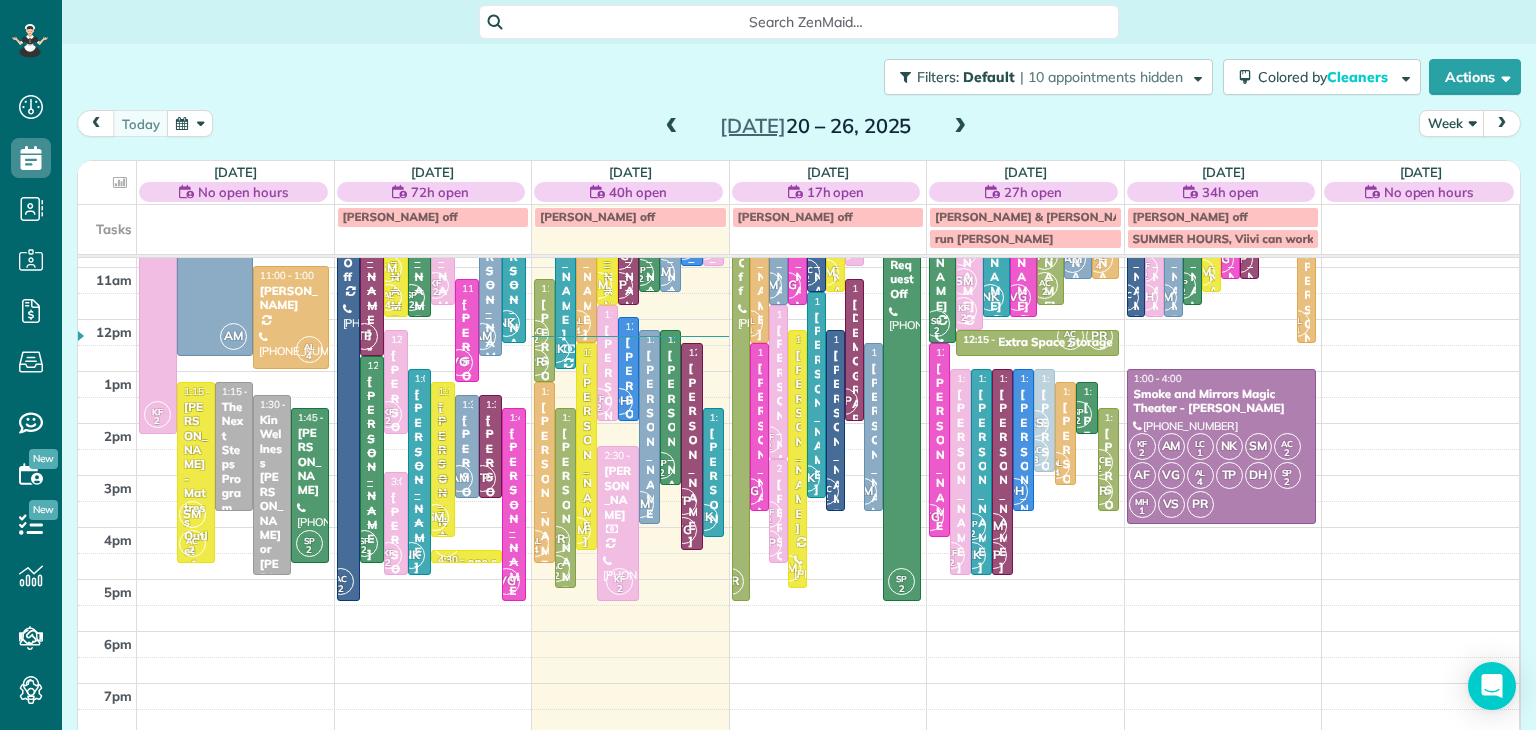 scroll, scrollTop: 223, scrollLeft: 0, axis: vertical 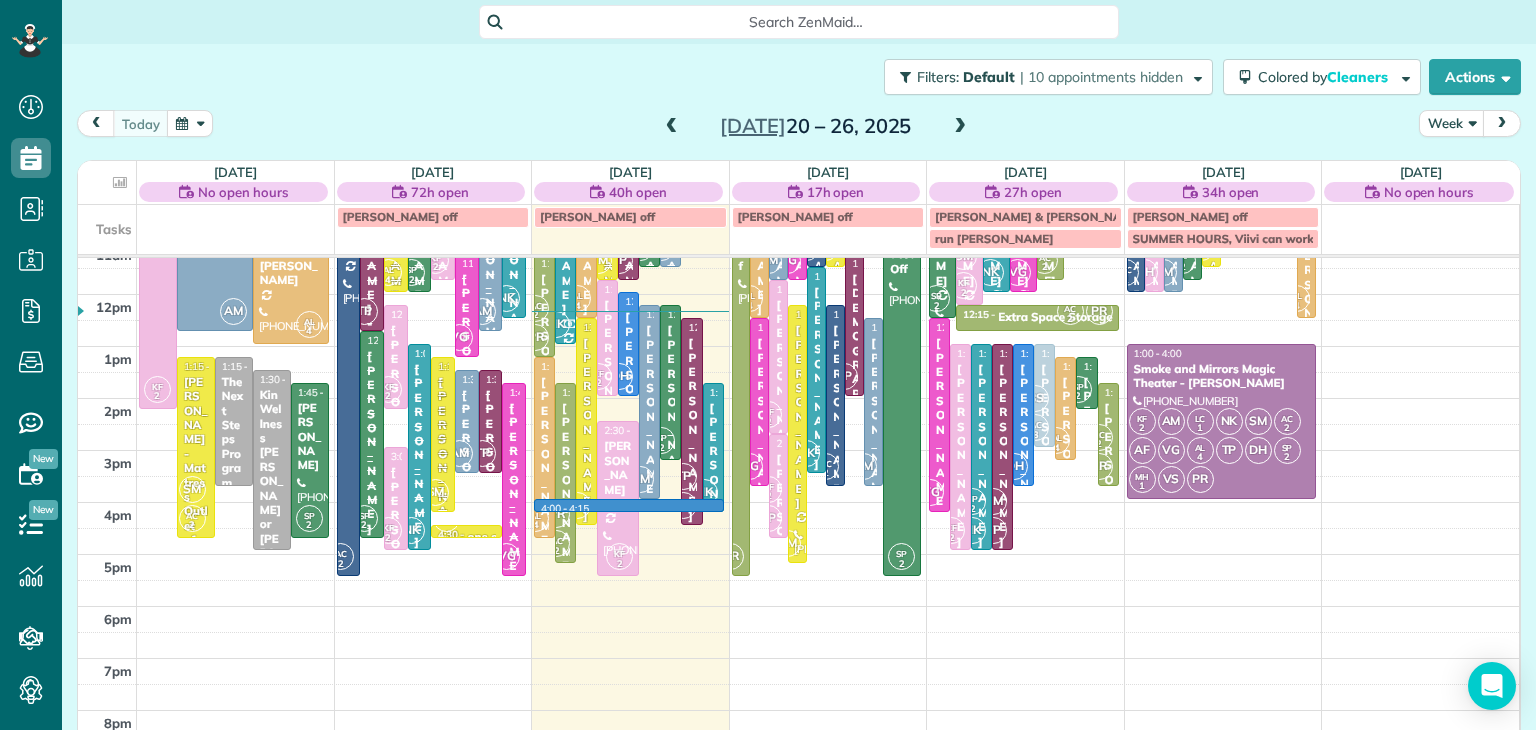 click on "7am 8am 9am 10am 11am 12pm 1pm 2pm 3pm 4pm 5pm 6pm 7pm 8pm KF 2 8:00 - 2:15 [PERSON_NAME] [PHONE_NUMBER] [STREET_ADDRESS] AM 8:15 - 12:45 [PERSON_NAME] [PHONE_NUMBER] [STREET_ADDRESS][PERSON_NAME] AL 4 11:00 - 1:00 [PERSON_NAME] [PHONE_NUMBER] [STREET_ADDRESS][PERSON_NAME] SM AC 2 1:15 - 4:45 [PERSON_NAME] - Mattress Outlet of [GEOGRAPHIC_DATA] (215) 307-[GEOGRAPHIC_DATA][STREET_ADDRESS][PERSON_NAME] 1:15 - 3:45 The Next Steps Program (267) 566-[GEOGRAPHIC_DATA][STREET_ADDRESS] 1:30 - 5:00 Kin Wellness [PERSON_NAME] or [PERSON_NAME] Wellness [PHONE_NUMBER] [STREET_ADDRESS][PERSON_NAME] SP 2 1:45 - 4:45 [PERSON_NAME] [PHONE_NUMBER] [STREET_ADDRESS][PERSON_NAME][PERSON_NAME] AC 2 8:30 - 5:30 Request Off [PHONE_NUMBER] [STREET_ADDRESS][PERSON_NAME] TP 8:30 - 12:45 [PERSON_NAME] - [GEOGRAPHIC_DATA] [PHONE_NUMBER] [STREET_ADDRESS] 4 8:30 - 12:00 (610) 586-[GEOGRAPHIC_DATA][STREET_ADDRESS] 2 KF" at bounding box center (798, 398) 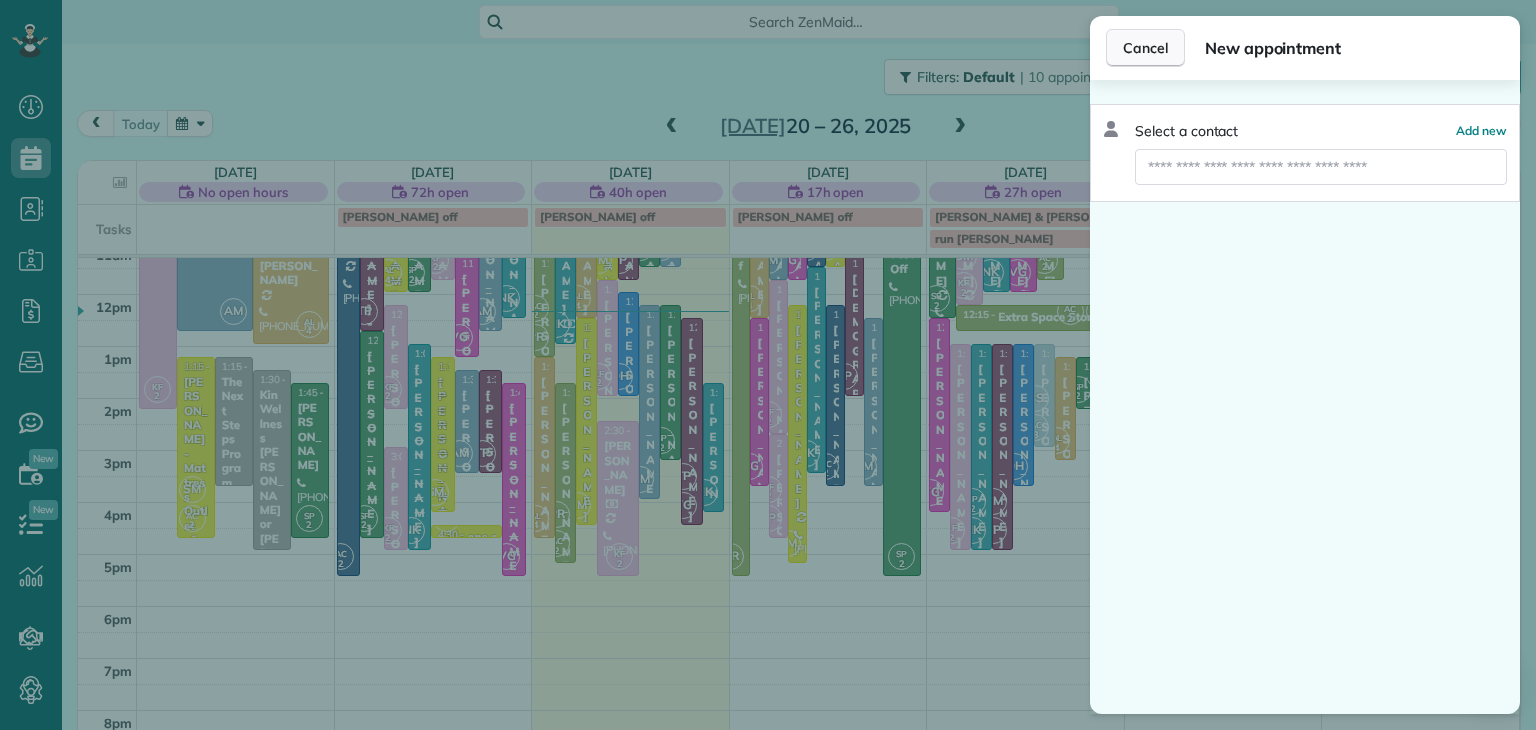 click on "Cancel" at bounding box center [1145, 48] 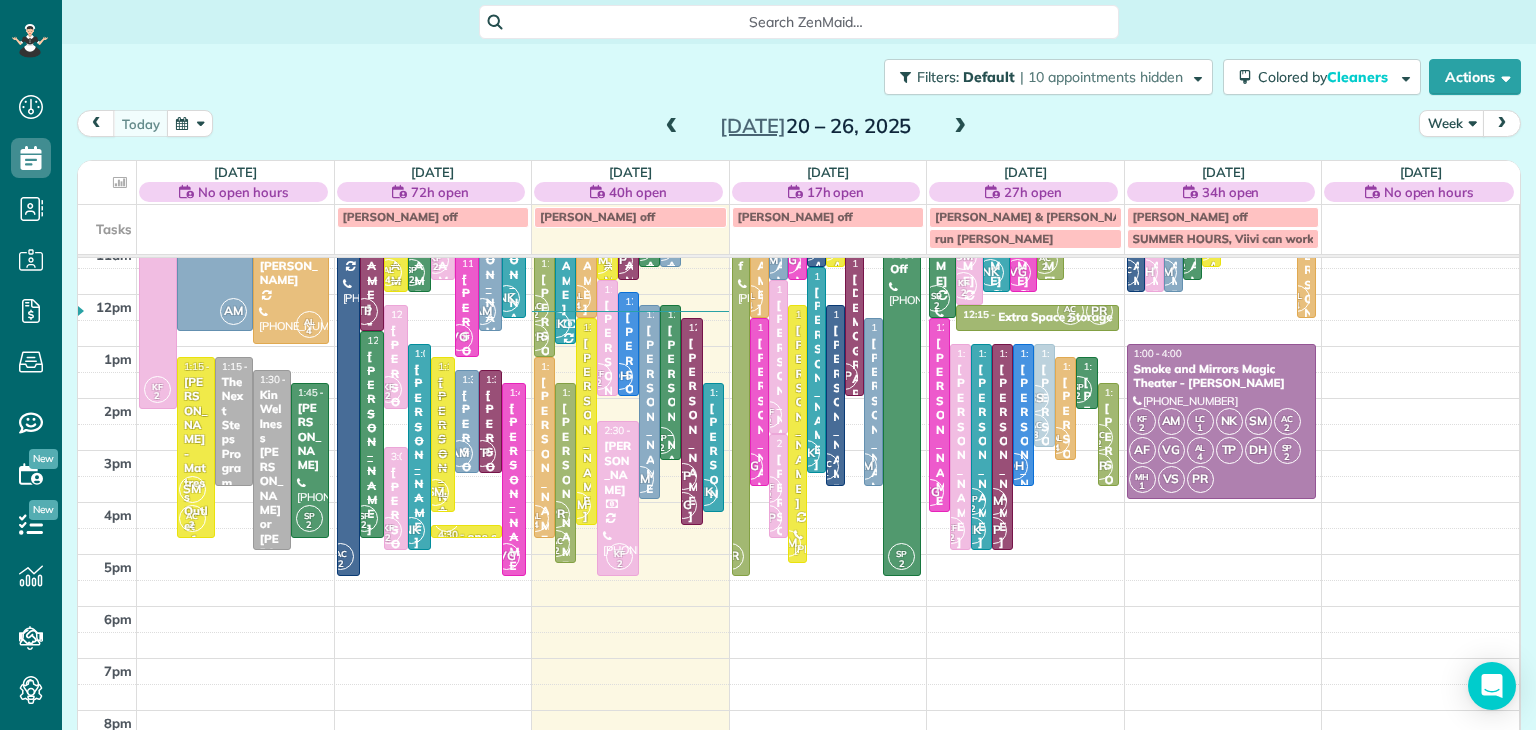 click on "7am 8am 9am 10am 11am 12pm 1pm 2pm 3pm 4pm 5pm 6pm 7pm 8pm KF 2 8:00 - 2:15 [PERSON_NAME] [PHONE_NUMBER] [STREET_ADDRESS] AM 8:15 - 12:45 [PERSON_NAME] [PHONE_NUMBER] [STREET_ADDRESS][PERSON_NAME] AL 4 11:00 - 1:00 [PERSON_NAME] [PHONE_NUMBER] [STREET_ADDRESS][PERSON_NAME] SM AC 2 1:15 - 4:45 [PERSON_NAME] - Mattress Outlet of [GEOGRAPHIC_DATA] (215) 307-[GEOGRAPHIC_DATA][STREET_ADDRESS][PERSON_NAME] 1:15 - 3:45 The Next Steps Program (267) 566-[GEOGRAPHIC_DATA][STREET_ADDRESS] 1:30 - 5:00 Kin Wellness [PERSON_NAME] or [PERSON_NAME] Wellness [PHONE_NUMBER] [STREET_ADDRESS][PERSON_NAME] SP 2 1:45 - 4:45 [PERSON_NAME] [PHONE_NUMBER] [STREET_ADDRESS][PERSON_NAME][PERSON_NAME] AC 2 8:30 - 5:30 Request Off [PHONE_NUMBER] [STREET_ADDRESS][PERSON_NAME] TP 8:30 - 12:45 [PERSON_NAME] - [GEOGRAPHIC_DATA] [PHONE_NUMBER] [STREET_ADDRESS] 4 8:30 - 12:00 (610) 586-[GEOGRAPHIC_DATA][STREET_ADDRESS] 2 KF" at bounding box center (798, 398) 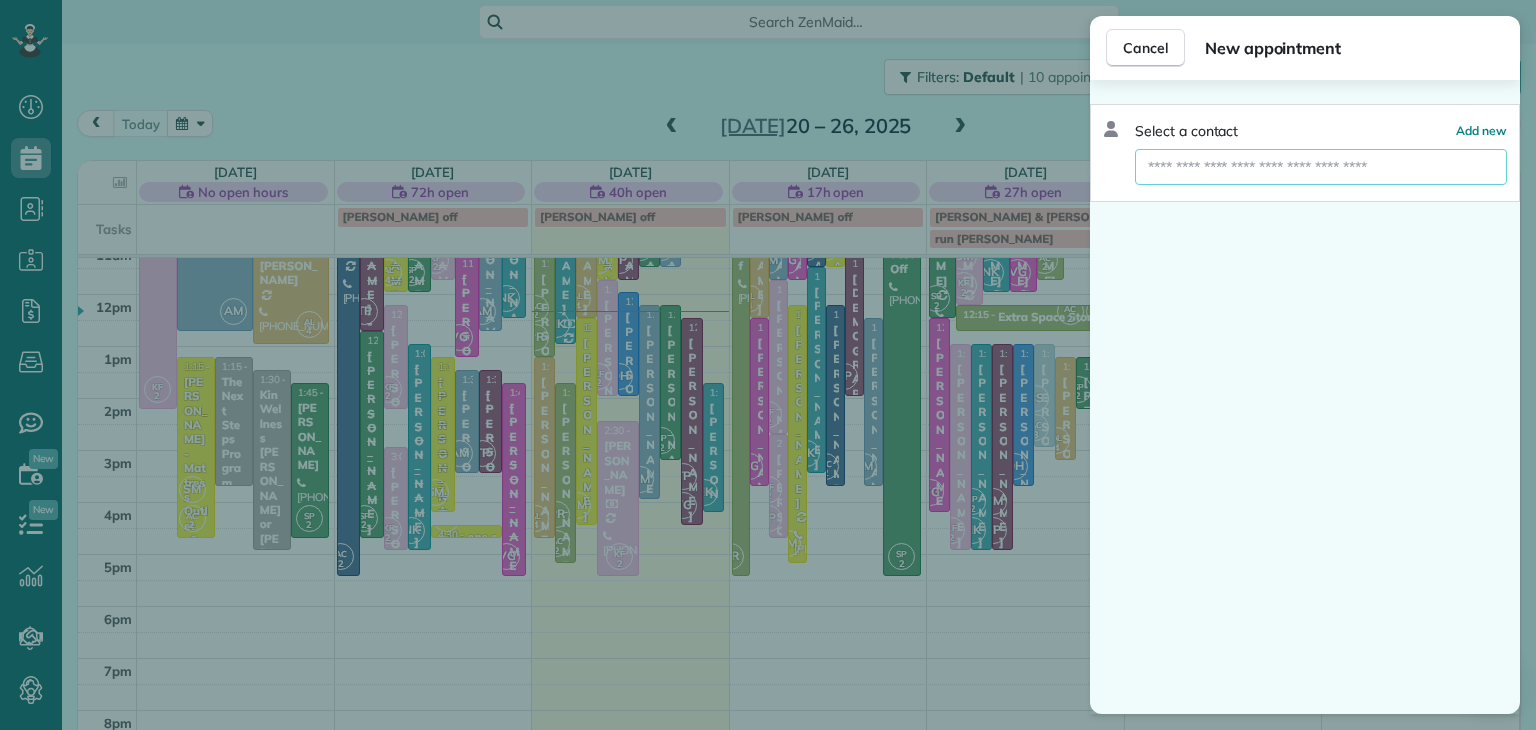 click at bounding box center [1321, 167] 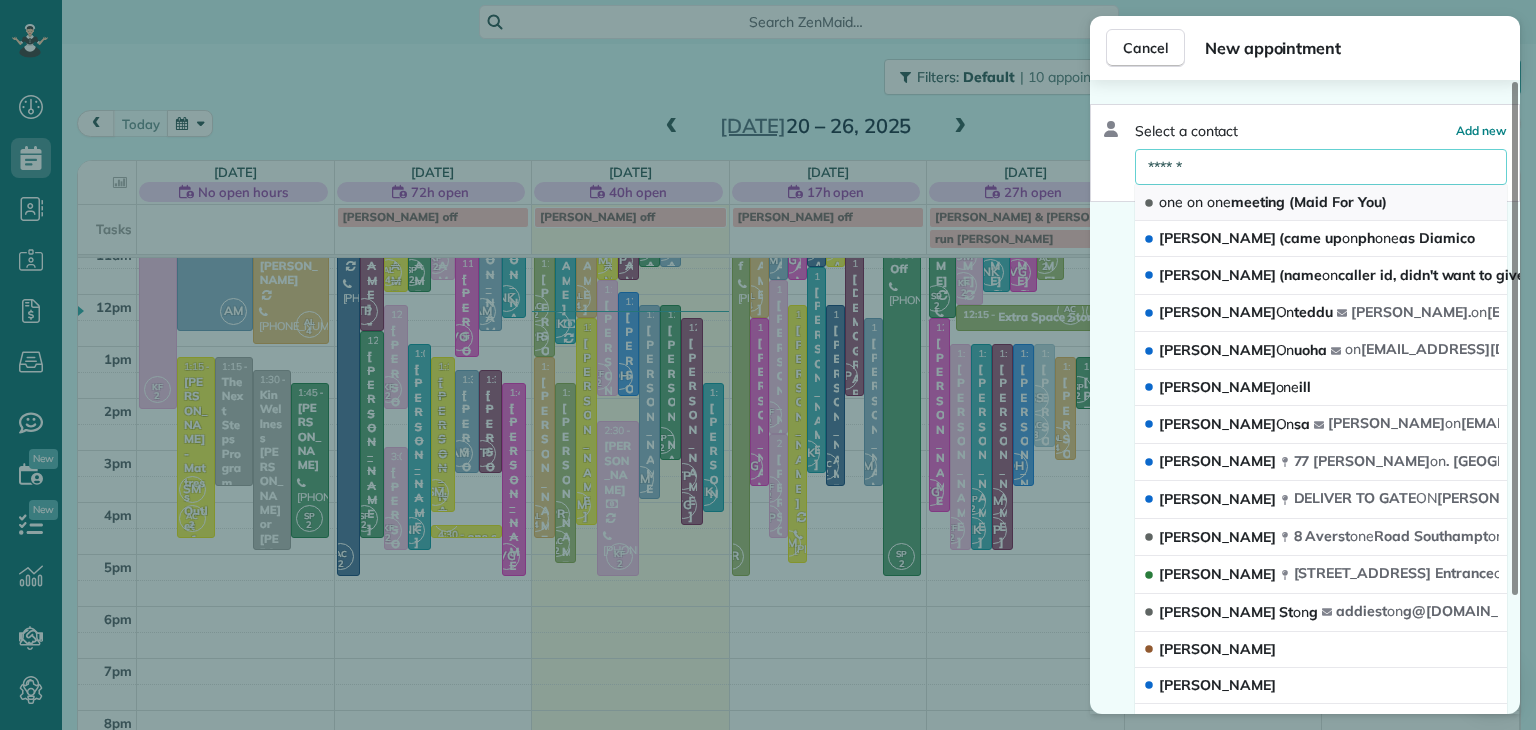 type on "******" 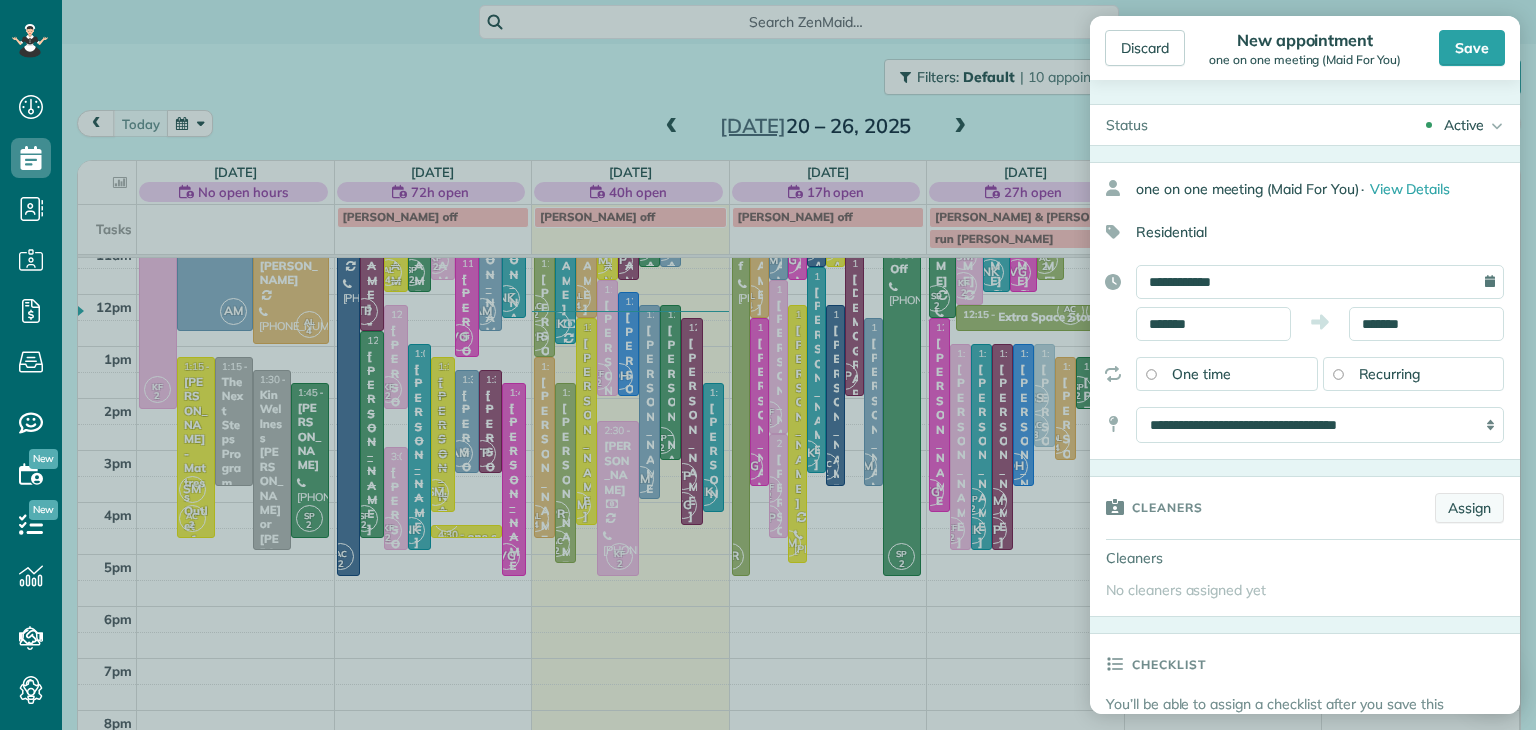 click on "Assign" at bounding box center [1469, 508] 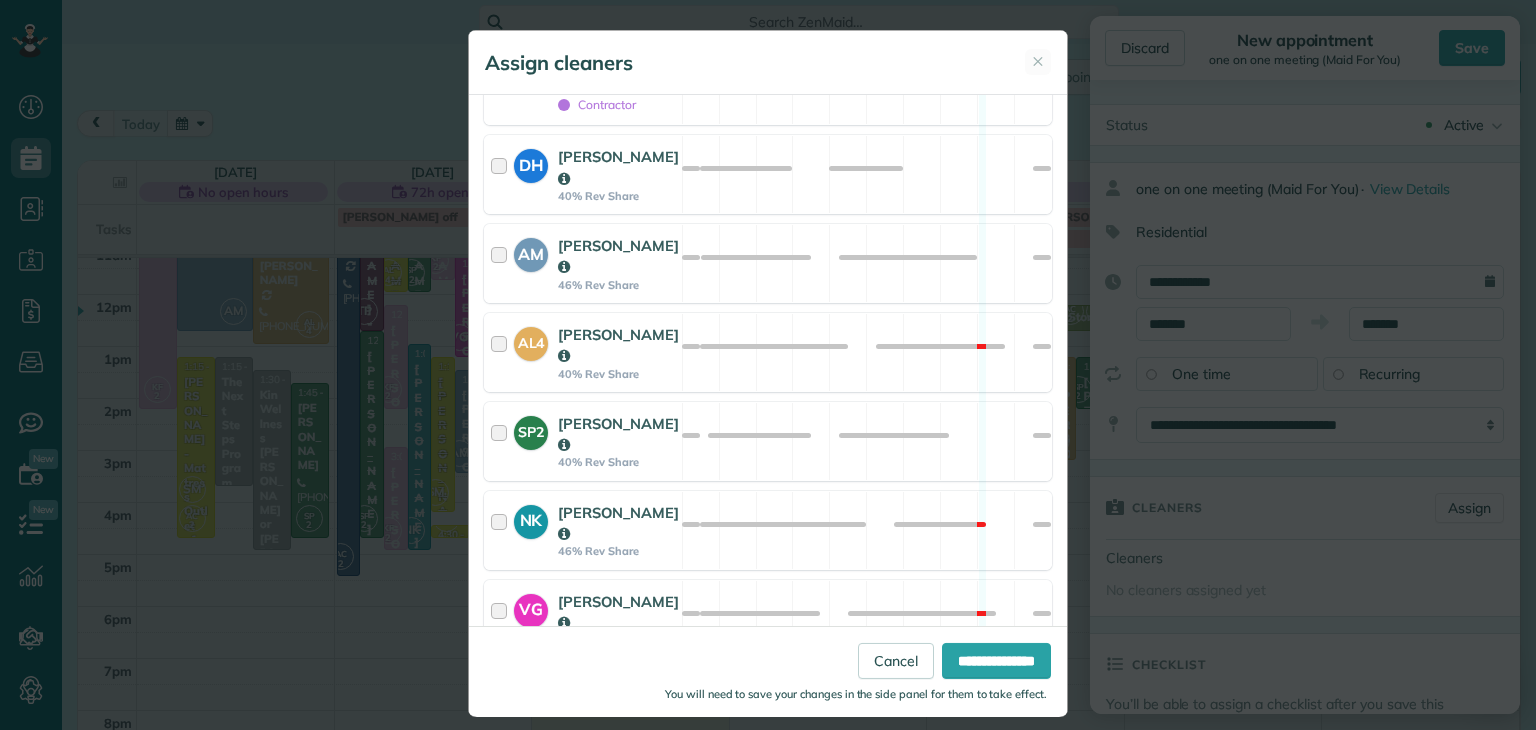 scroll, scrollTop: 1396, scrollLeft: 0, axis: vertical 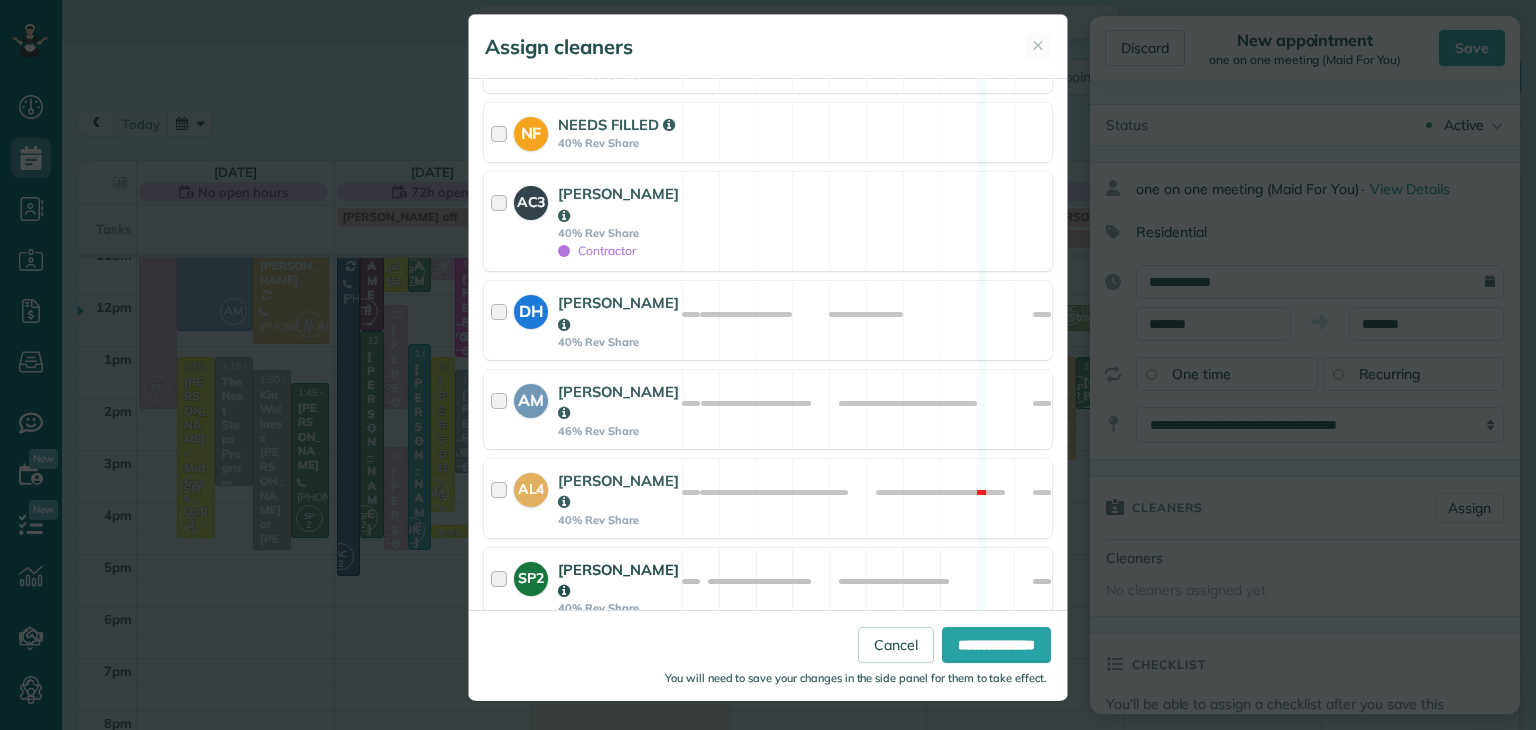 click on "[PERSON_NAME]" at bounding box center (618, 580) 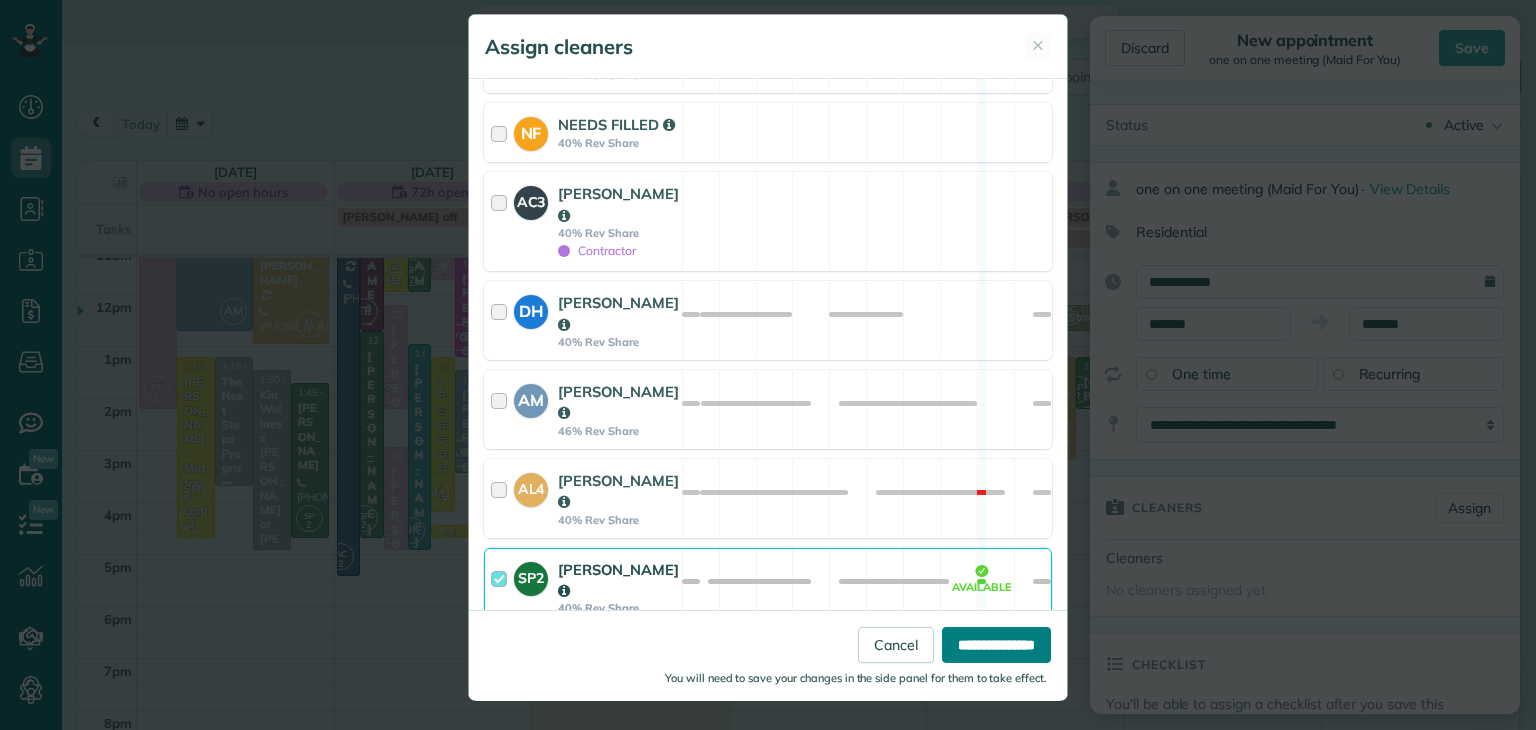 click on "**********" at bounding box center [996, 644] 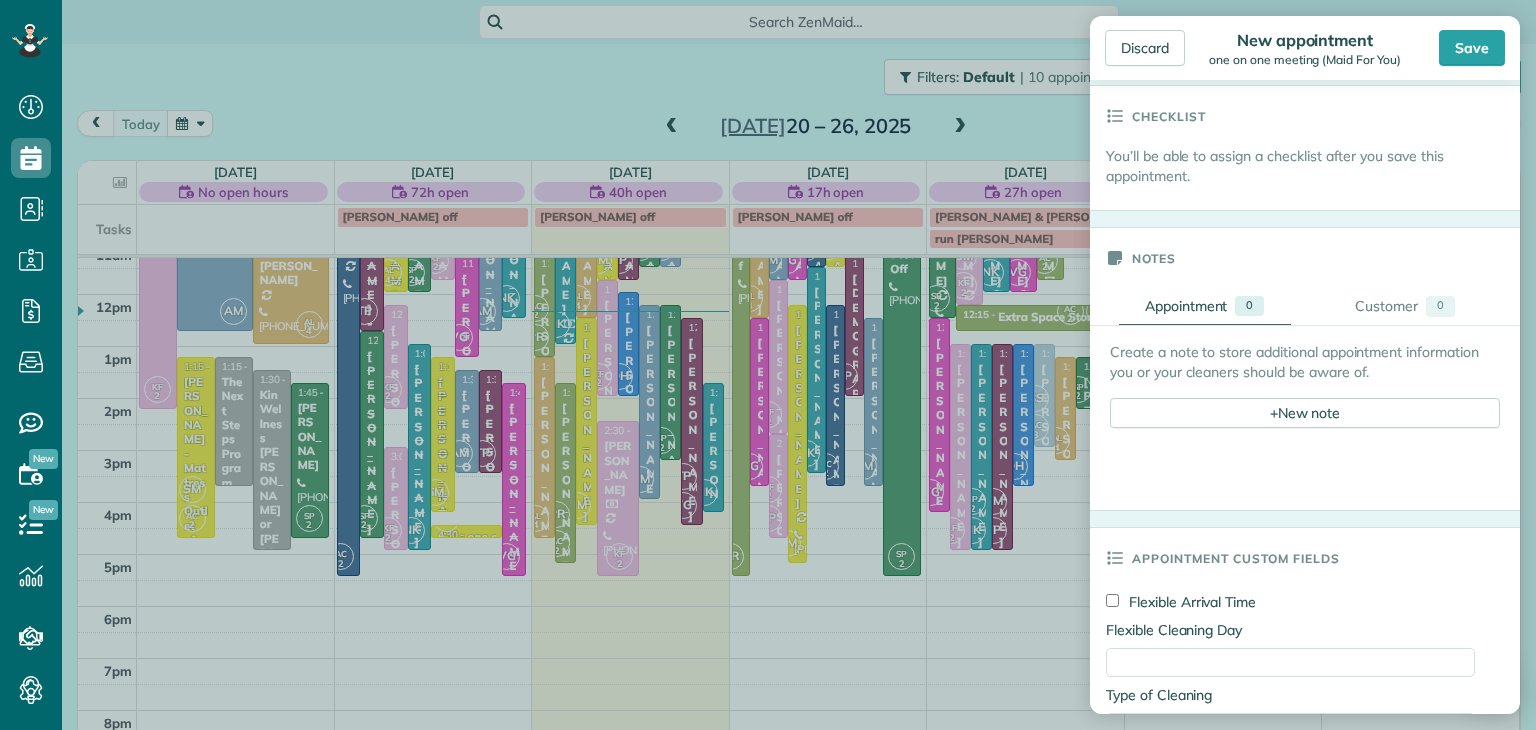 scroll, scrollTop: 578, scrollLeft: 0, axis: vertical 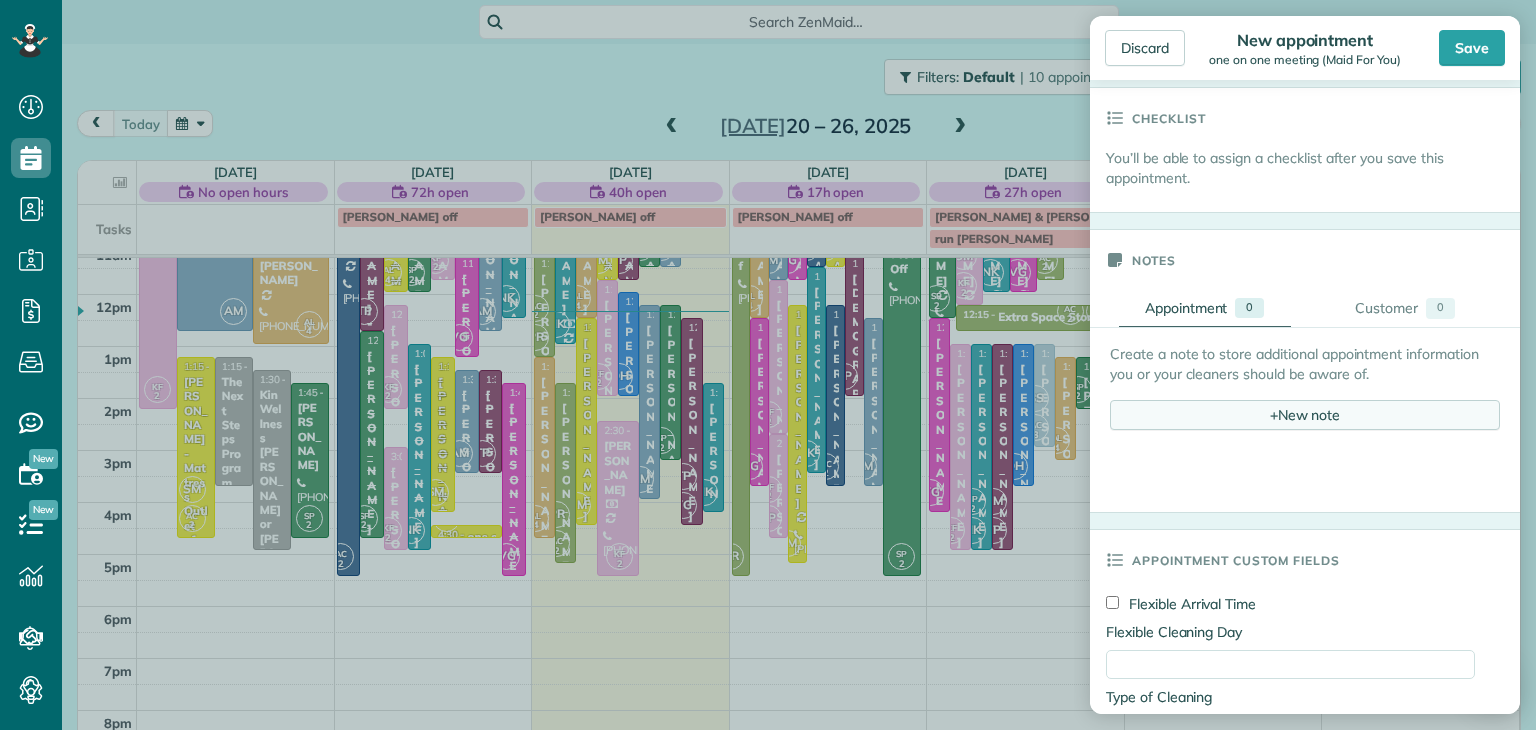 click on "+ New note" at bounding box center (1305, 415) 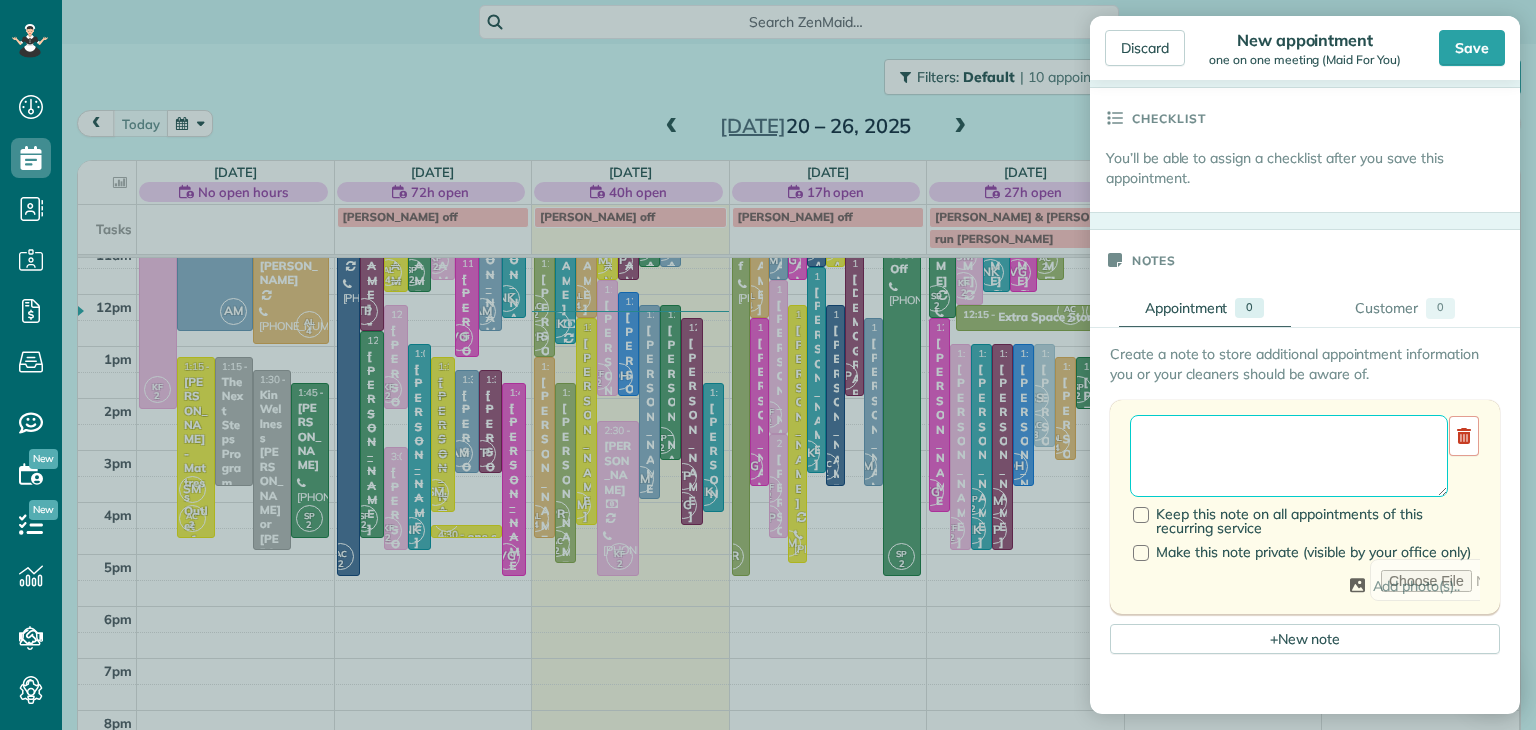 click at bounding box center (1289, 456) 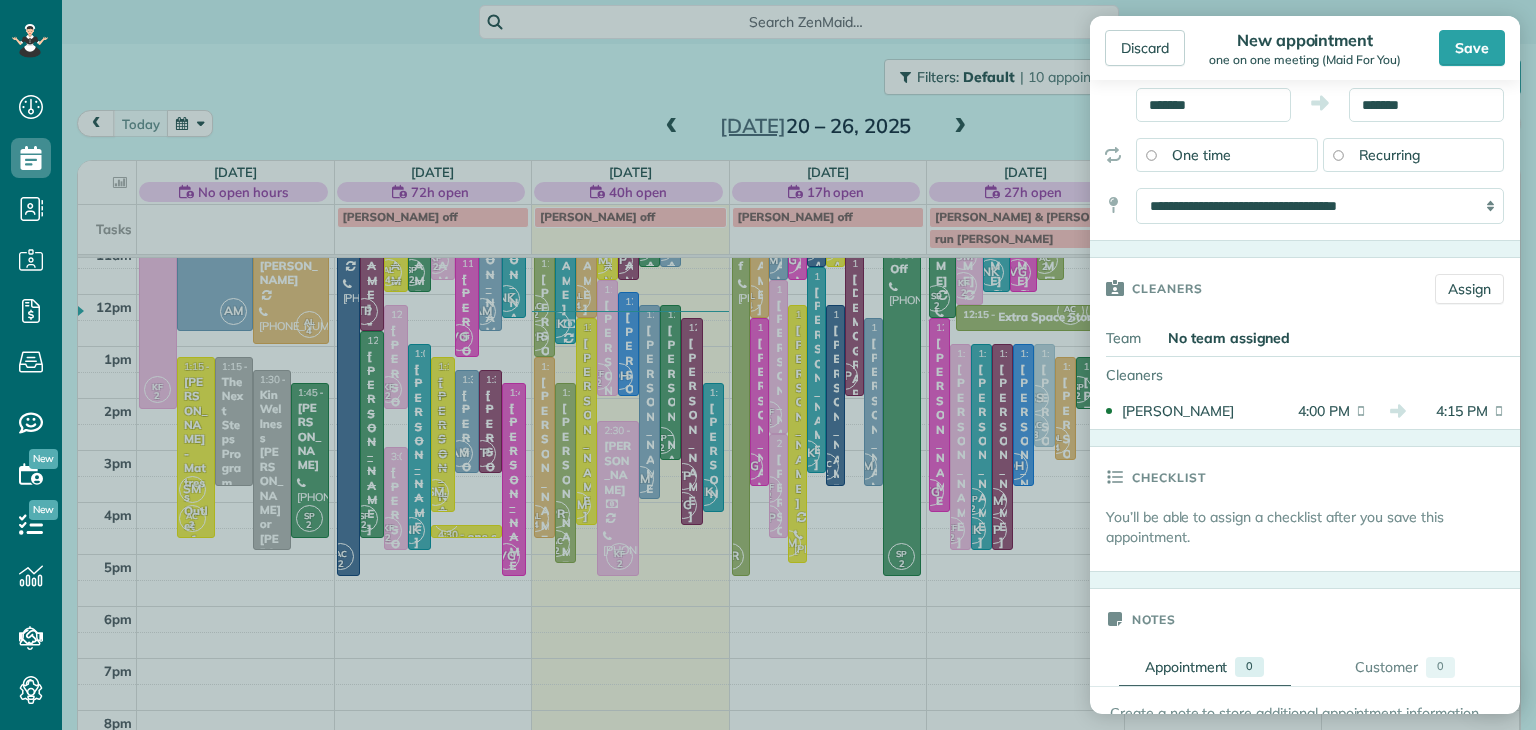 scroll, scrollTop: 0, scrollLeft: 0, axis: both 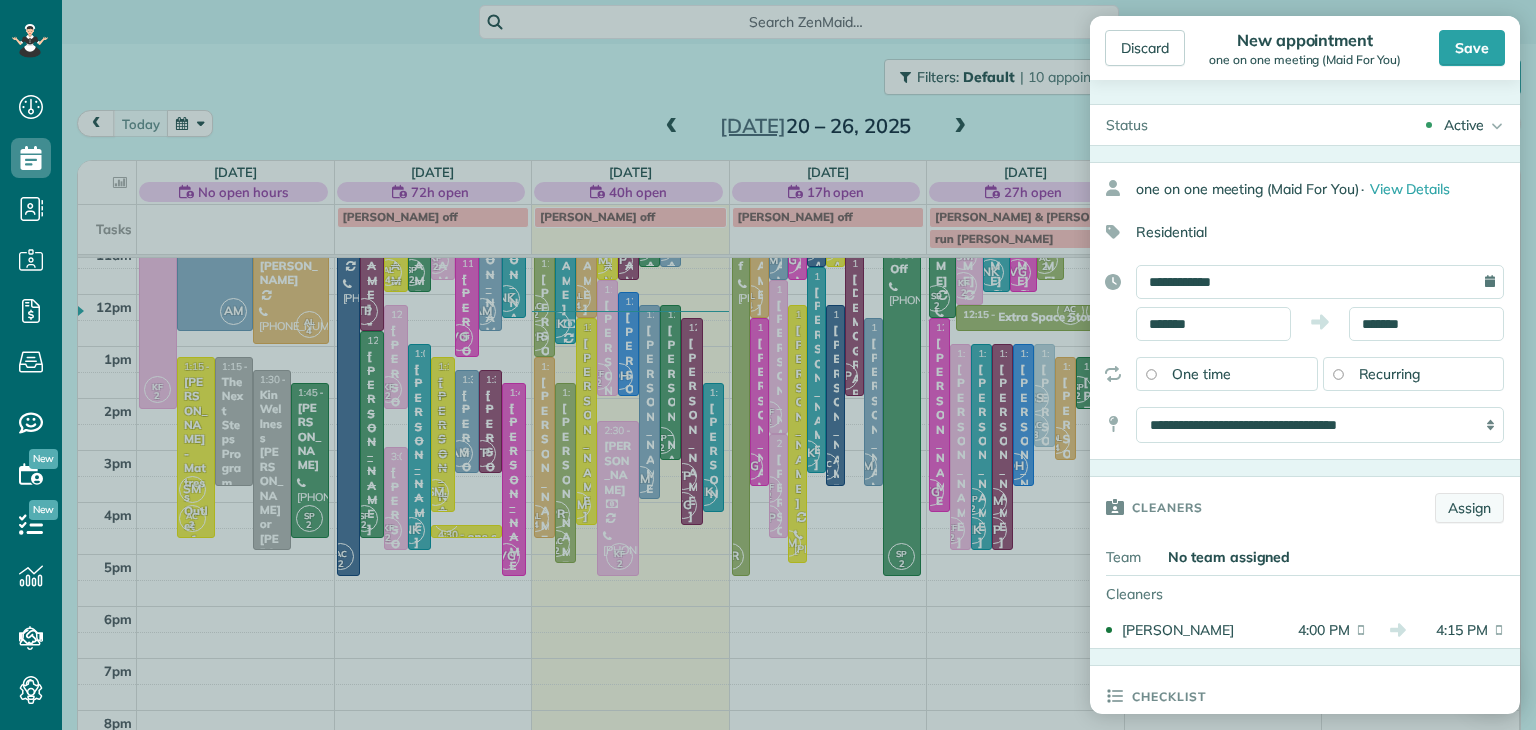 type on "**********" 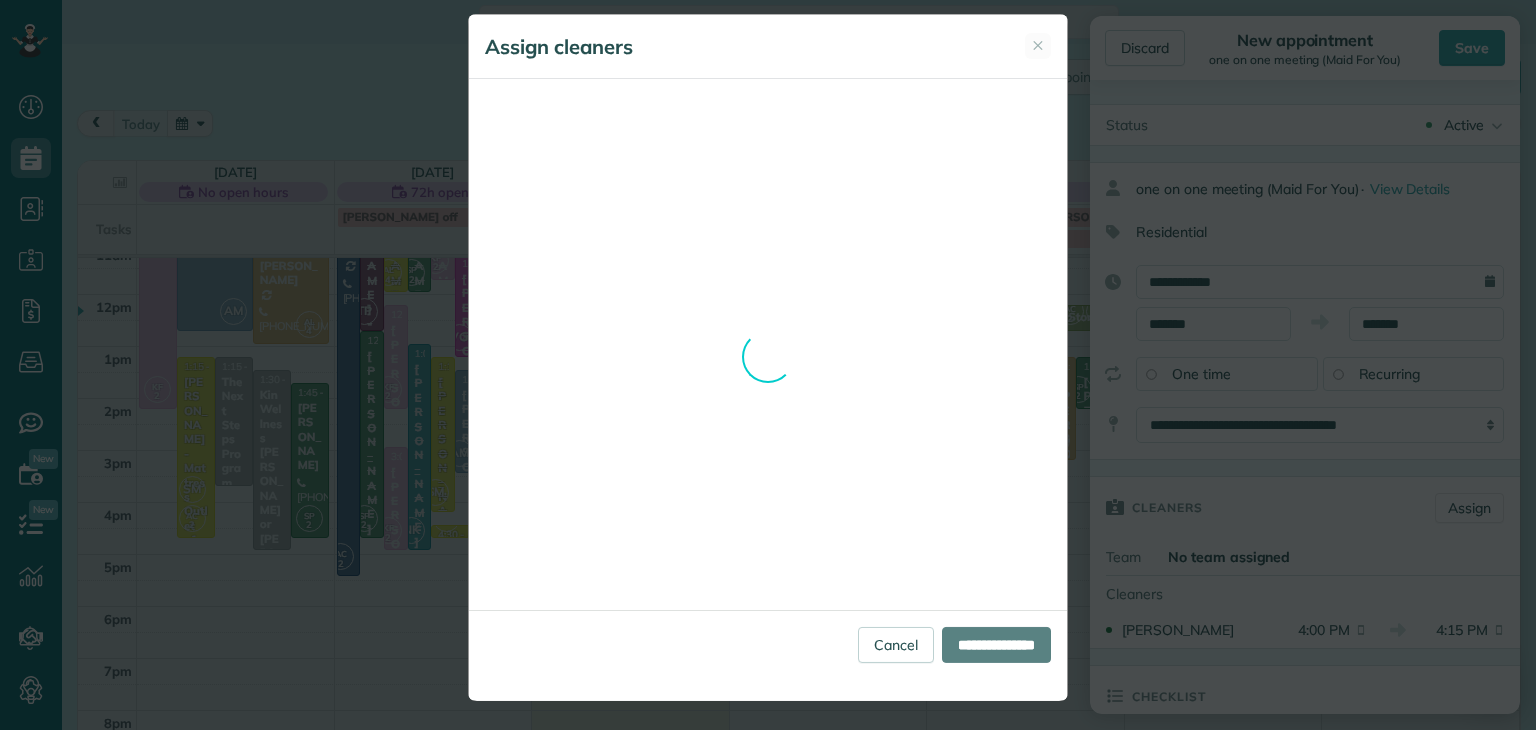 scroll, scrollTop: 0, scrollLeft: 0, axis: both 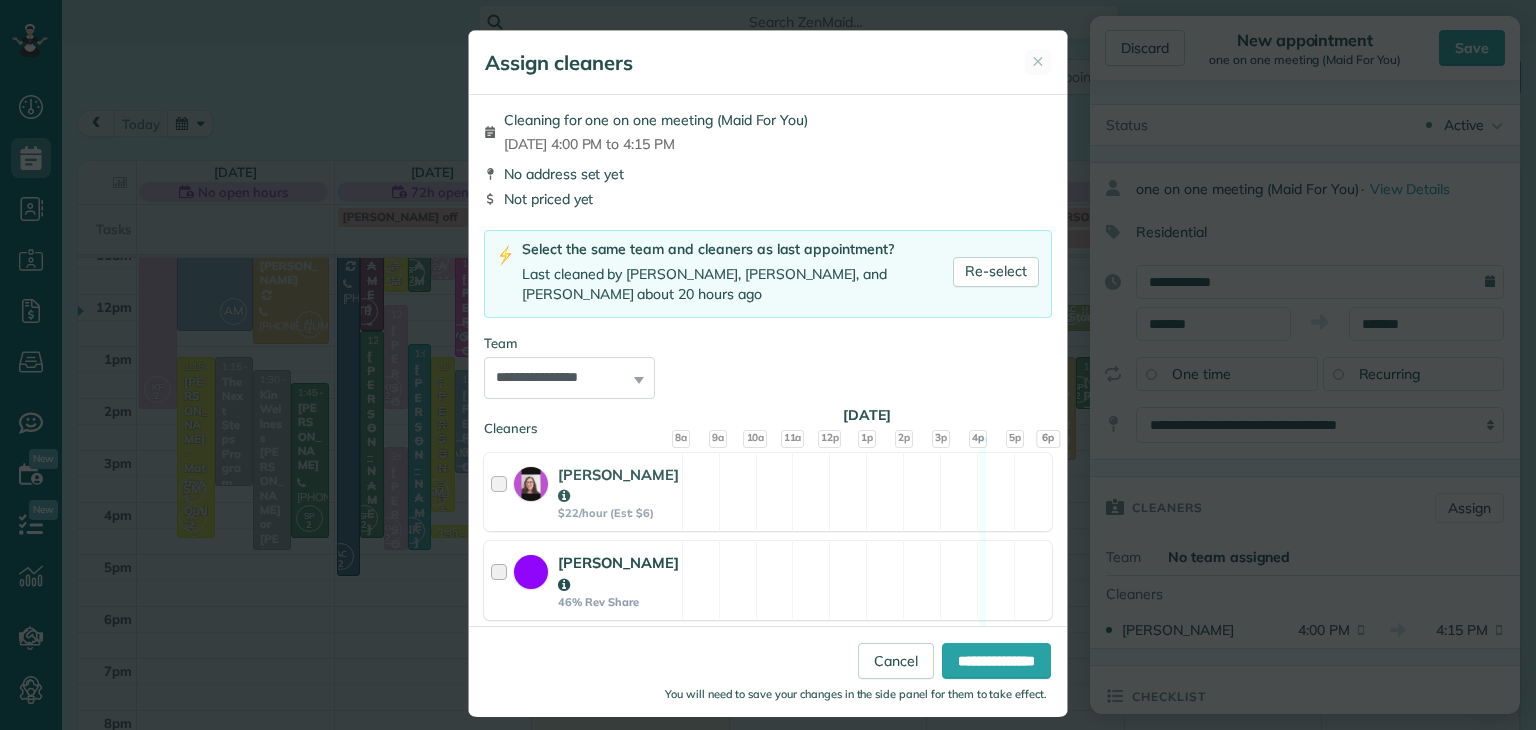 click on "[PERSON_NAME]" at bounding box center [618, 573] 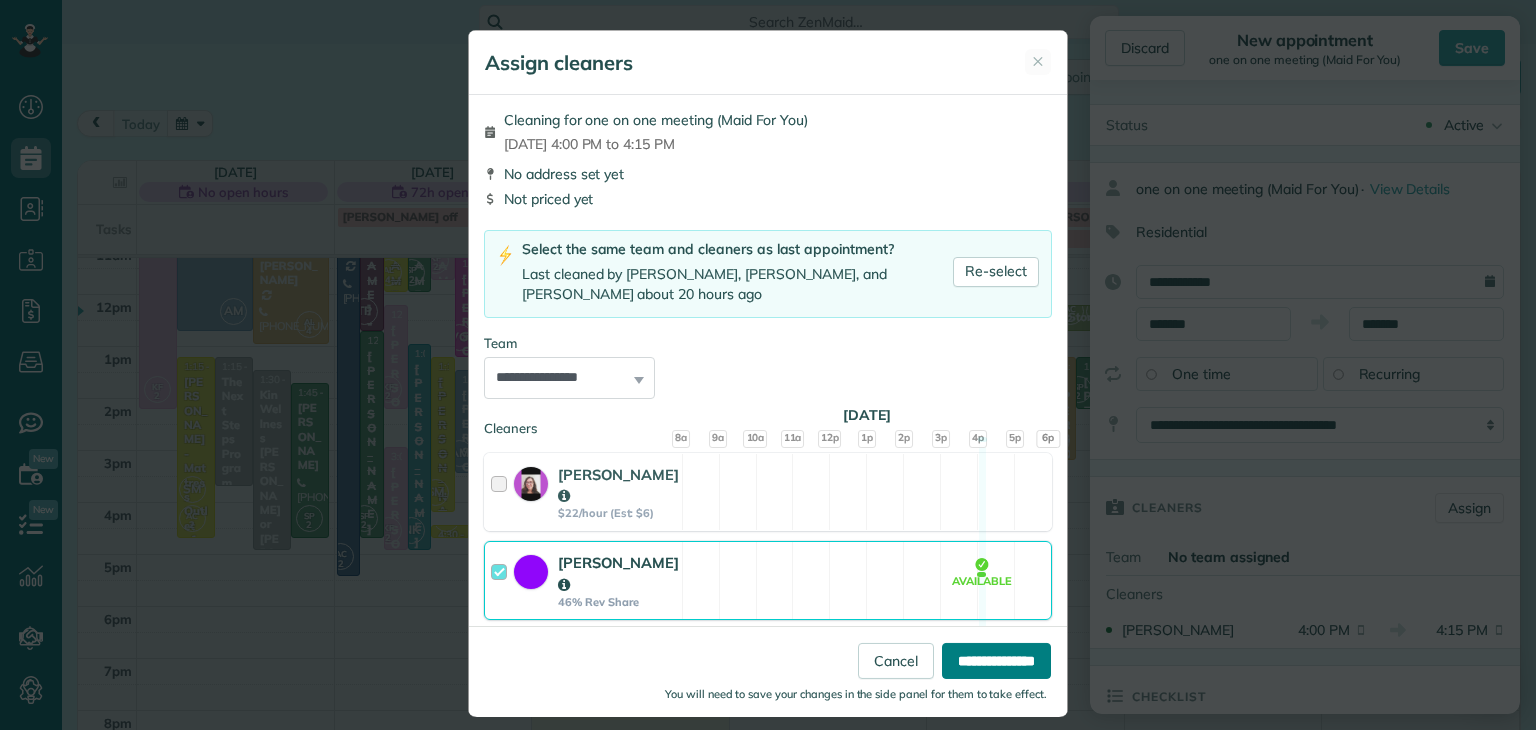 click on "**********" at bounding box center (996, 660) 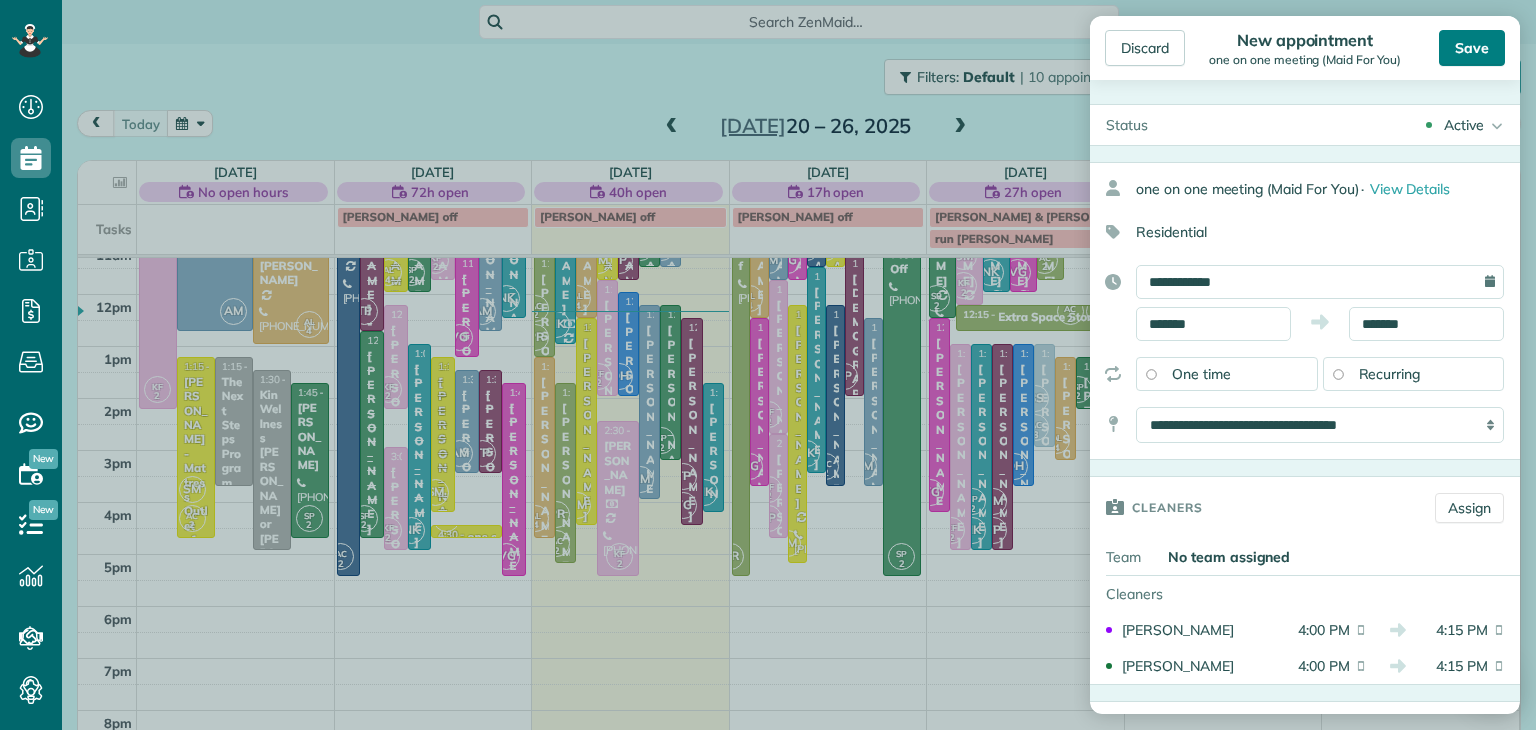 click on "Save" at bounding box center [1472, 48] 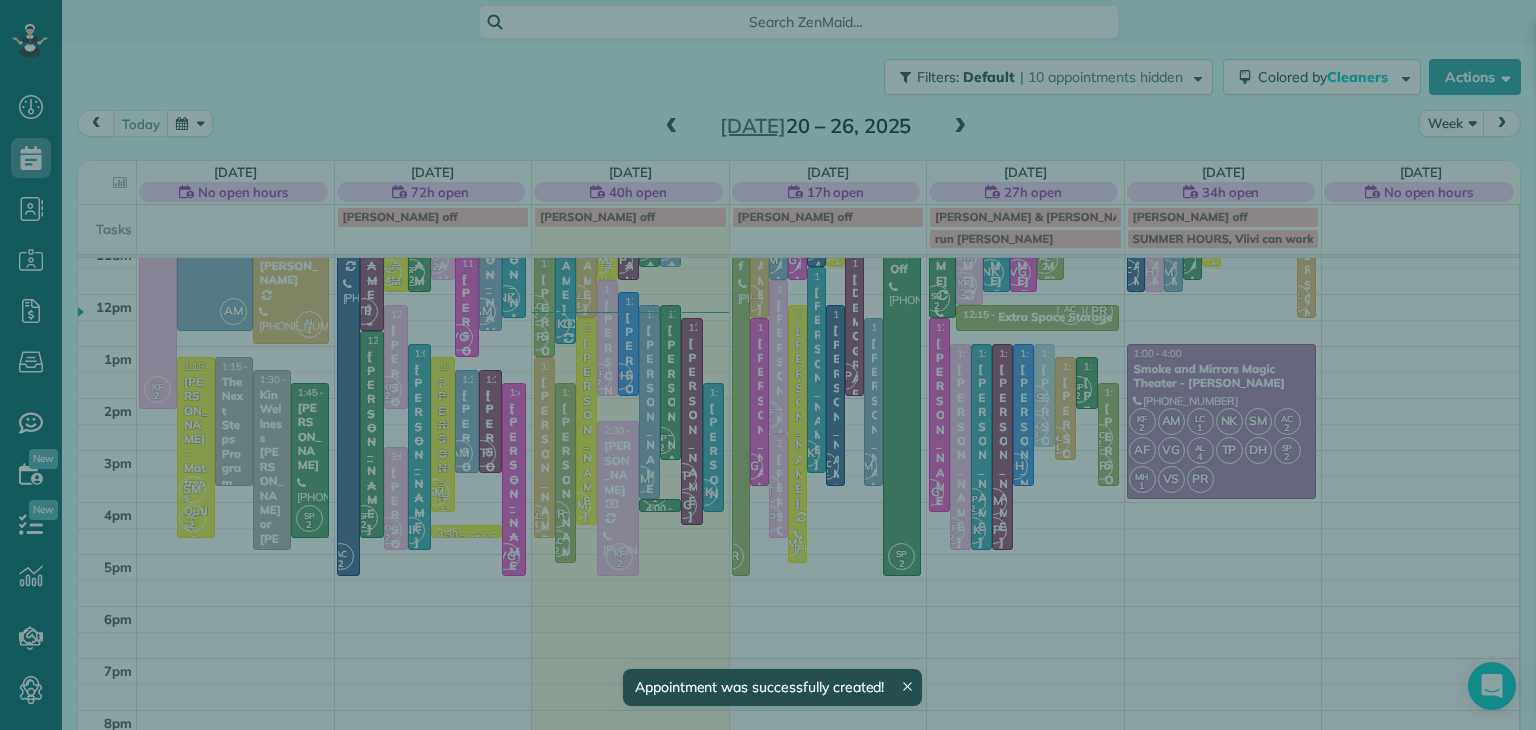 scroll, scrollTop: 223, scrollLeft: 0, axis: vertical 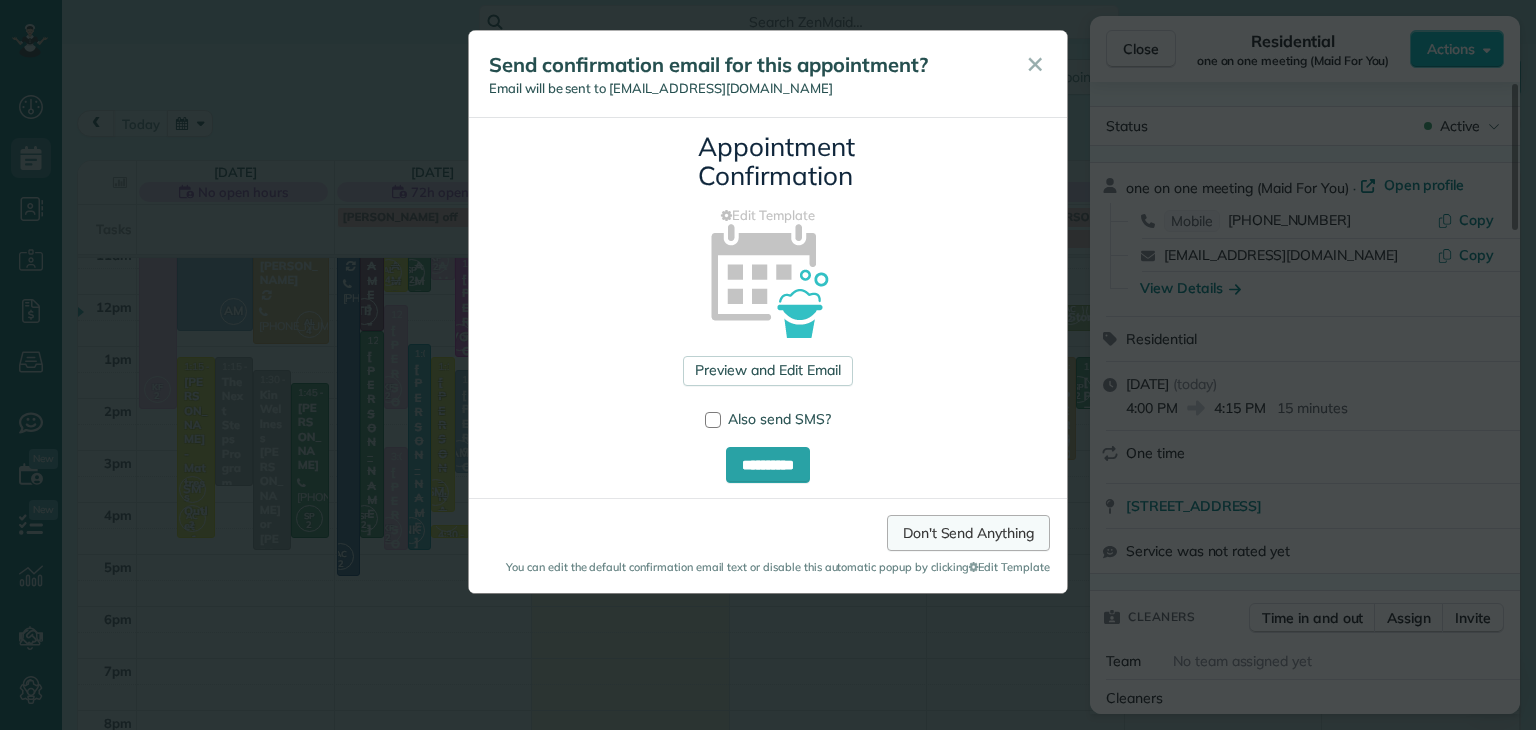 click on "Don't Send Anything" at bounding box center (968, 533) 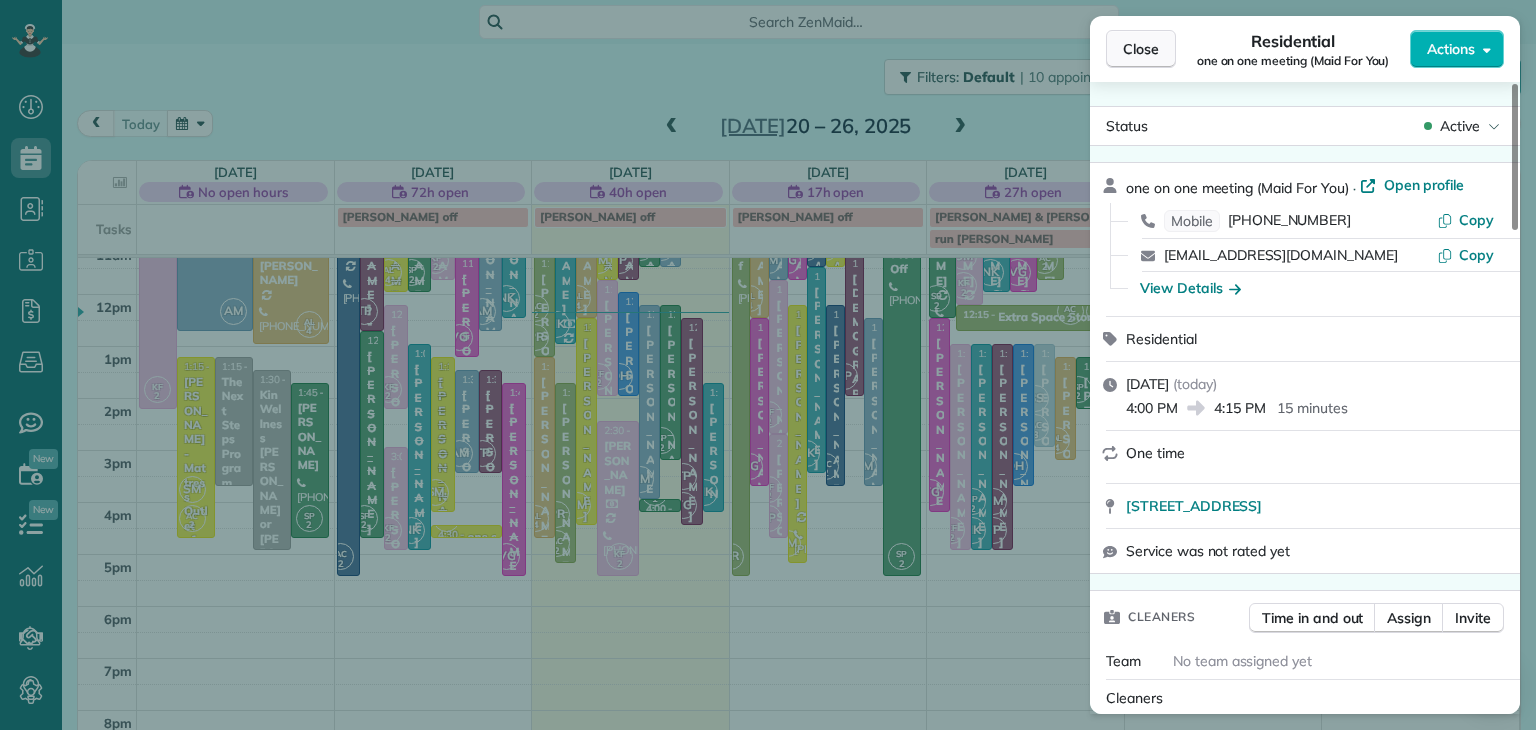 click on "Close" at bounding box center [1141, 49] 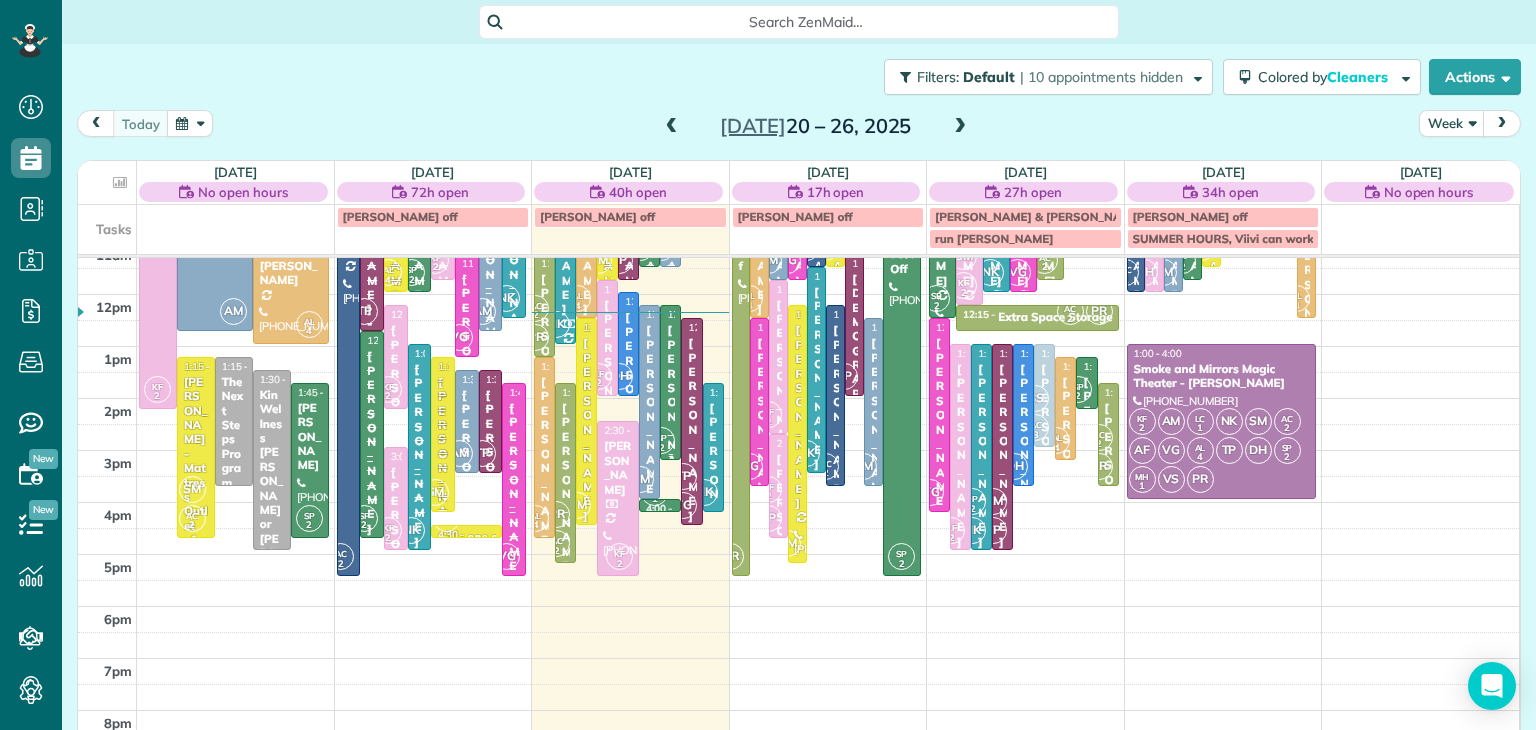 click on "[PERSON_NAME]" at bounding box center [670, 416] 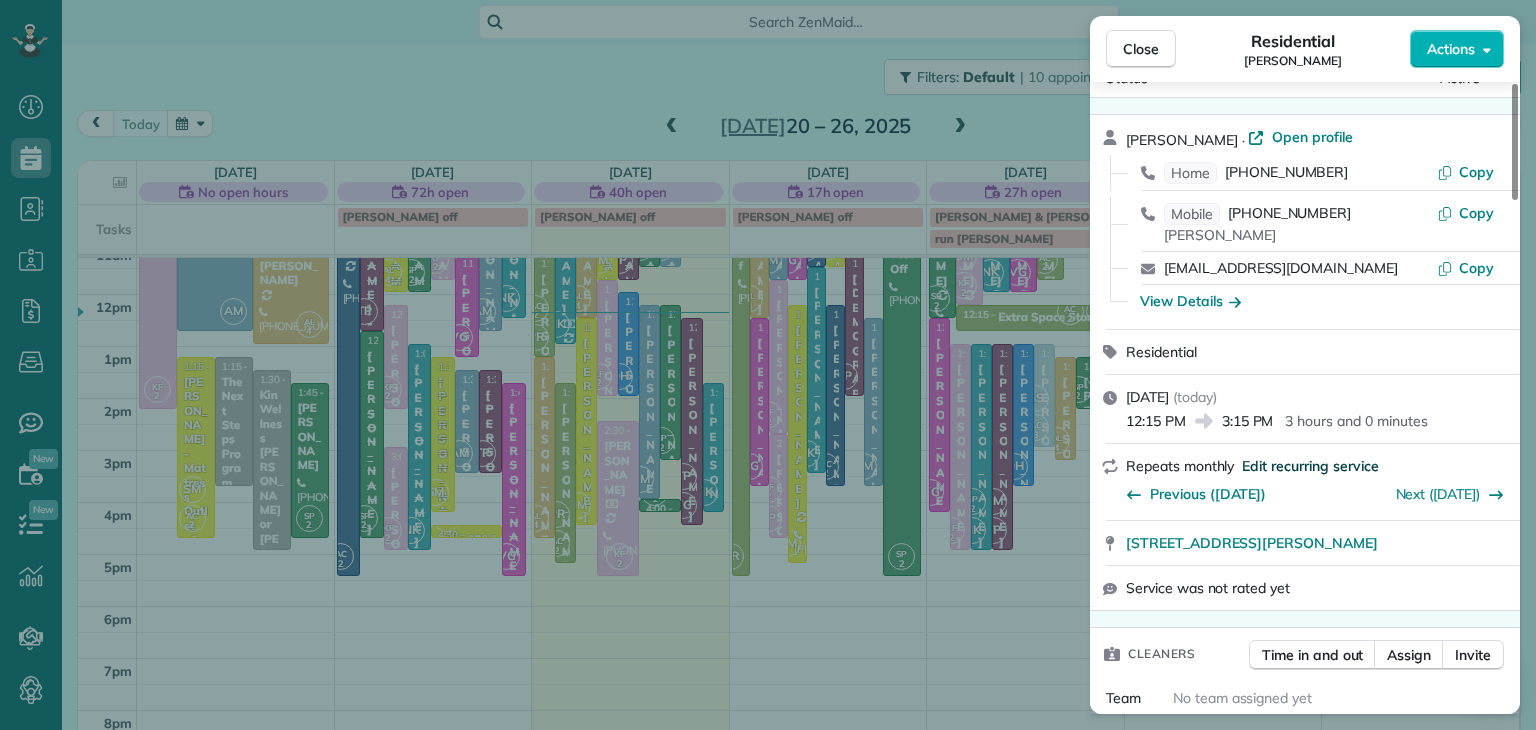 scroll, scrollTop: 120, scrollLeft: 0, axis: vertical 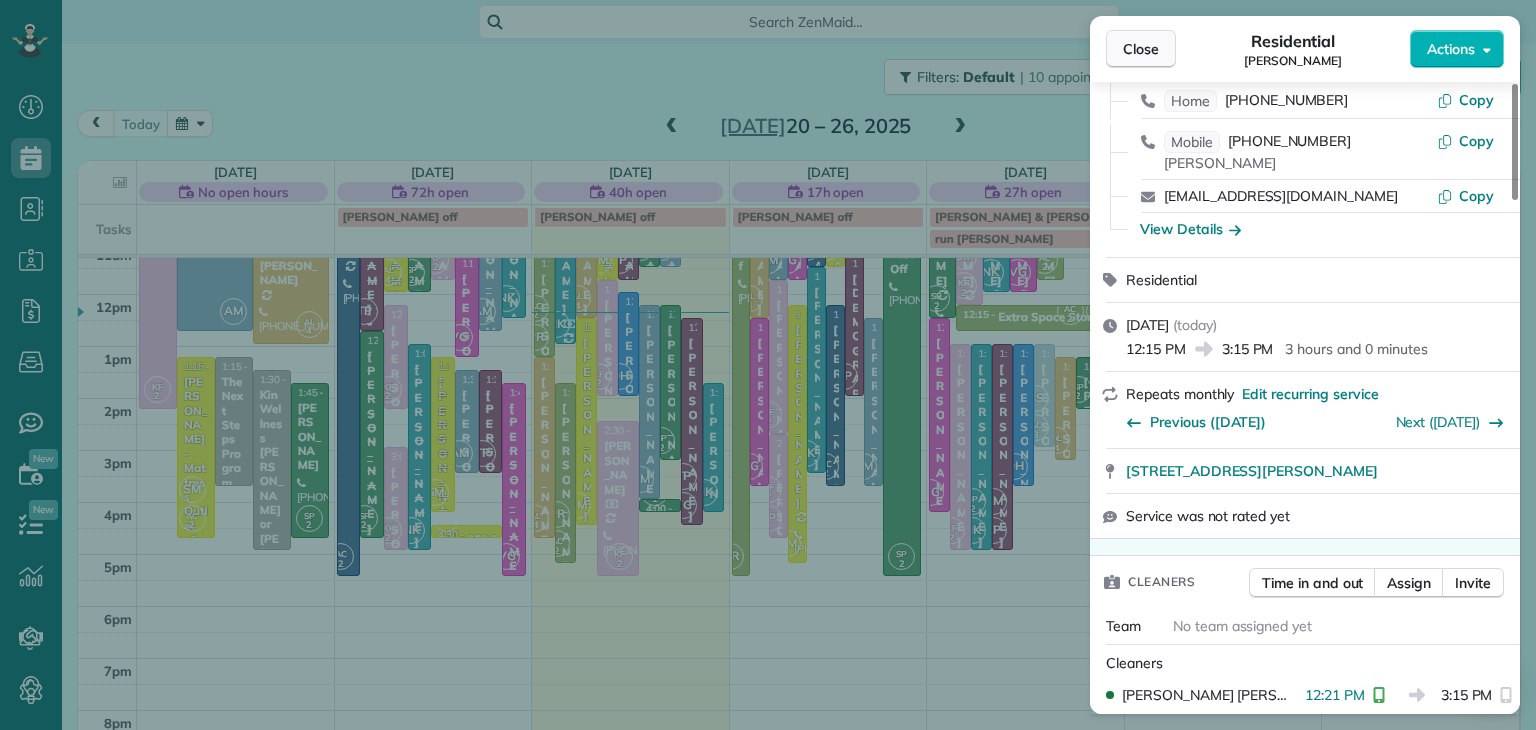 click on "Close" at bounding box center [1141, 49] 